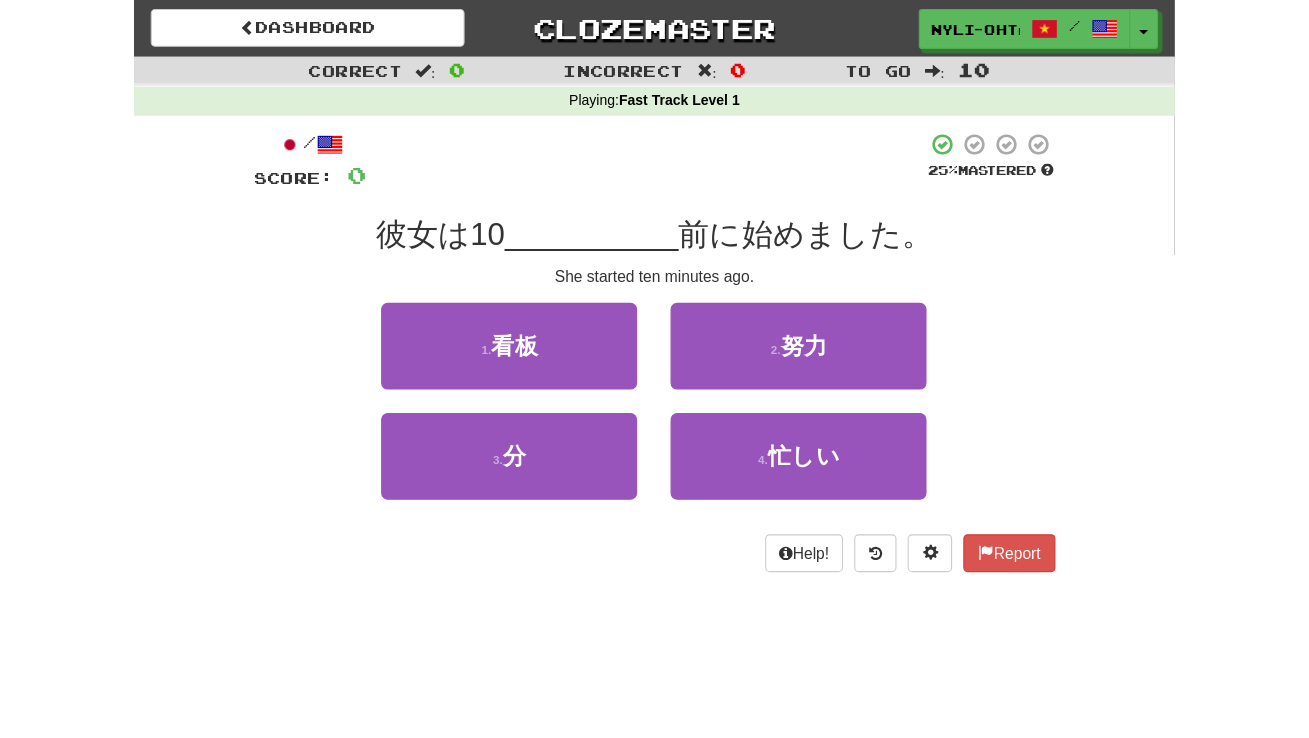 scroll, scrollTop: 0, scrollLeft: 0, axis: both 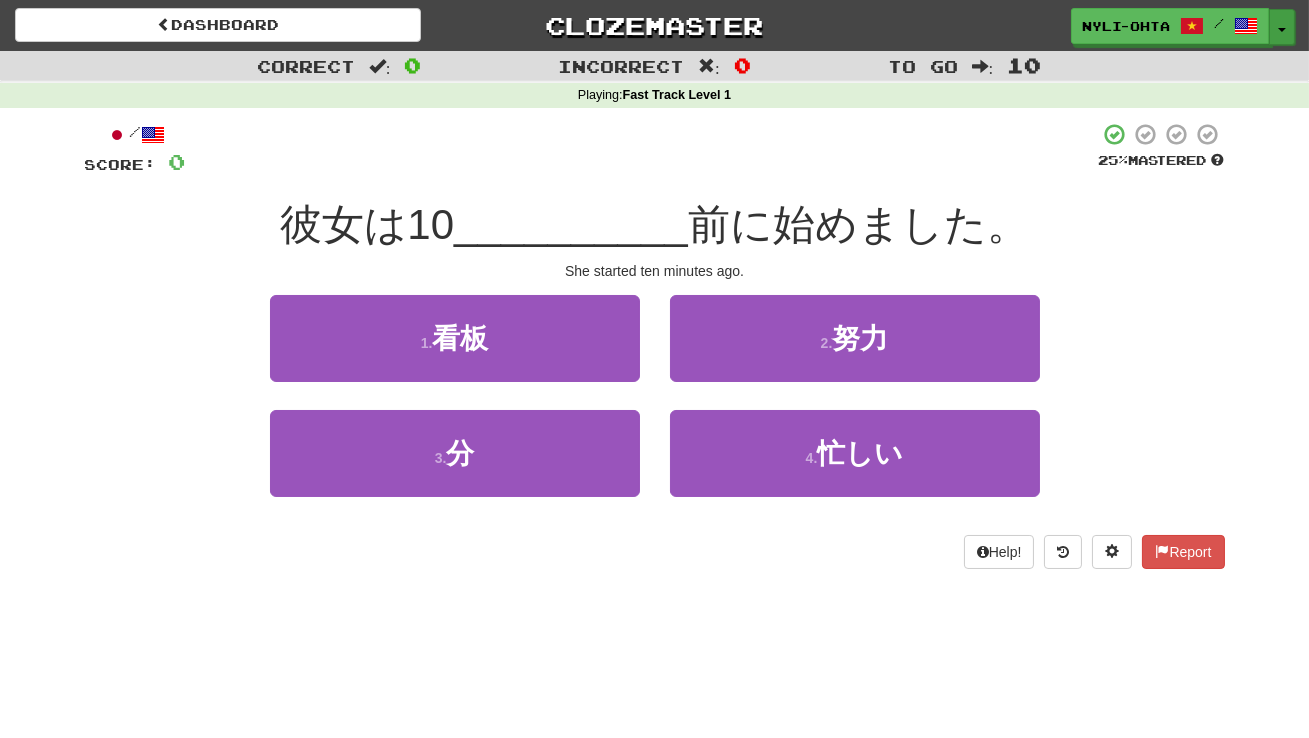 click on "Toggle Dropdown" at bounding box center [1282, 27] 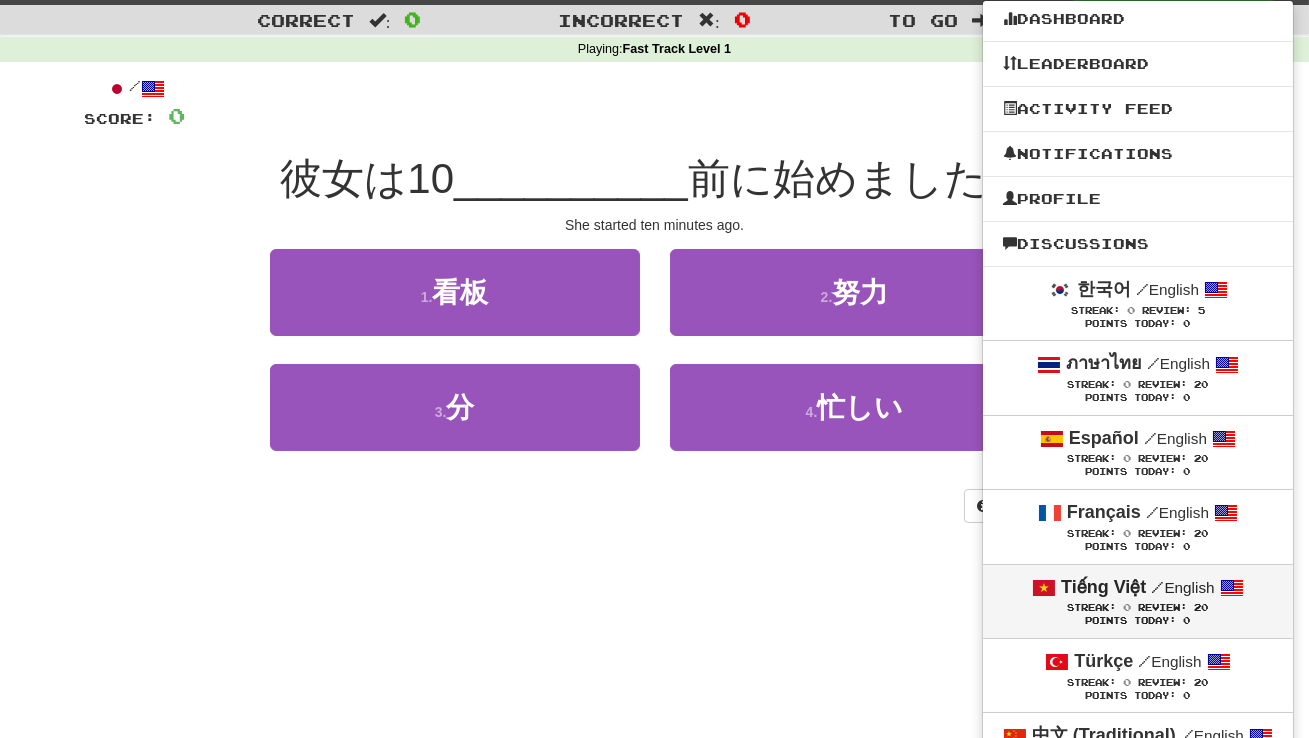 scroll, scrollTop: 76, scrollLeft: 0, axis: vertical 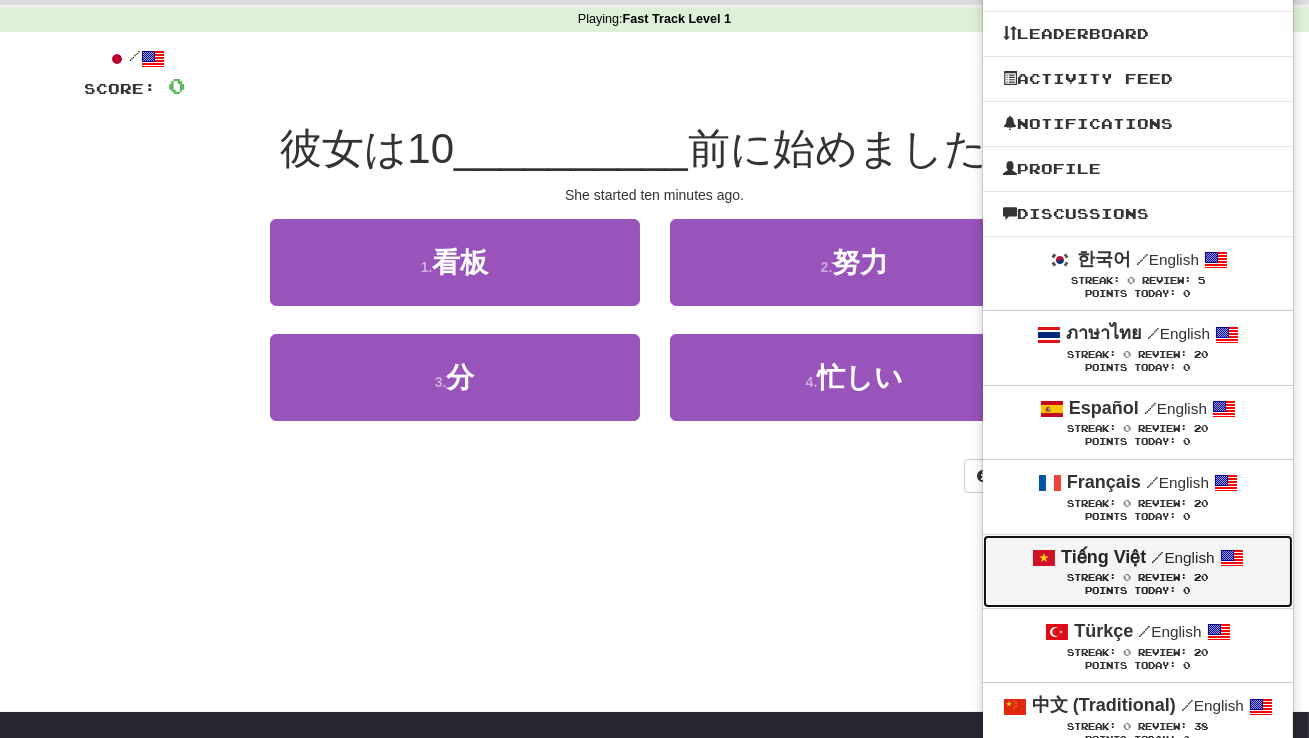 click on "Streak:
0
Review:
20" at bounding box center [1138, 577] 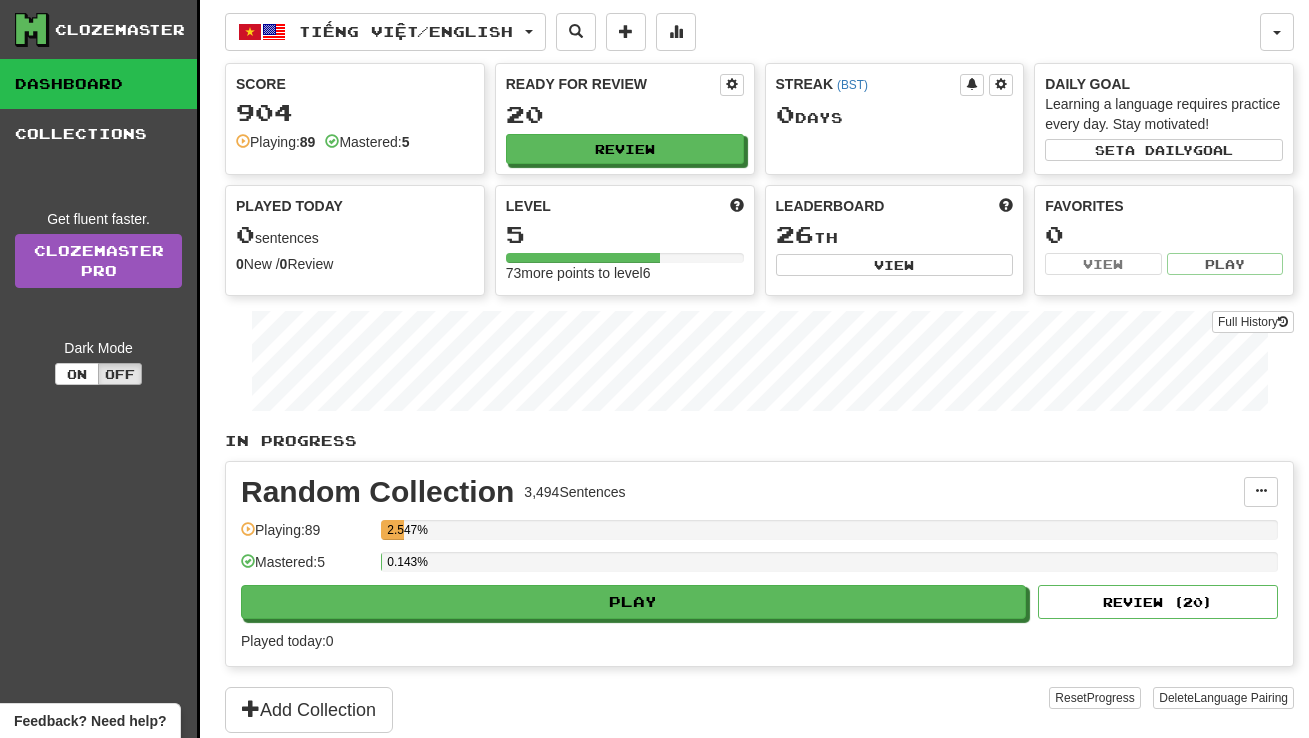scroll, scrollTop: 0, scrollLeft: 0, axis: both 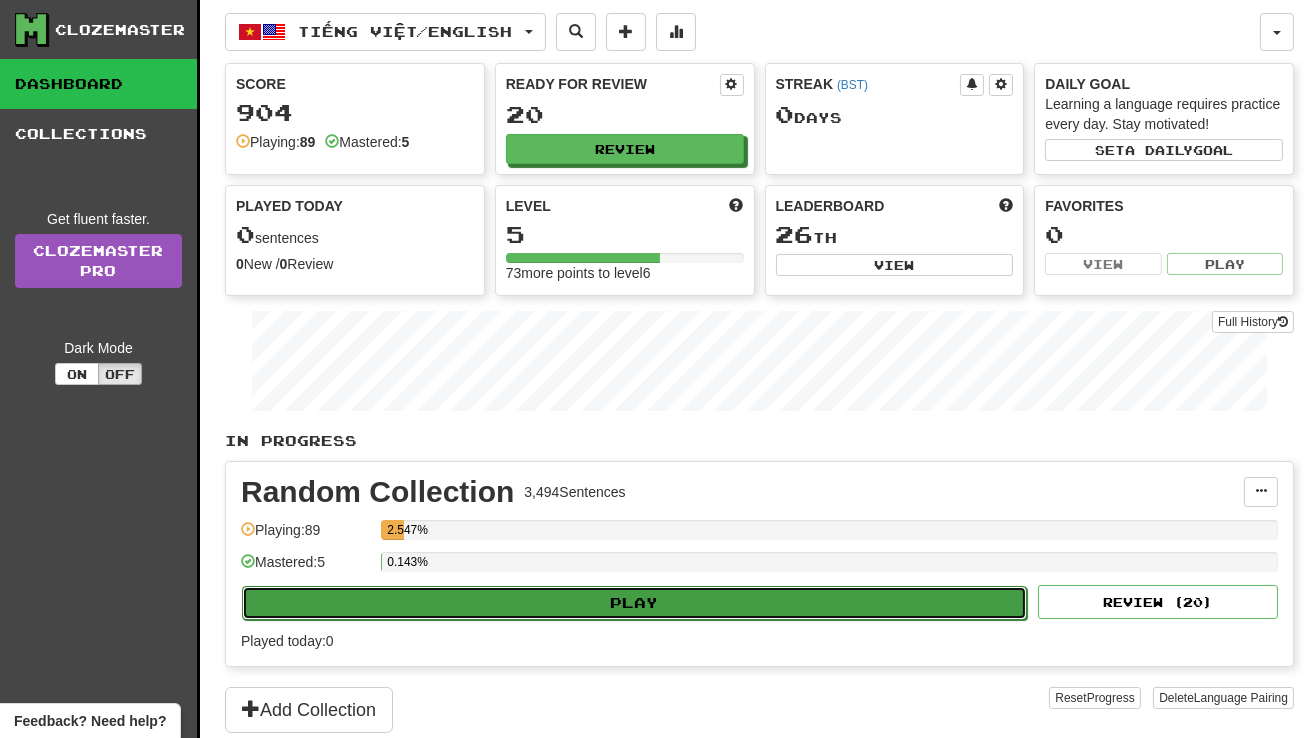 click on "Play" at bounding box center [634, 603] 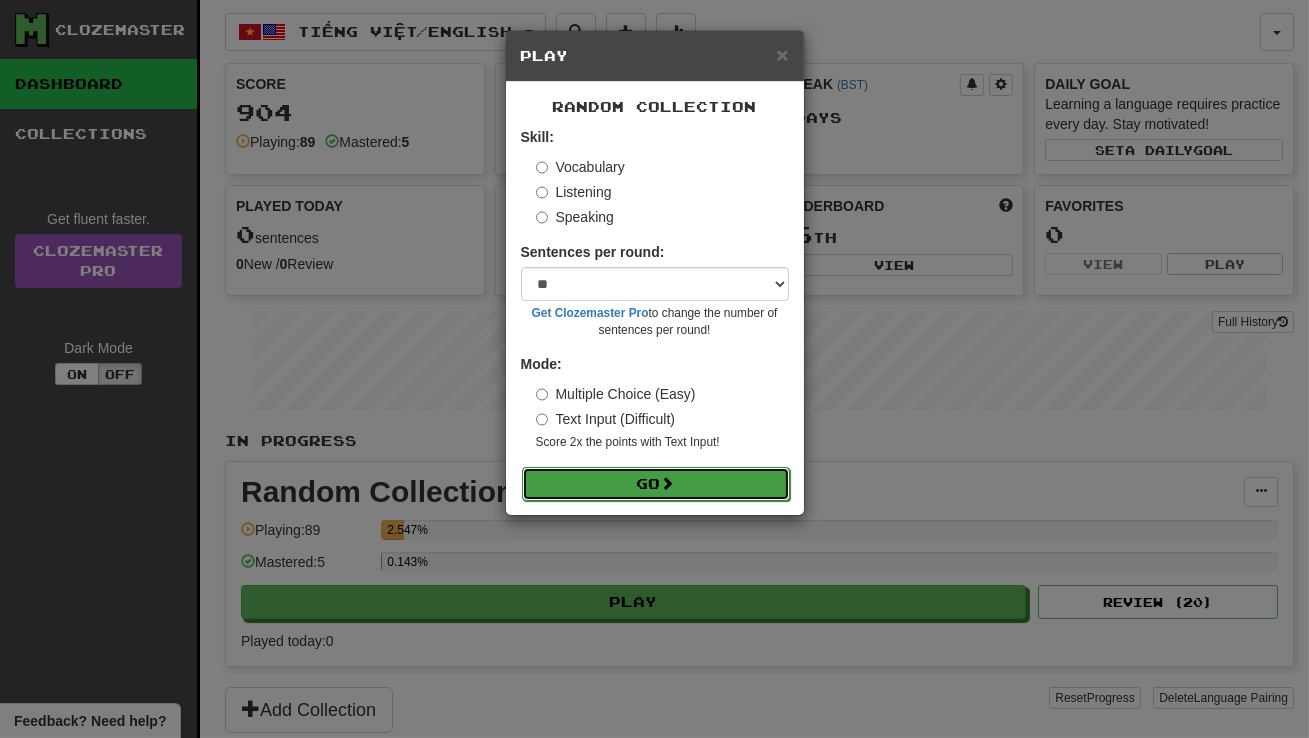 click on "Go" at bounding box center [656, 484] 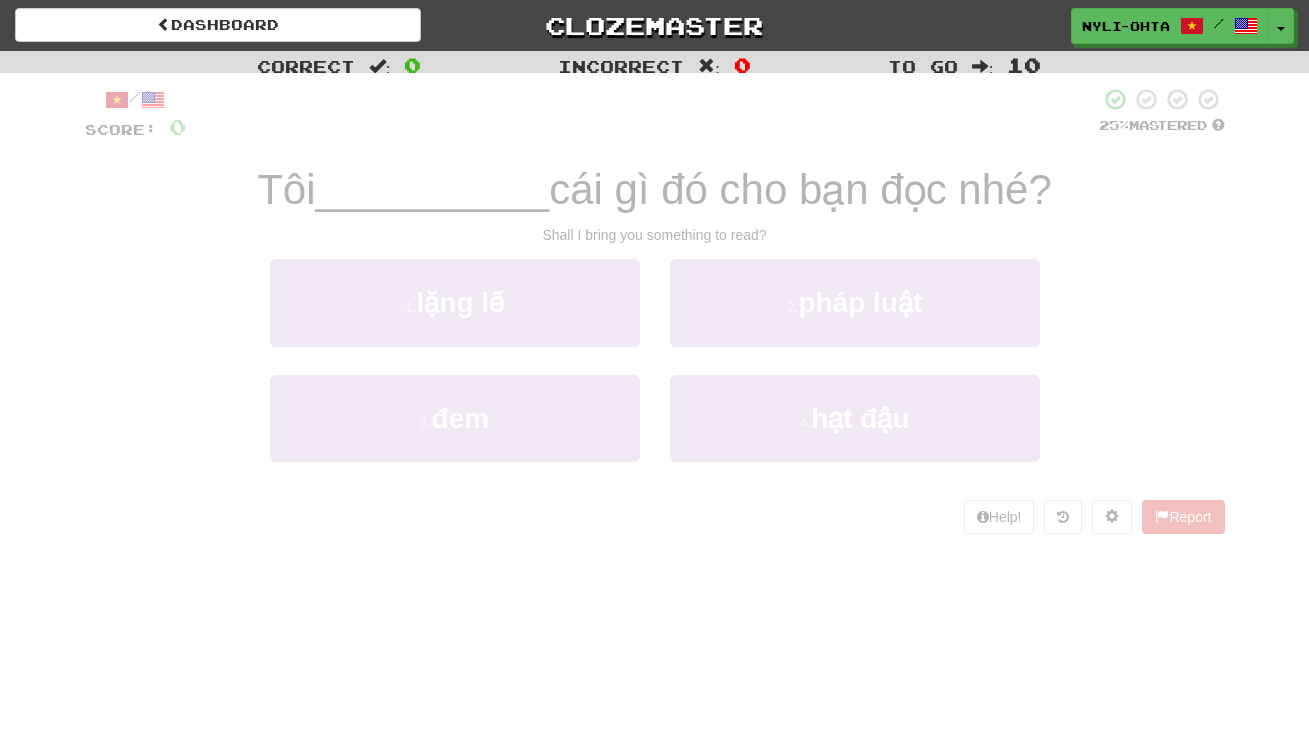 scroll, scrollTop: 0, scrollLeft: 0, axis: both 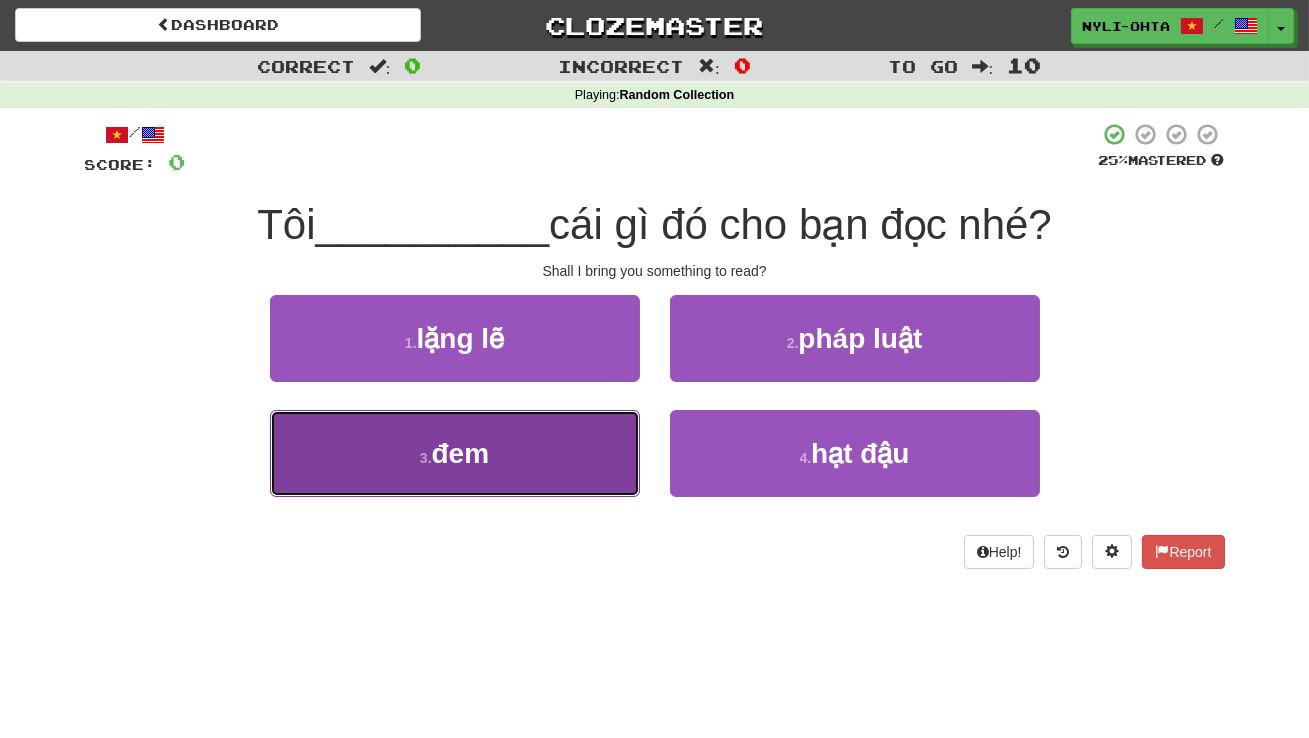 click on "3 .  đem" at bounding box center [455, 453] 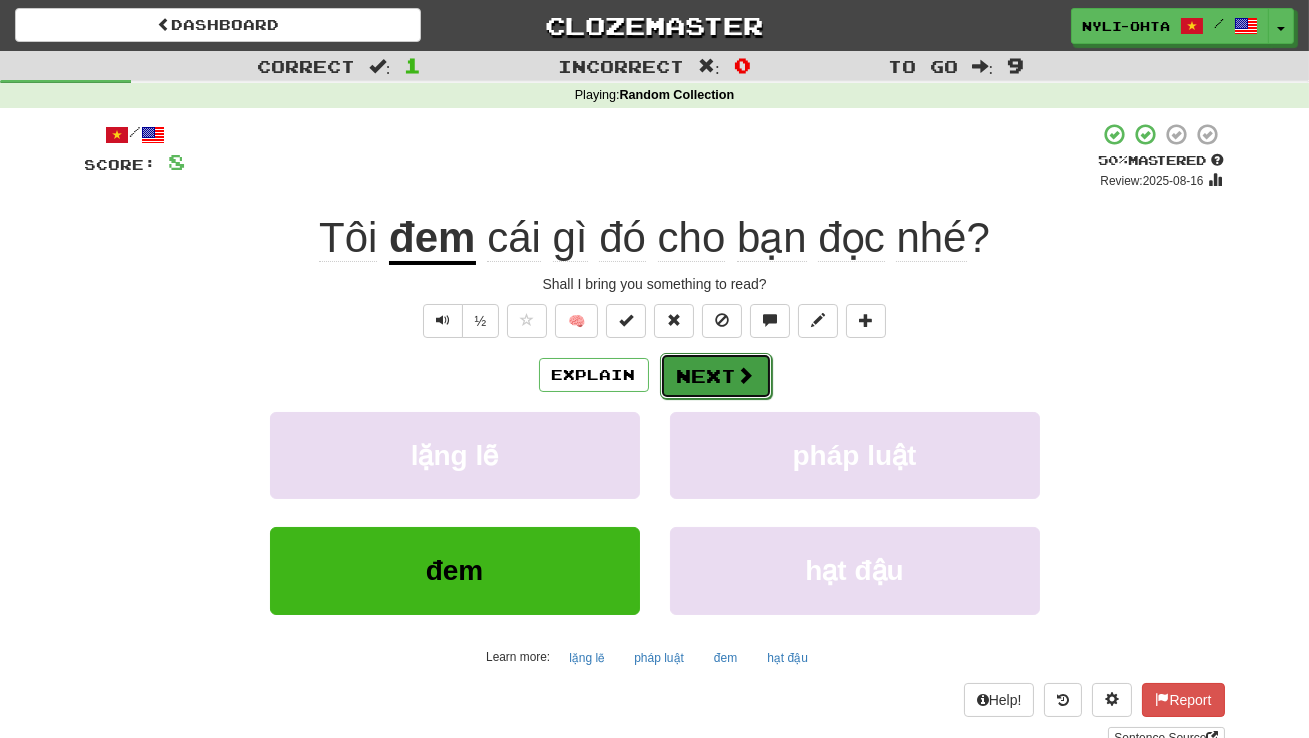 click on "Next" at bounding box center (716, 376) 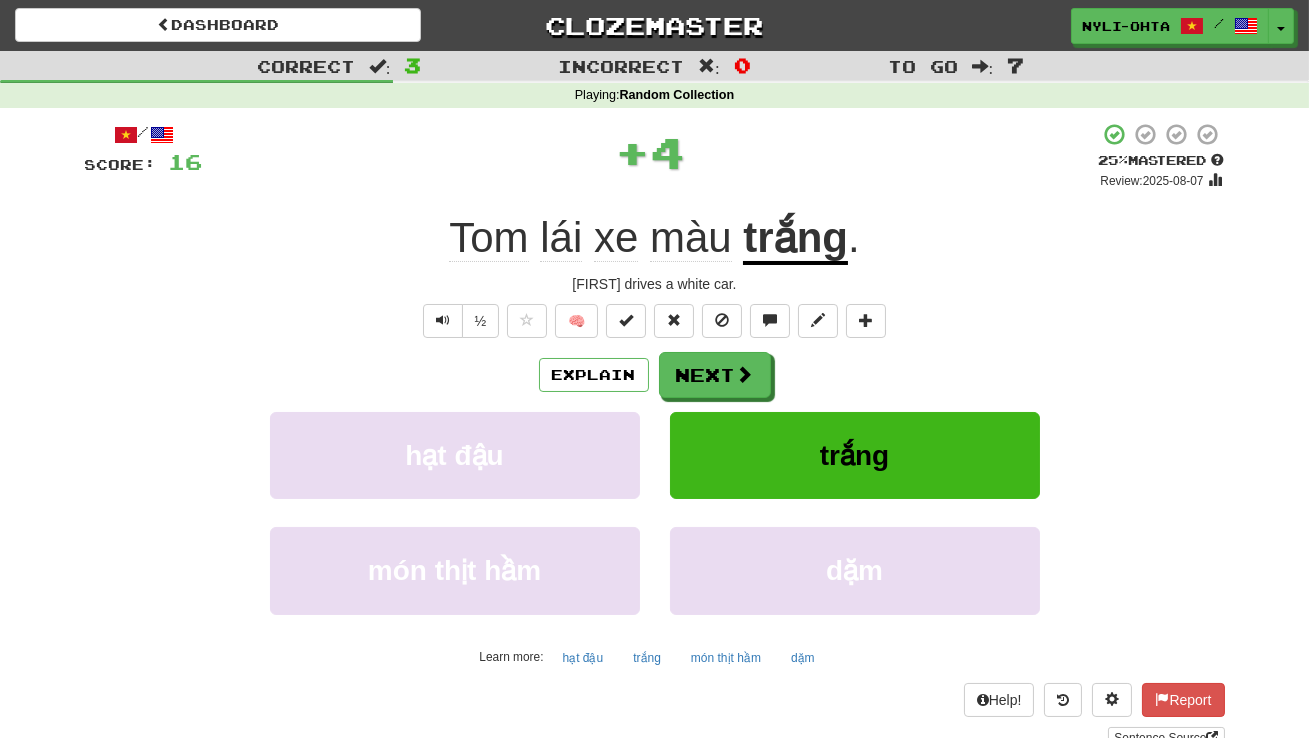 click on "Explain Next" at bounding box center [655, 375] 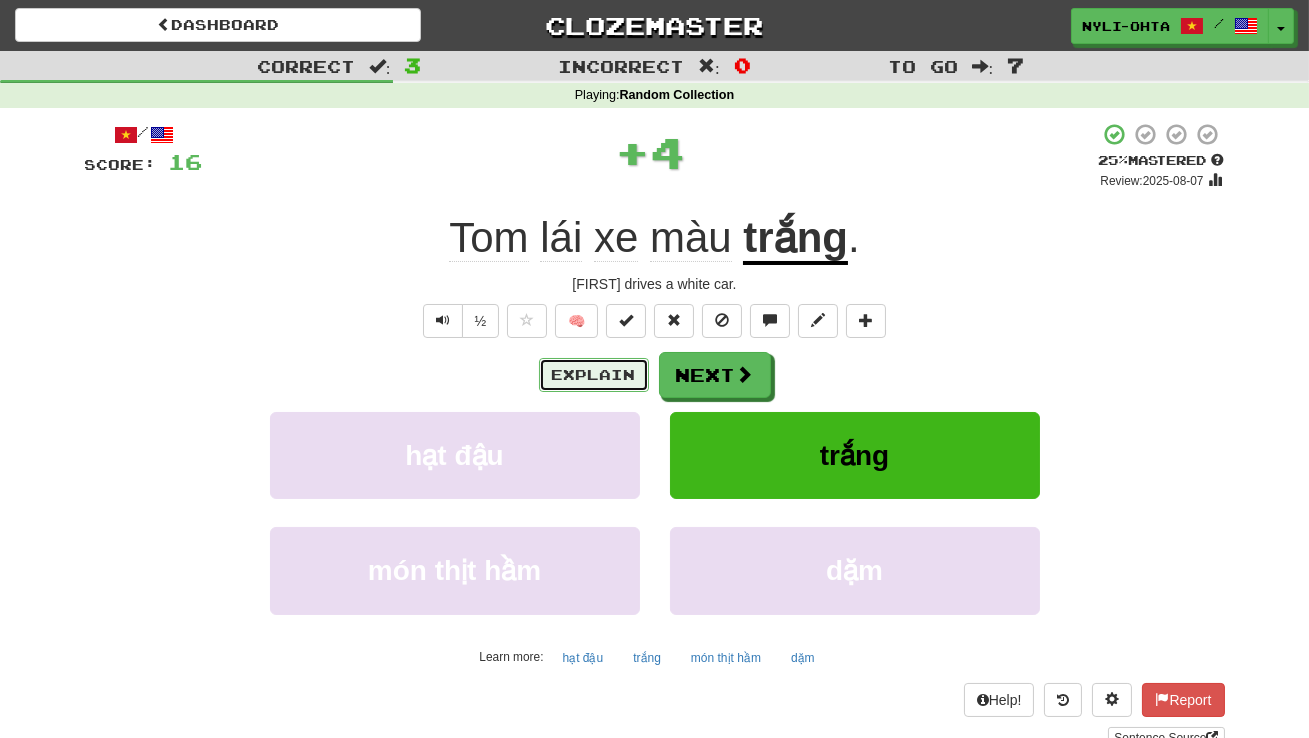 click on "Explain" at bounding box center (594, 375) 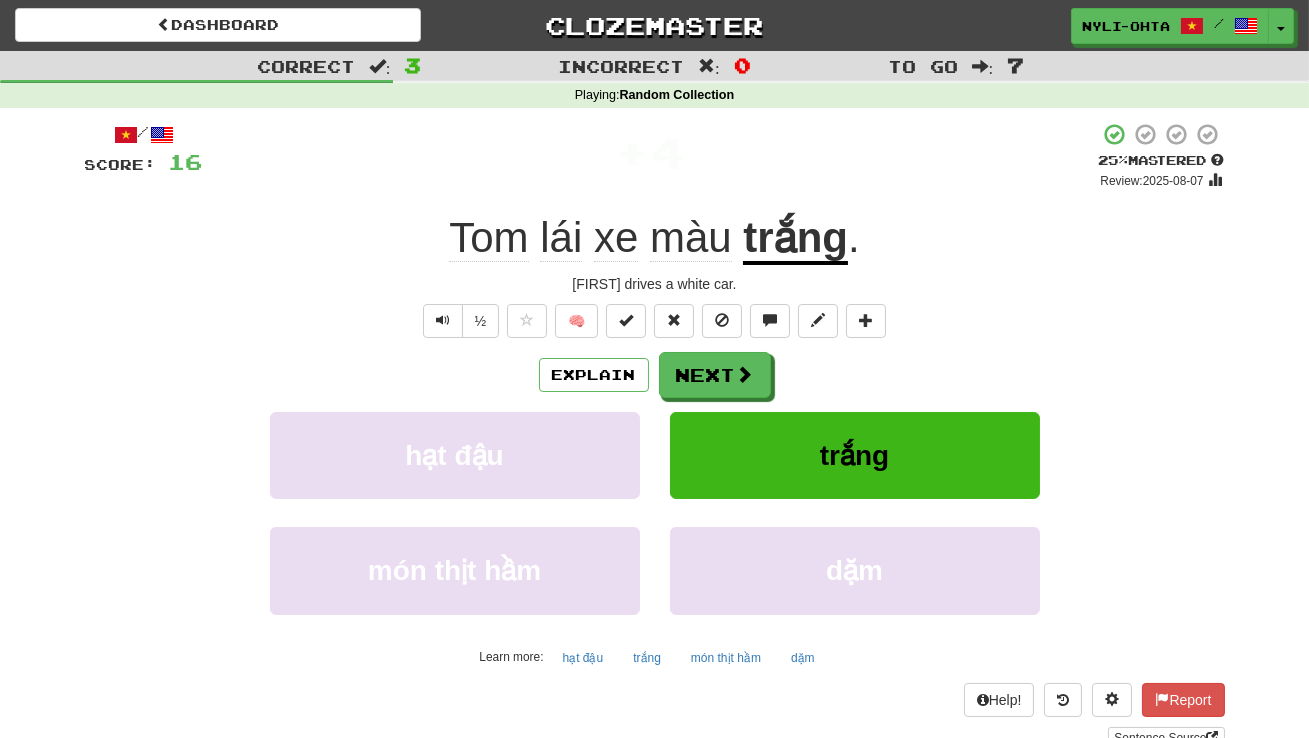 click on "màu" 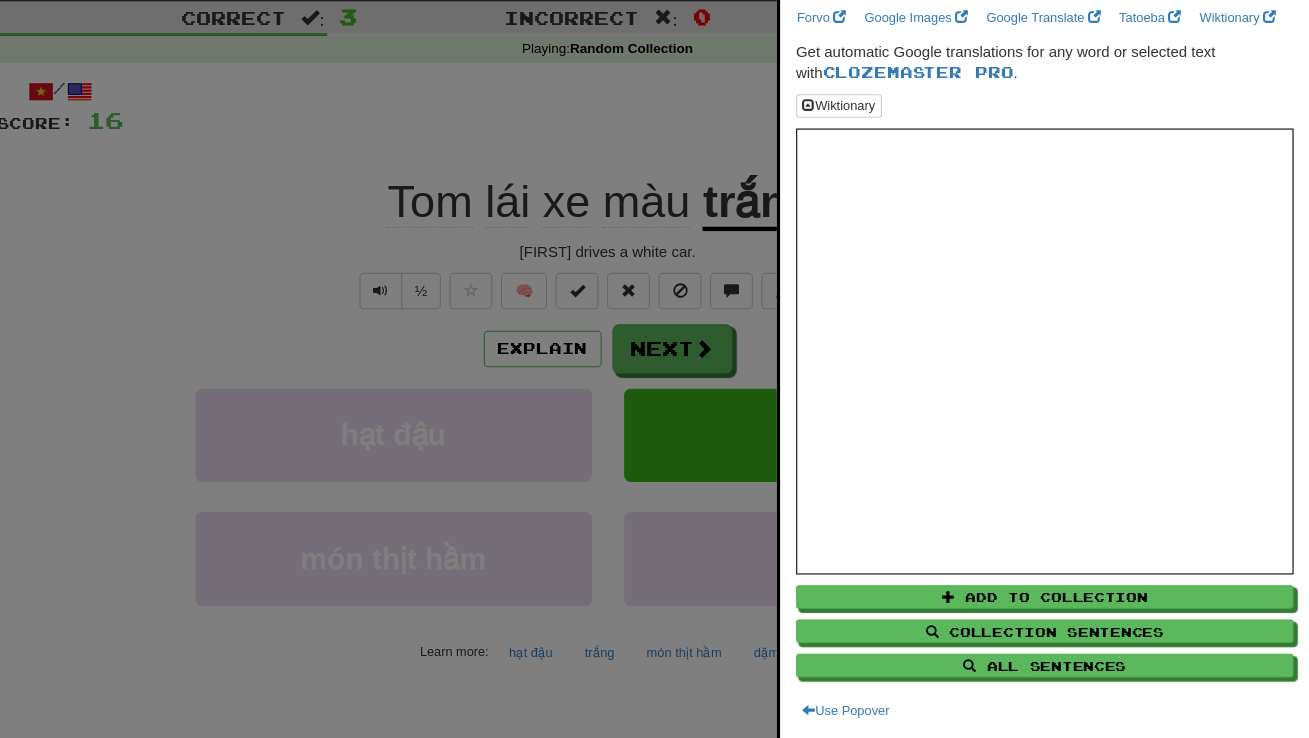 click at bounding box center (654, 369) 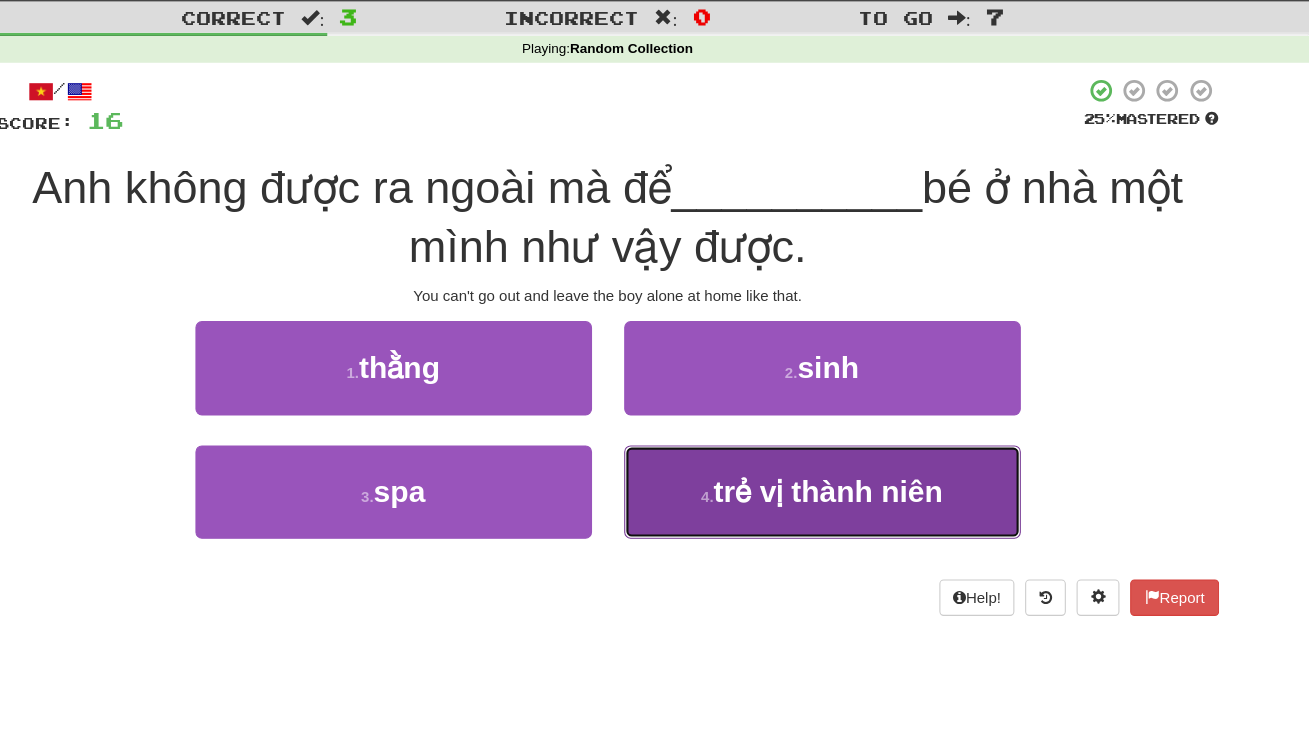 click on "trẻ vị thành niên" at bounding box center [860, 508] 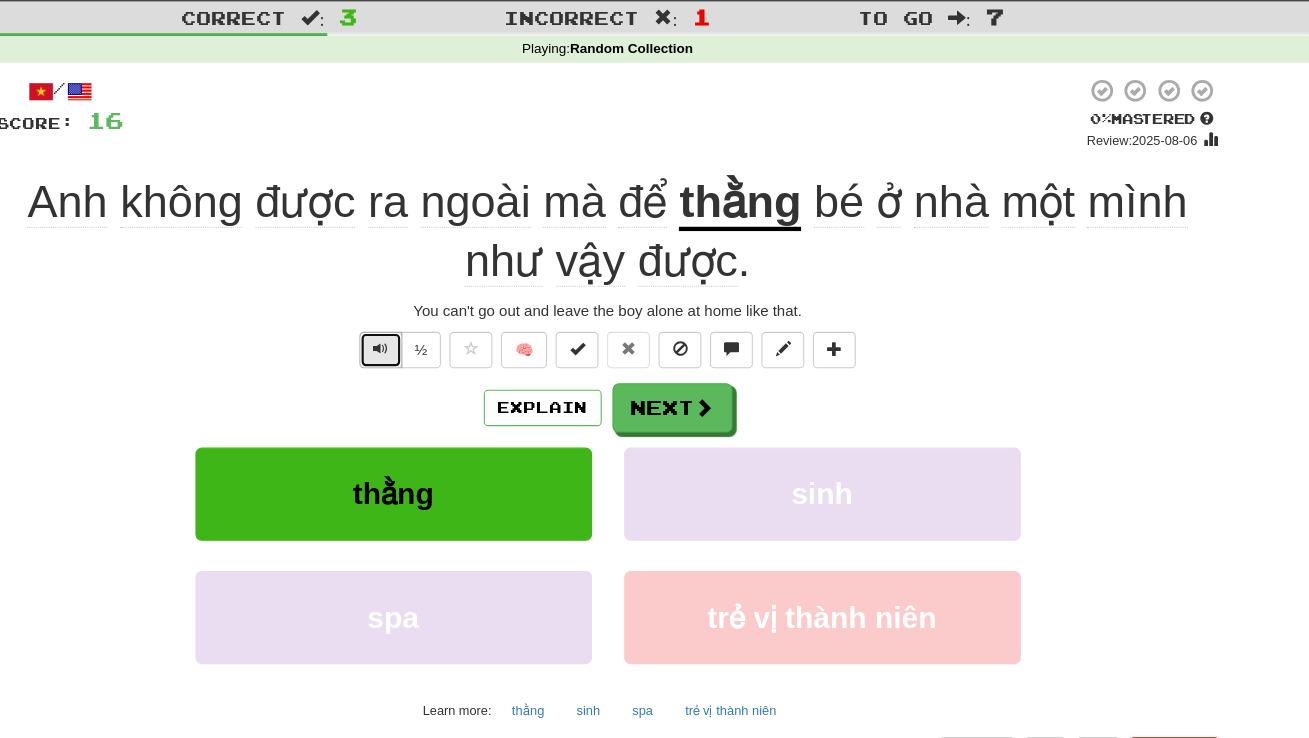 click at bounding box center [443, 375] 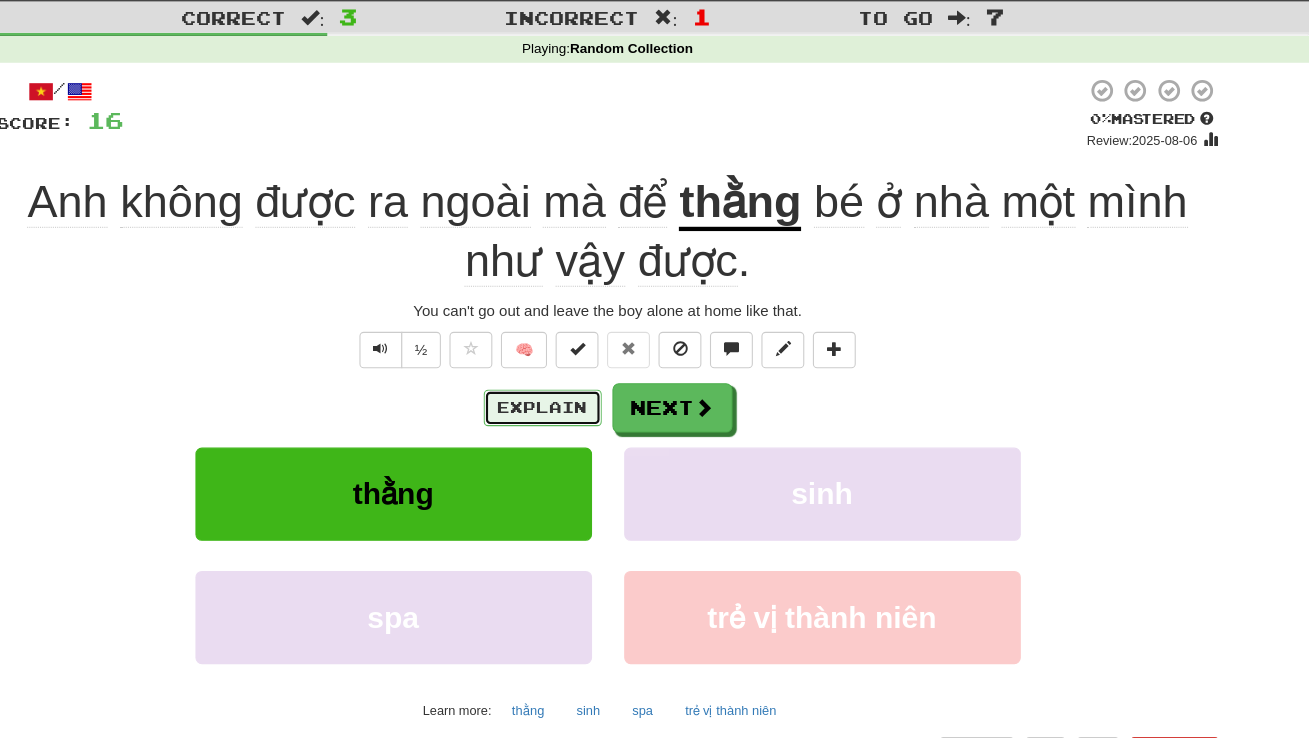 click on "Explain" at bounding box center [594, 430] 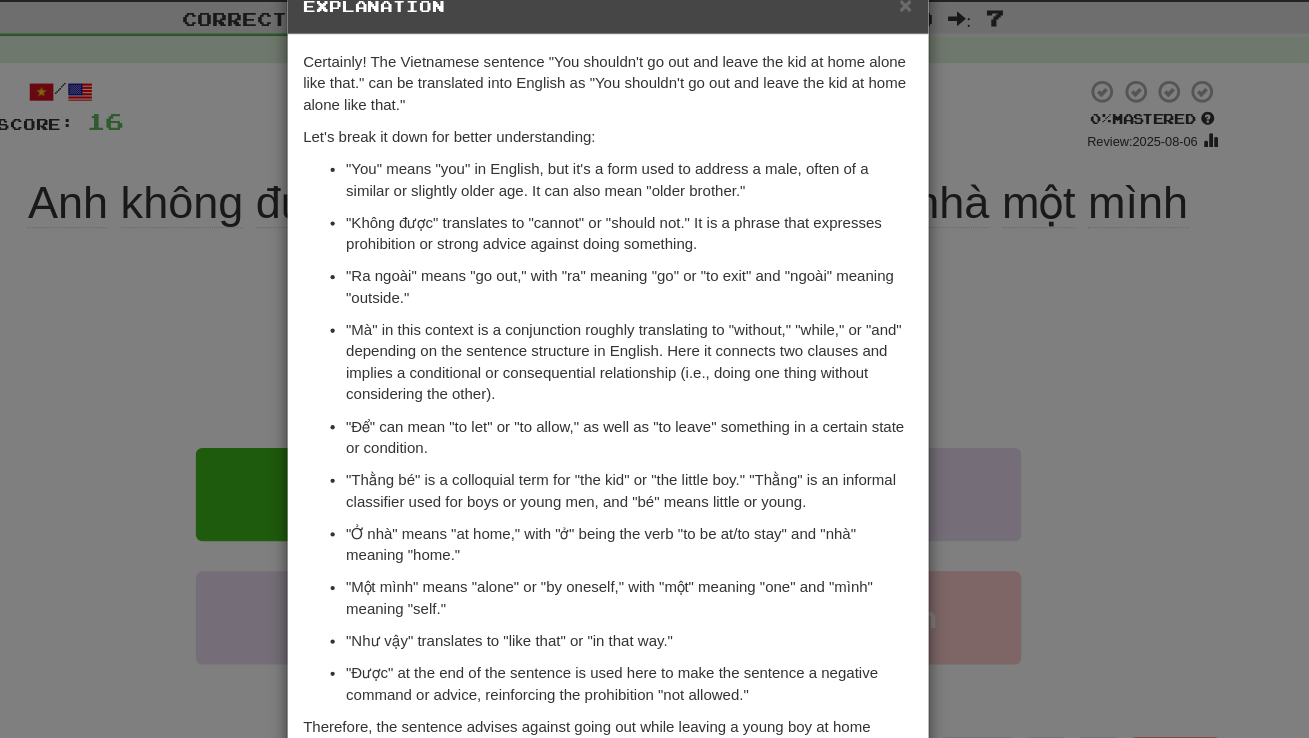 scroll, scrollTop: 82, scrollLeft: 0, axis: vertical 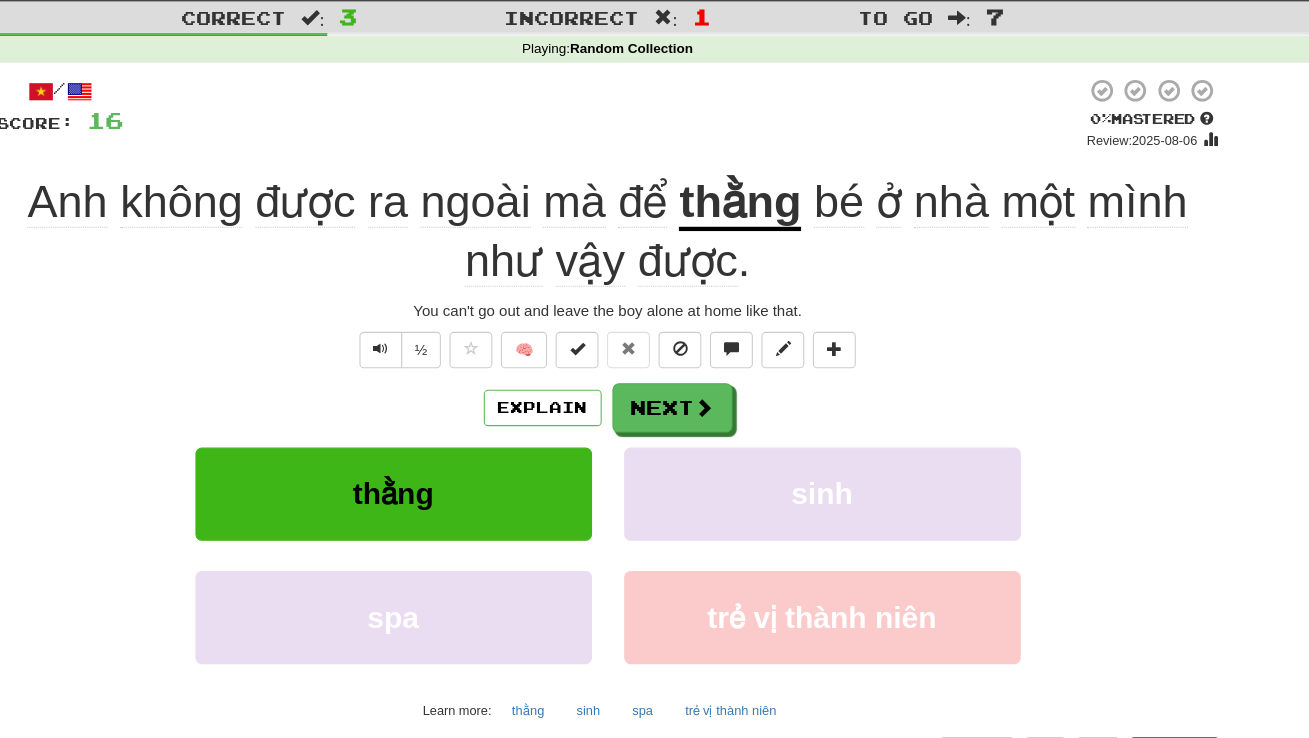 click on "vậy" at bounding box center (638, 293) 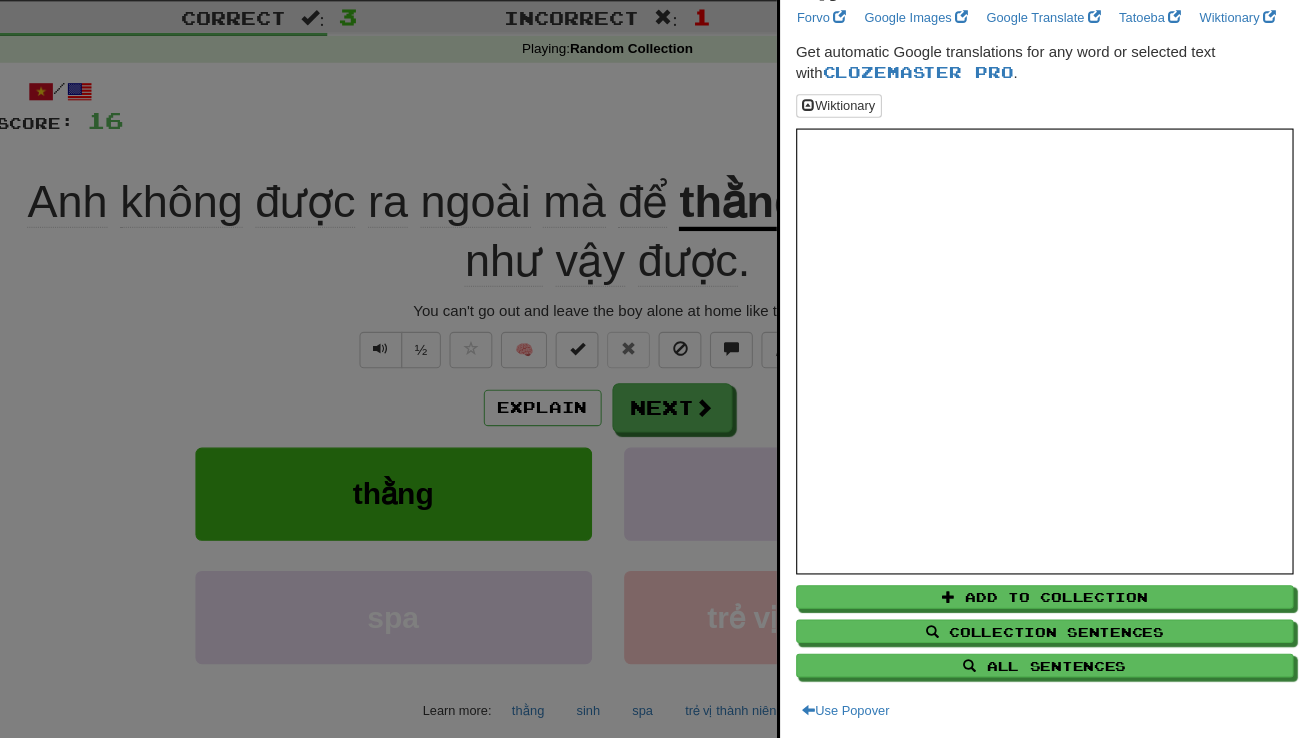 click at bounding box center (654, 369) 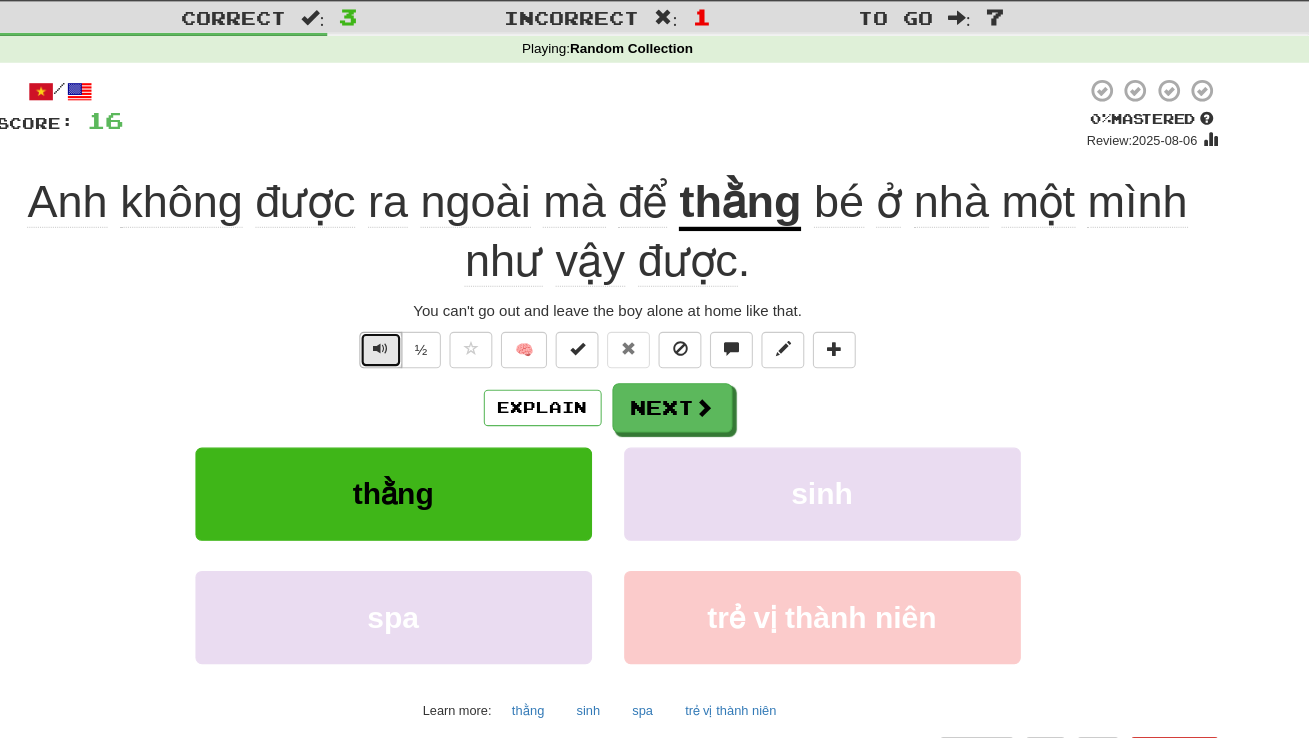 click at bounding box center (443, 375) 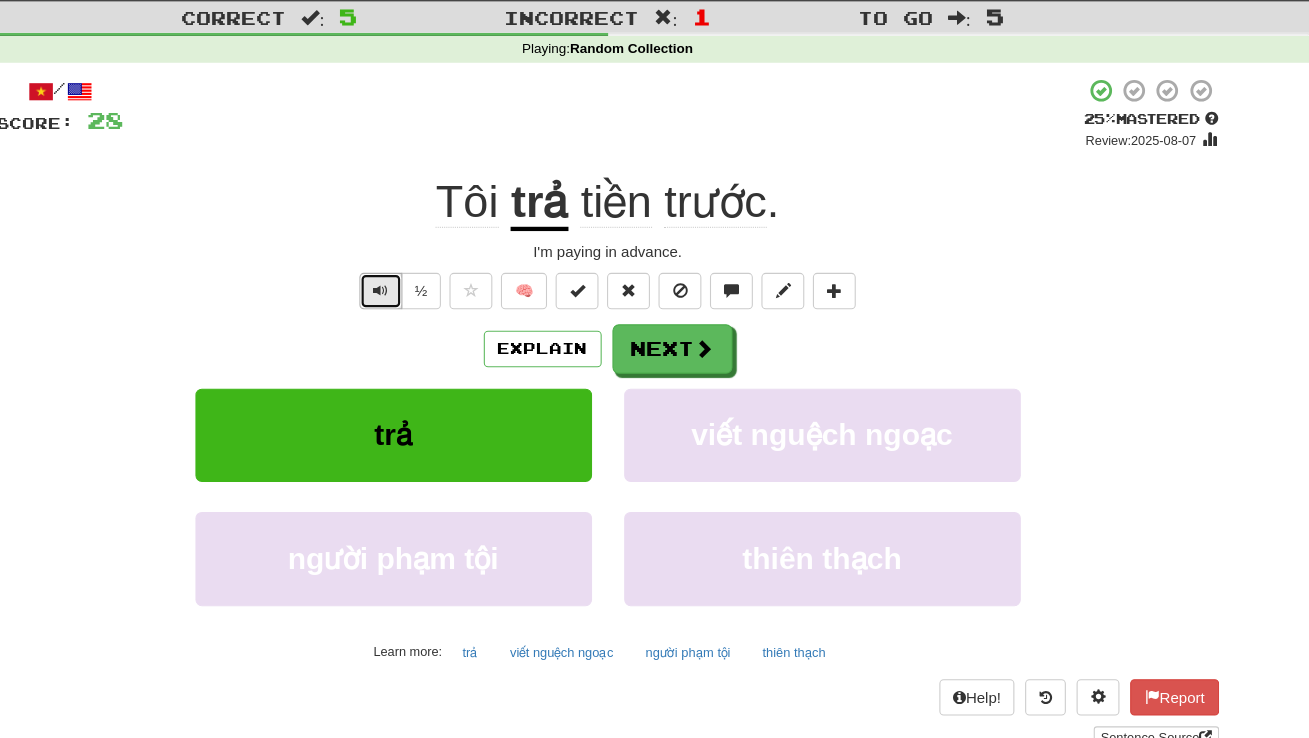 click at bounding box center (443, 321) 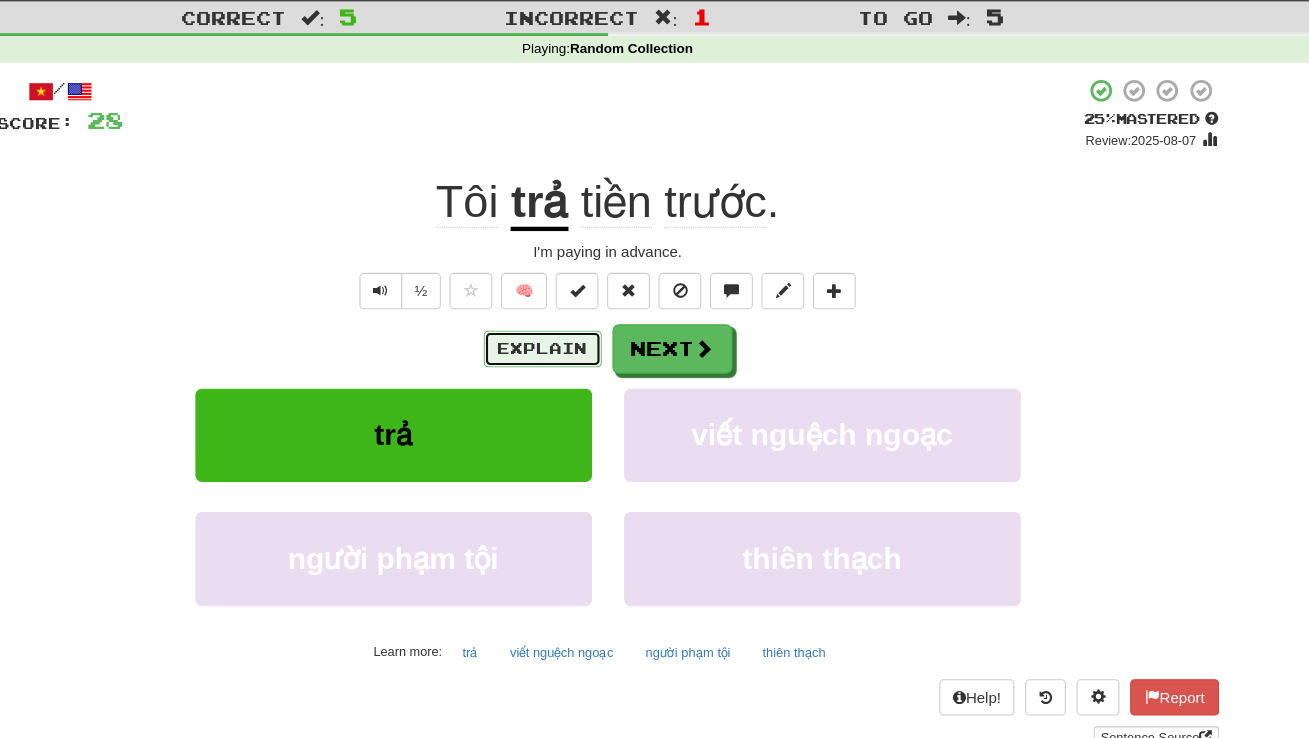 click on "Explain" at bounding box center (594, 375) 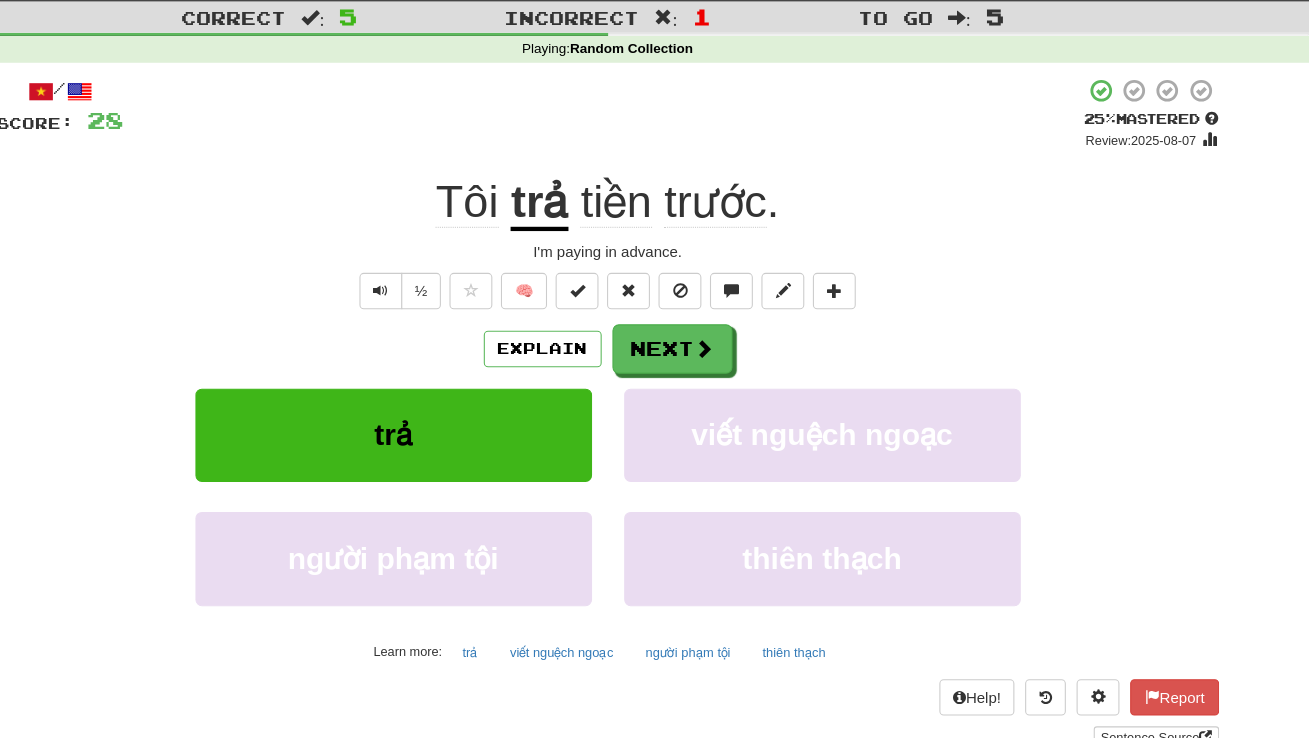 click on "trả" at bounding box center [590, 239] 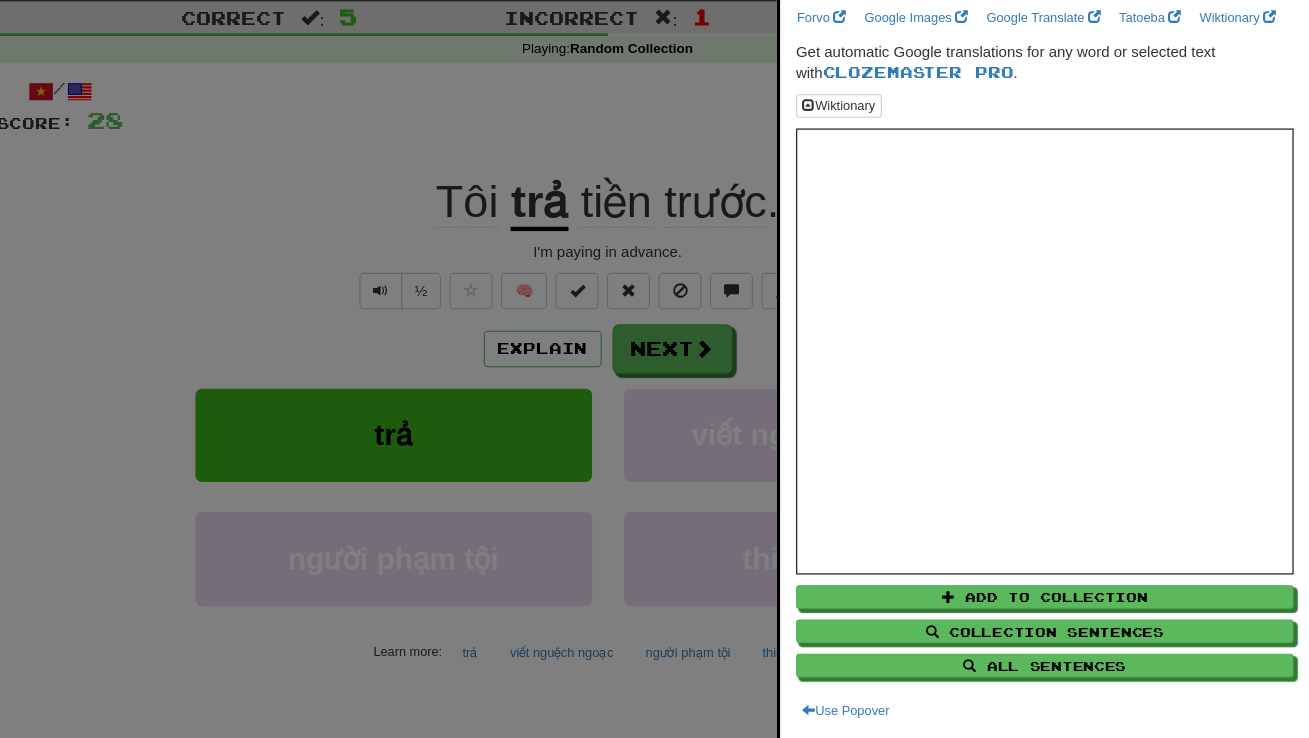 click at bounding box center [654, 369] 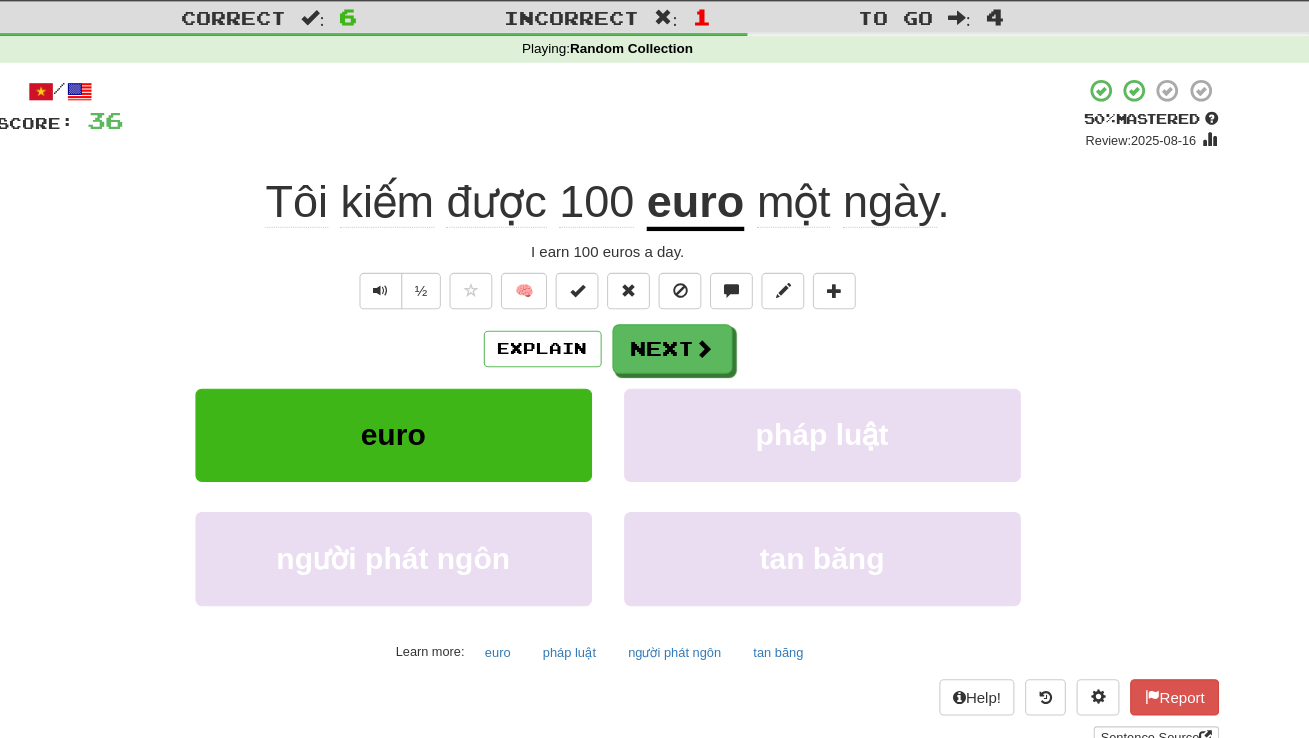 click on "Explain Next" at bounding box center [655, 375] 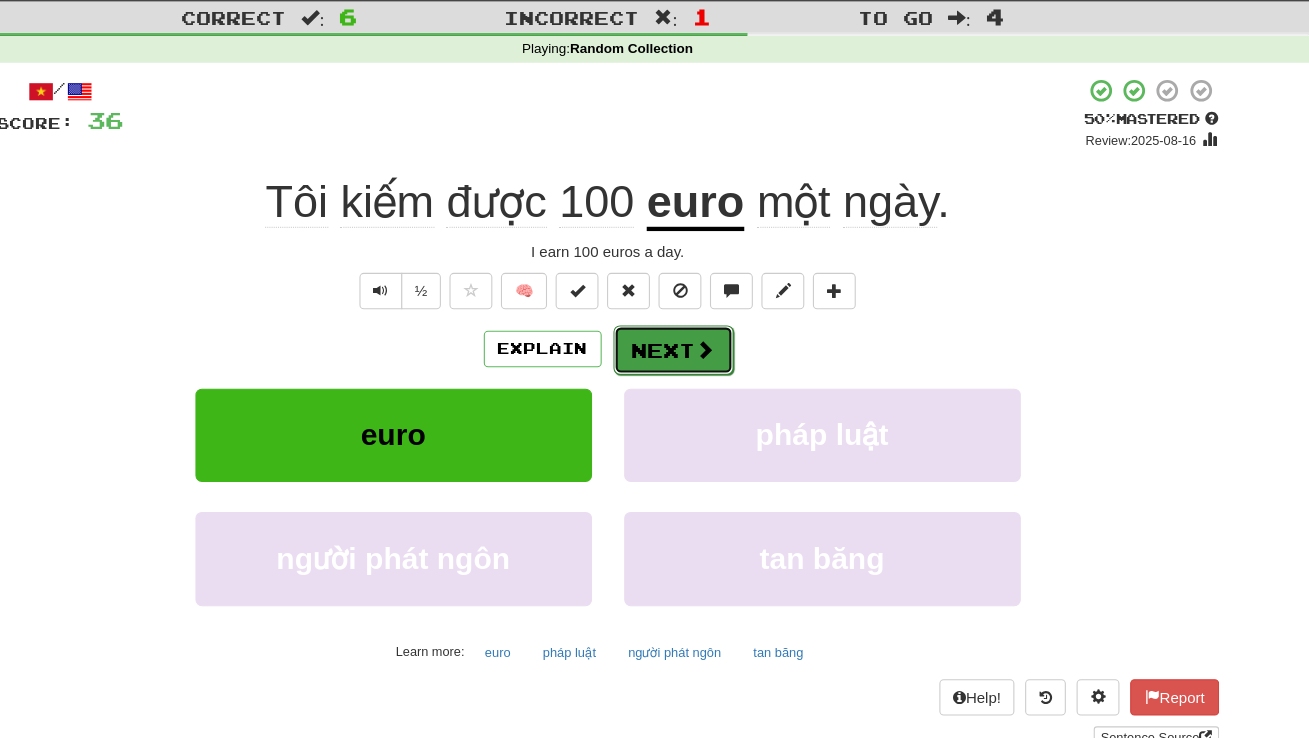 click on "Next" at bounding box center (716, 376) 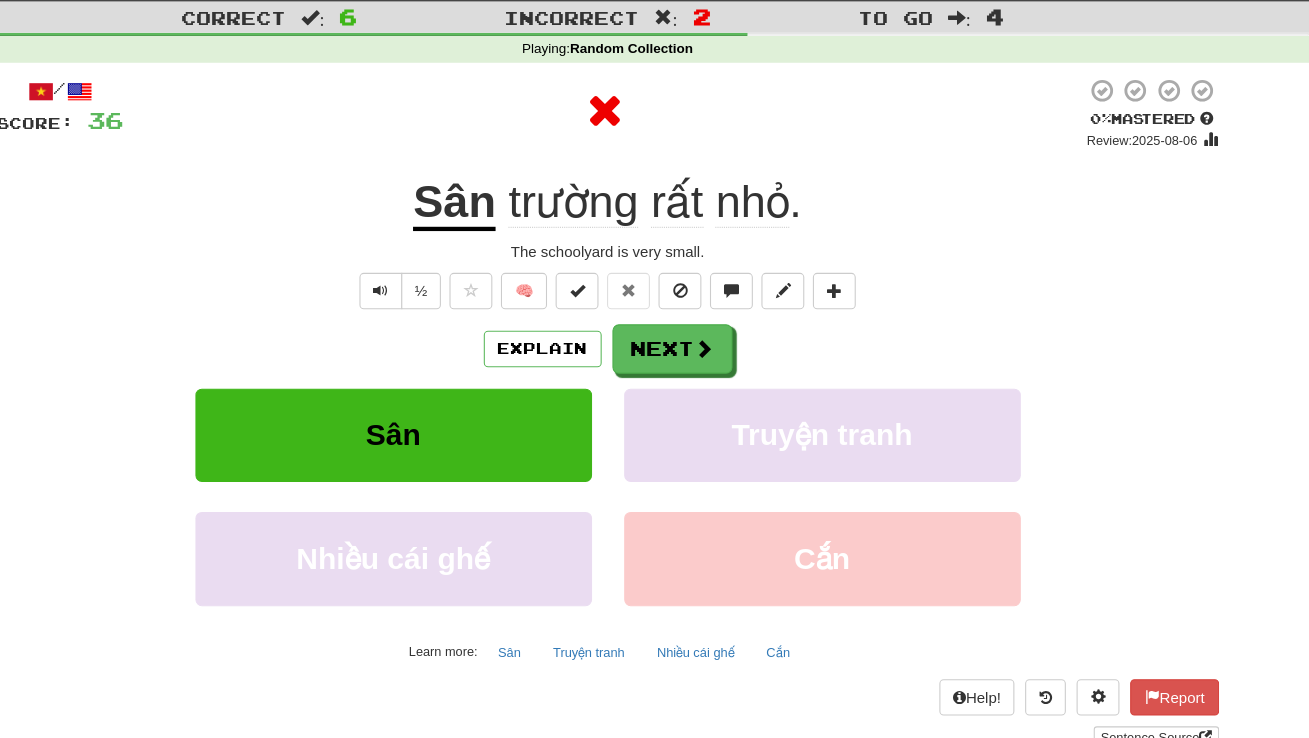 click on "Sân" at bounding box center [511, 239] 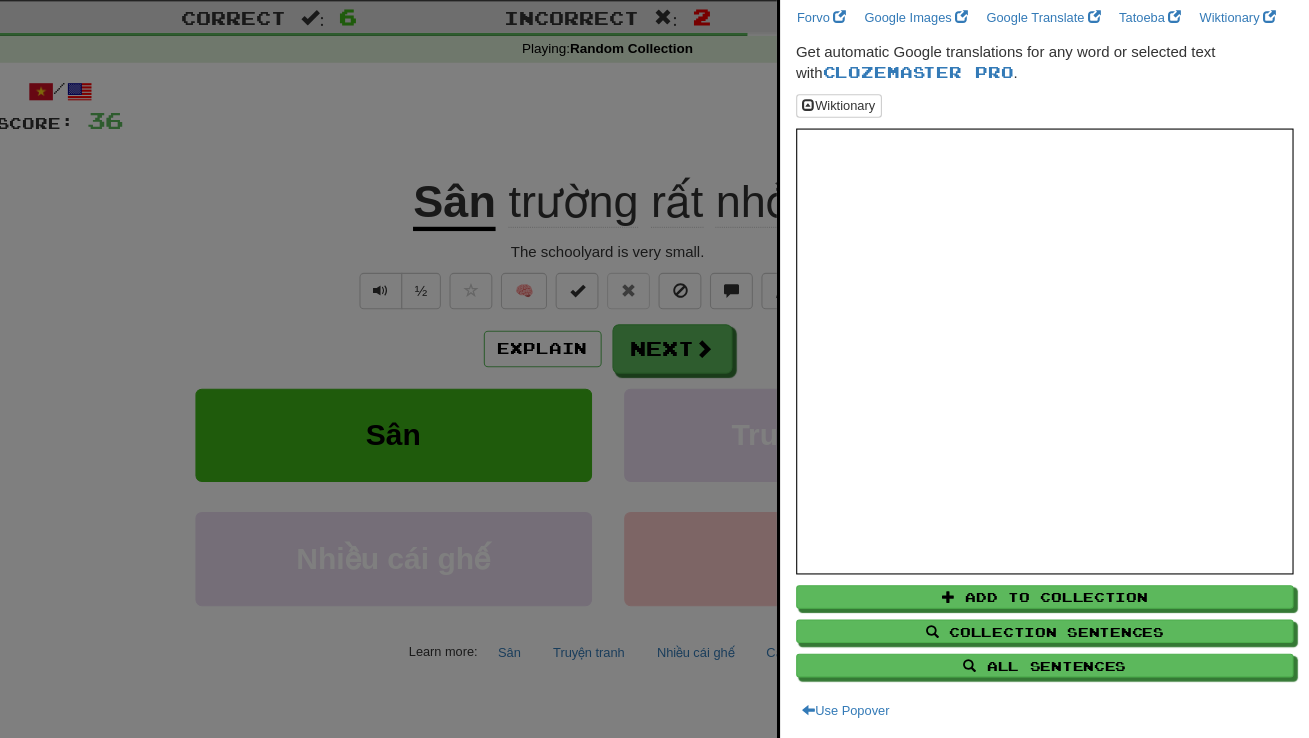 click at bounding box center [654, 369] 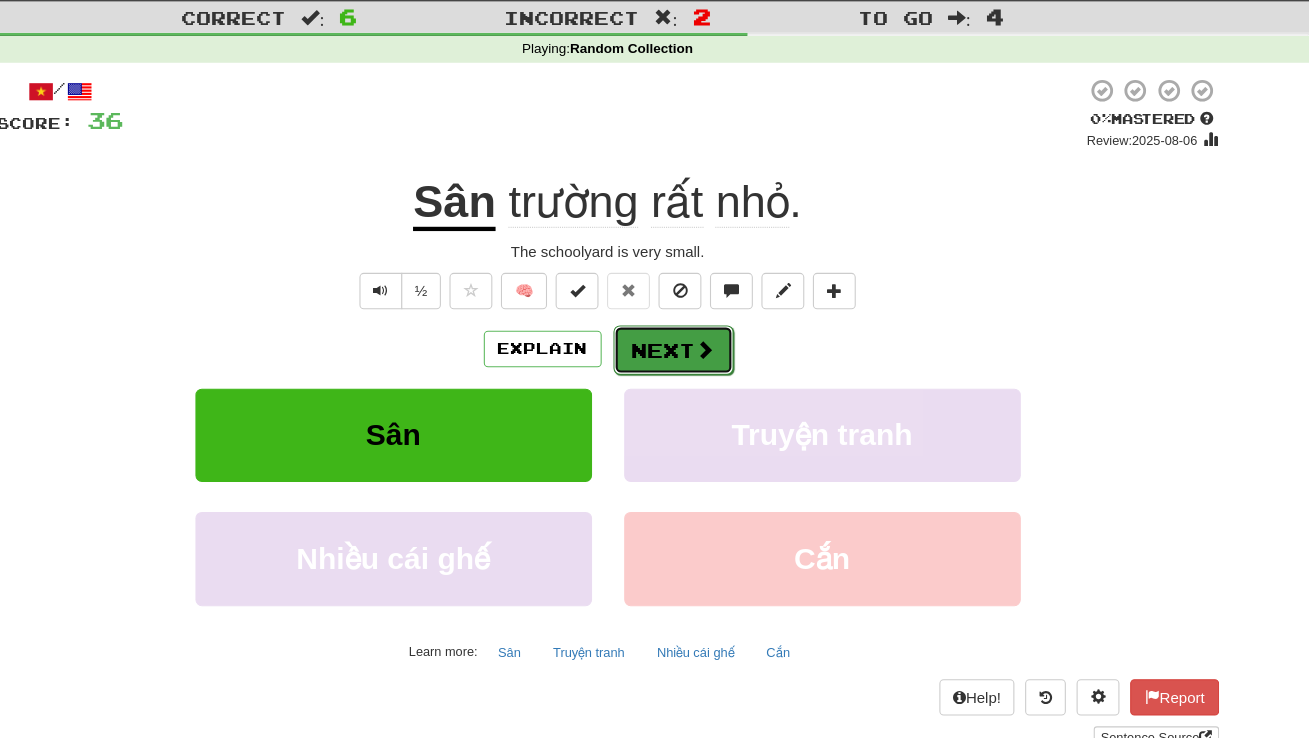click on "Next" at bounding box center [716, 376] 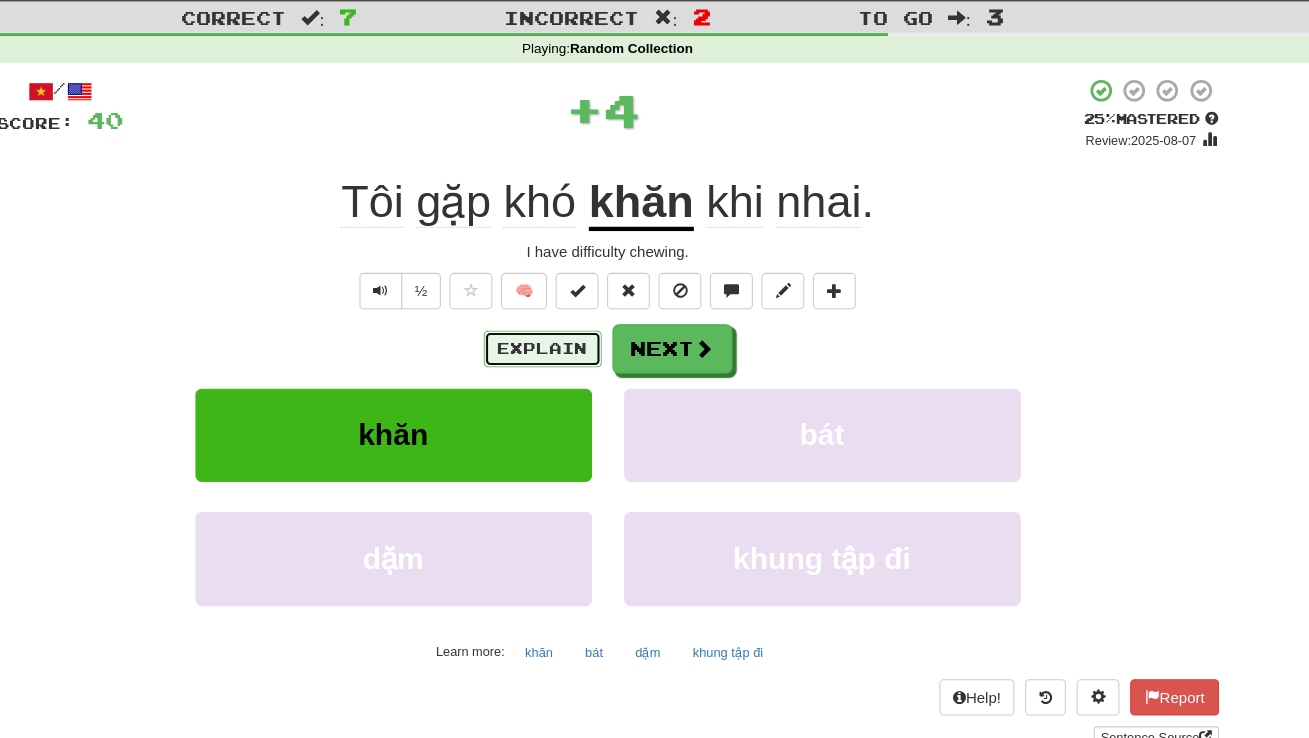 click on "Explain" at bounding box center [594, 375] 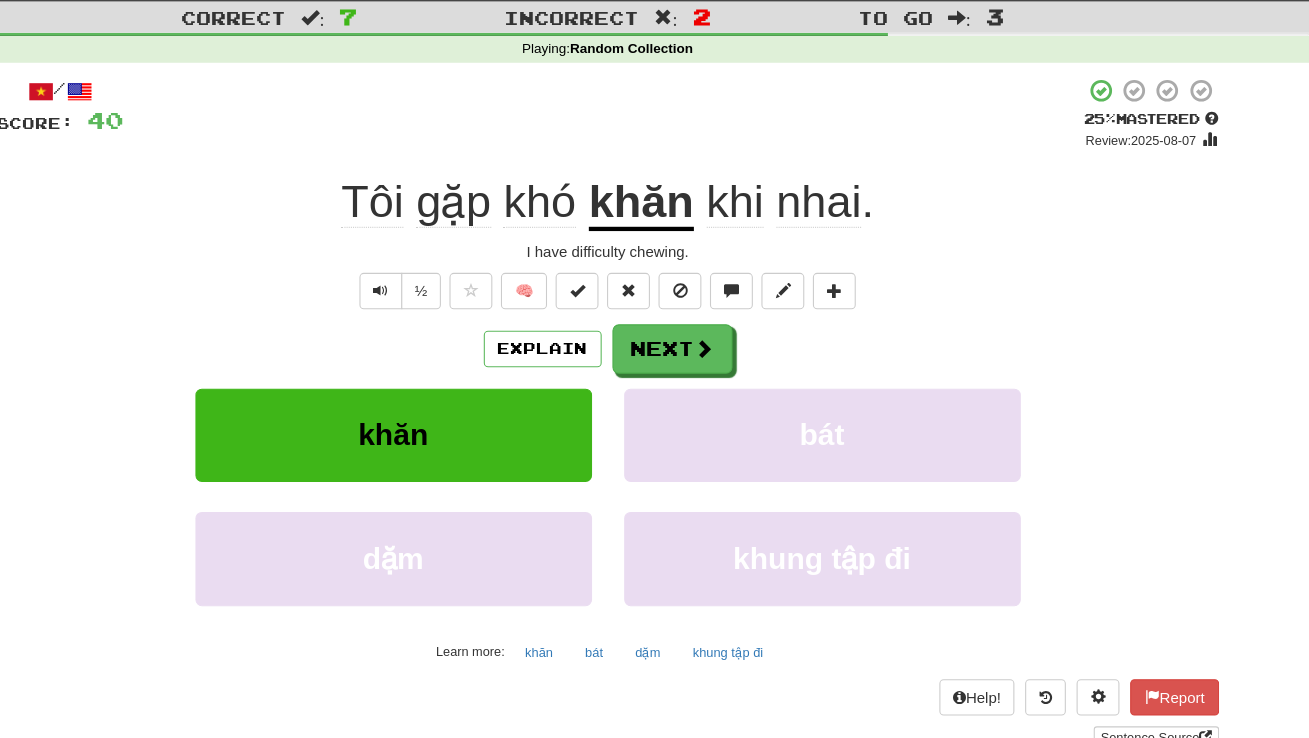 click on "nhai" at bounding box center (851, 238) 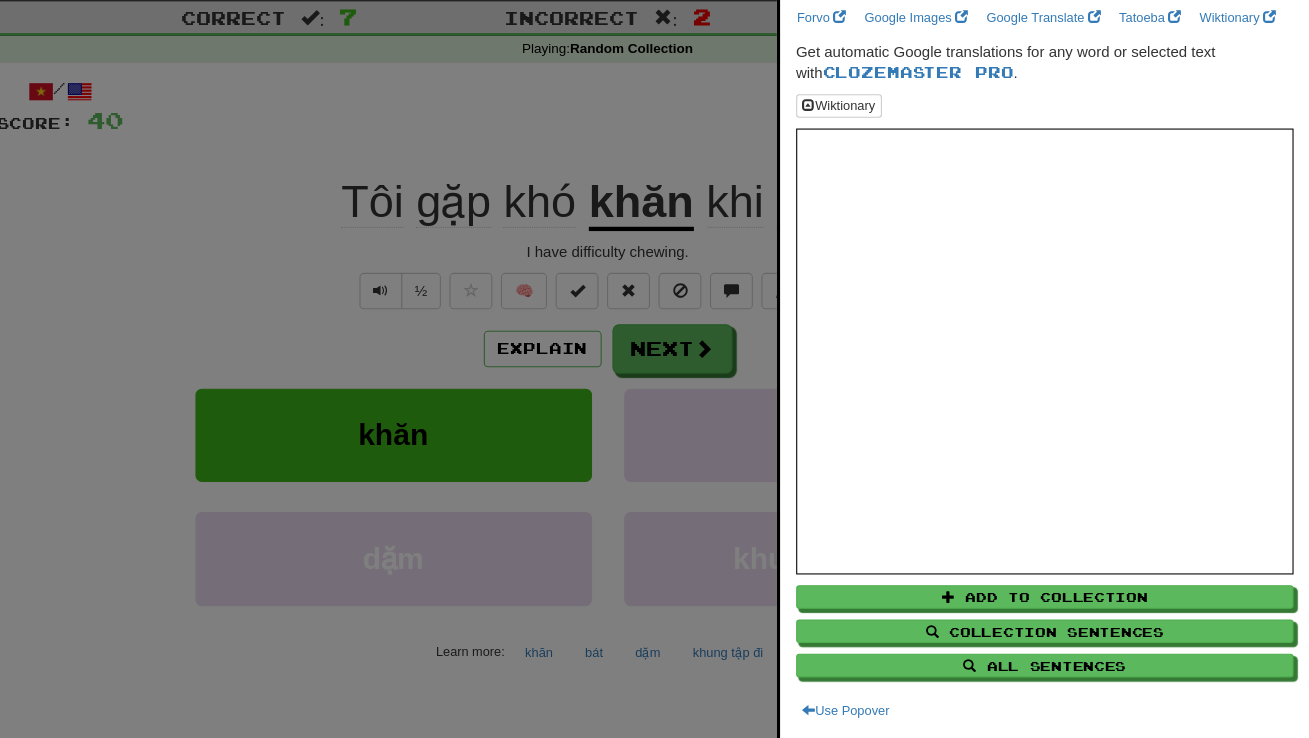 click at bounding box center (654, 369) 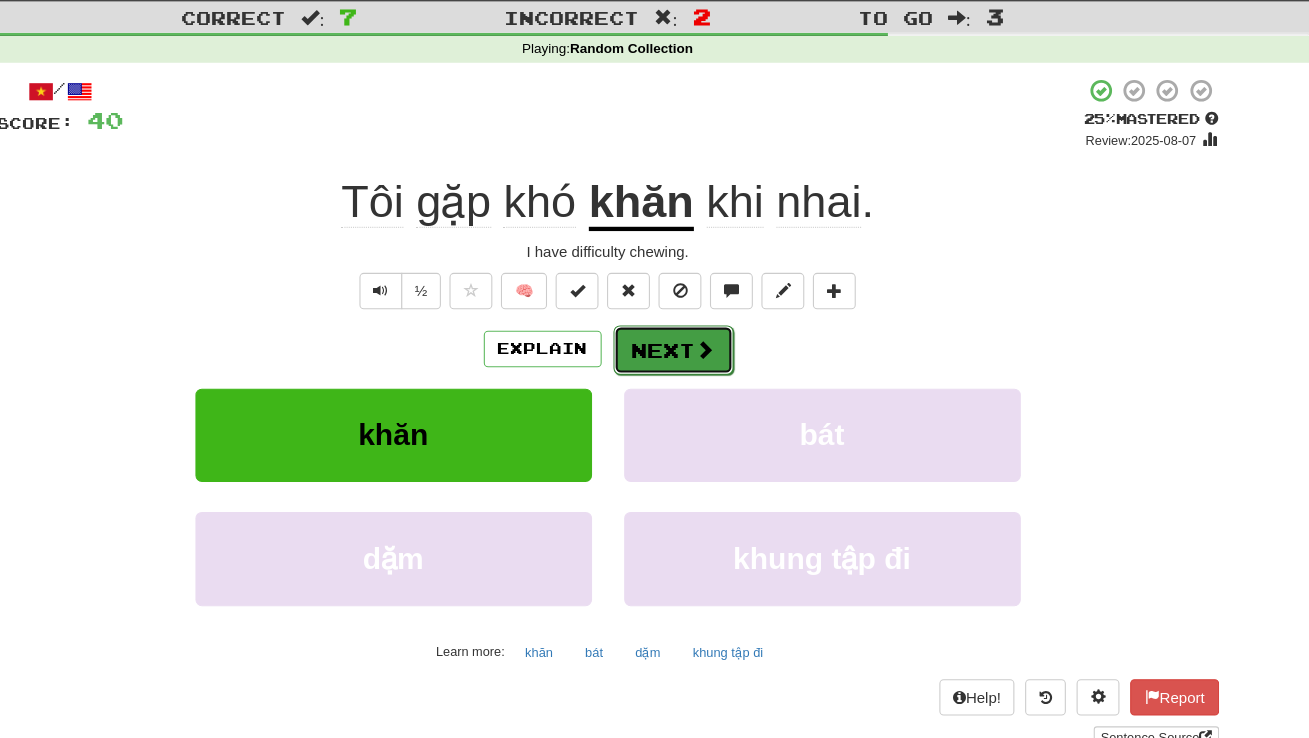 click on "Next" at bounding box center [716, 376] 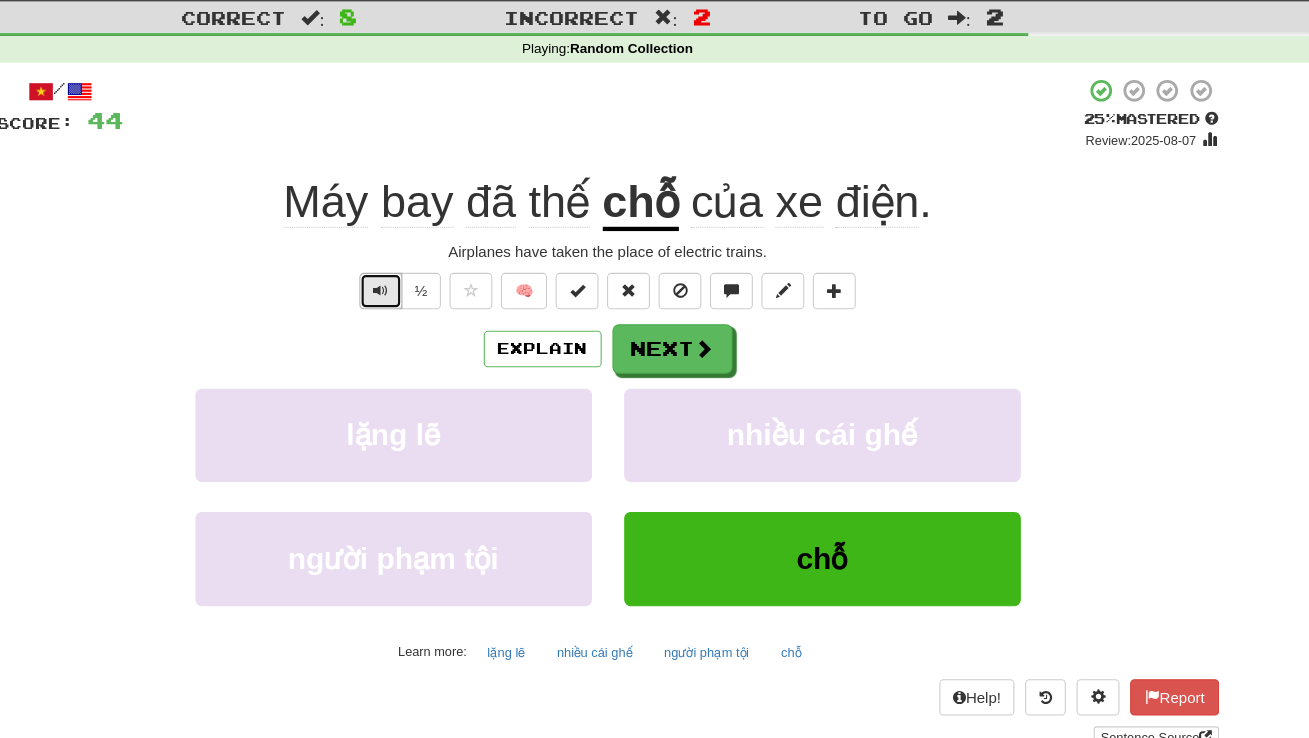 click at bounding box center (443, 321) 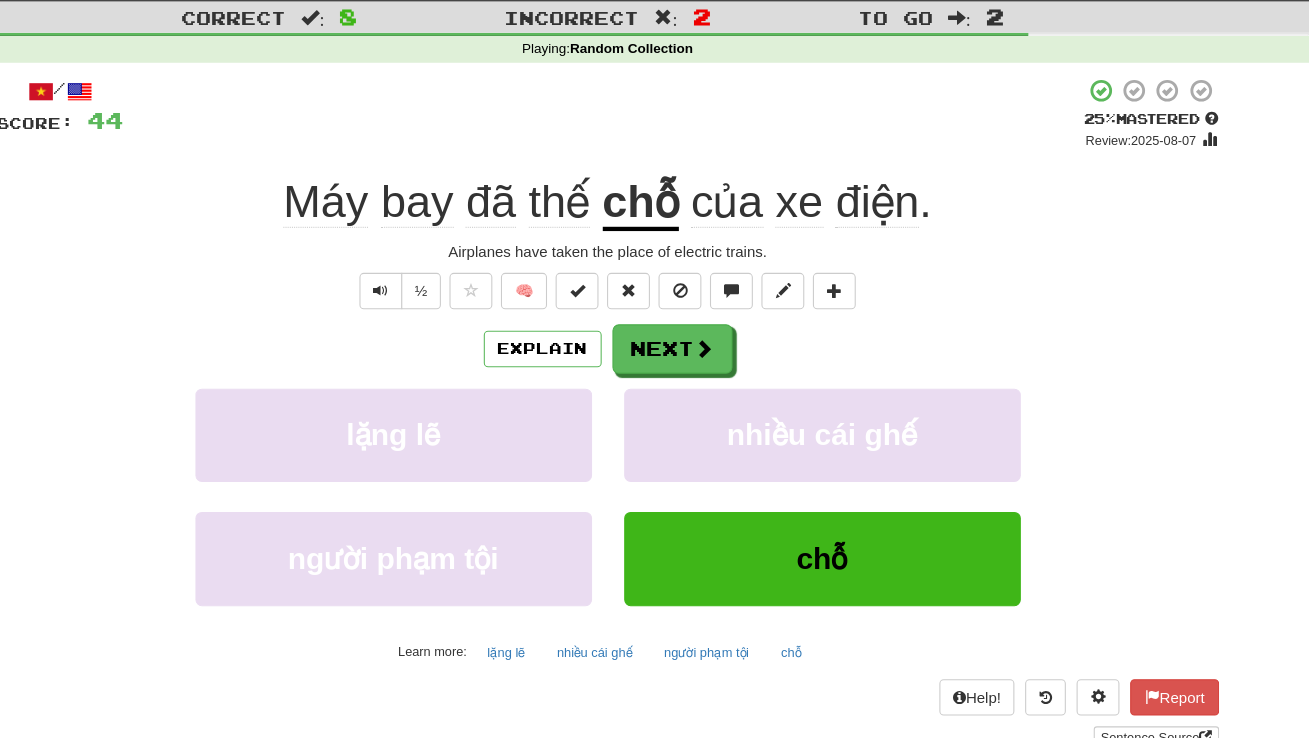 click on "thế" 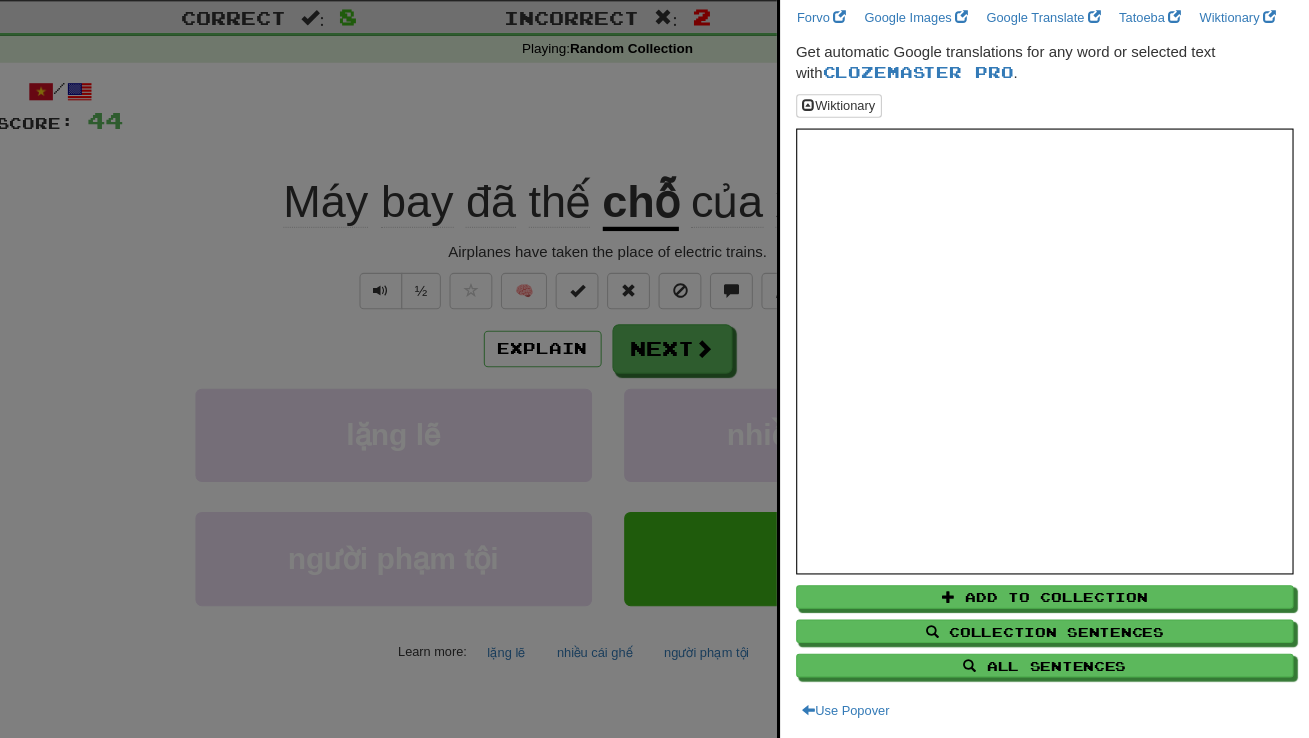 click at bounding box center (654, 369) 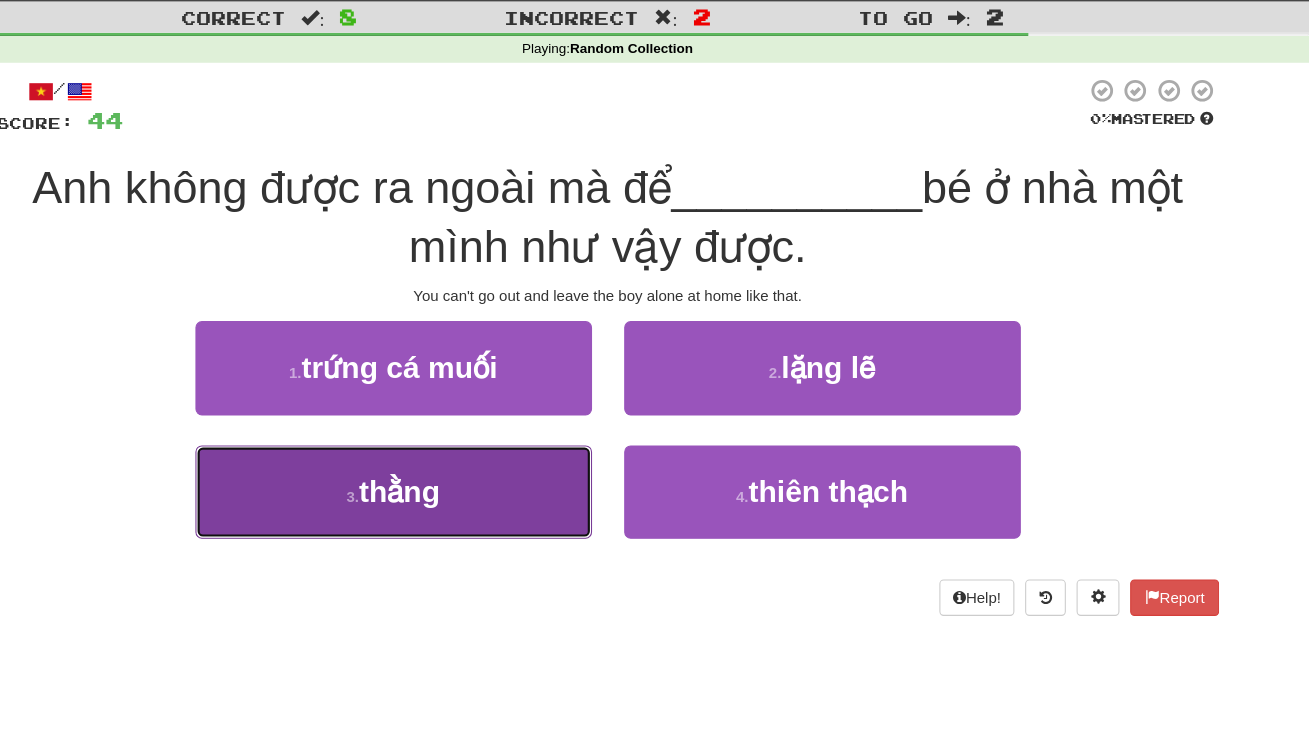 click on "3 .  boy" at bounding box center (455, 508) 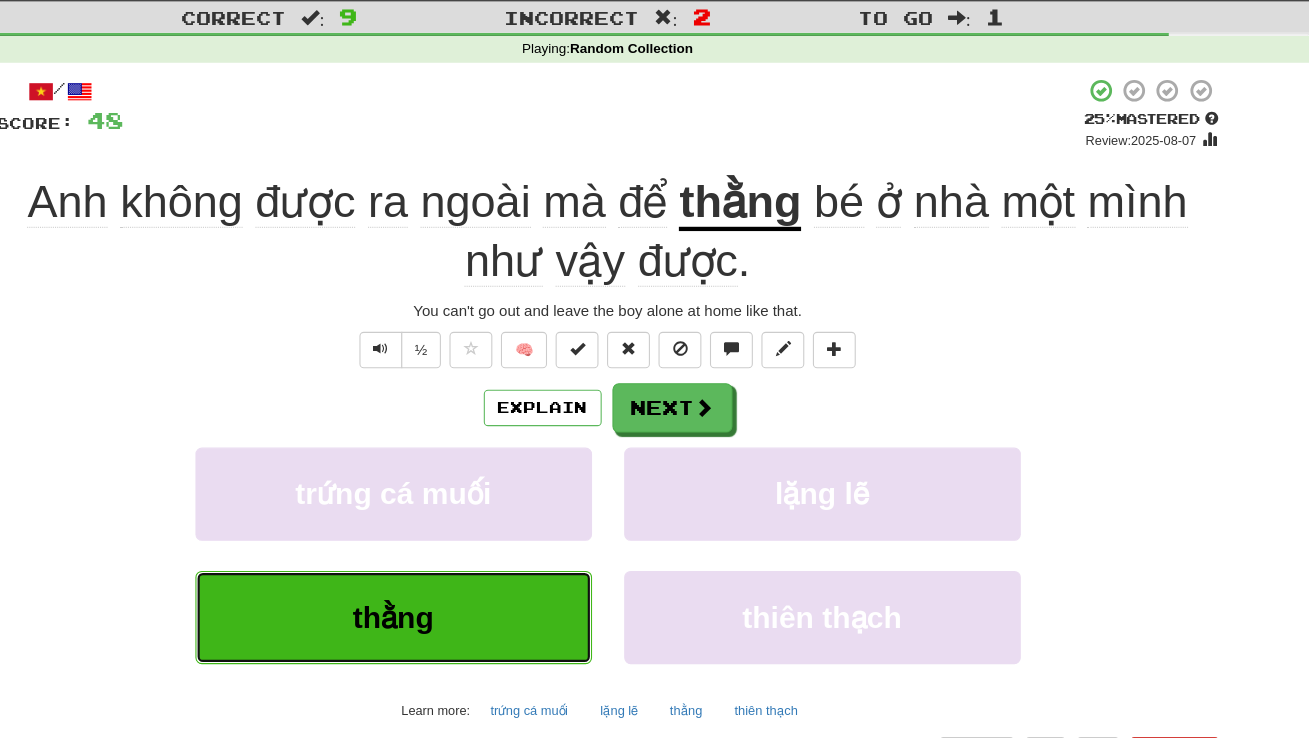 type 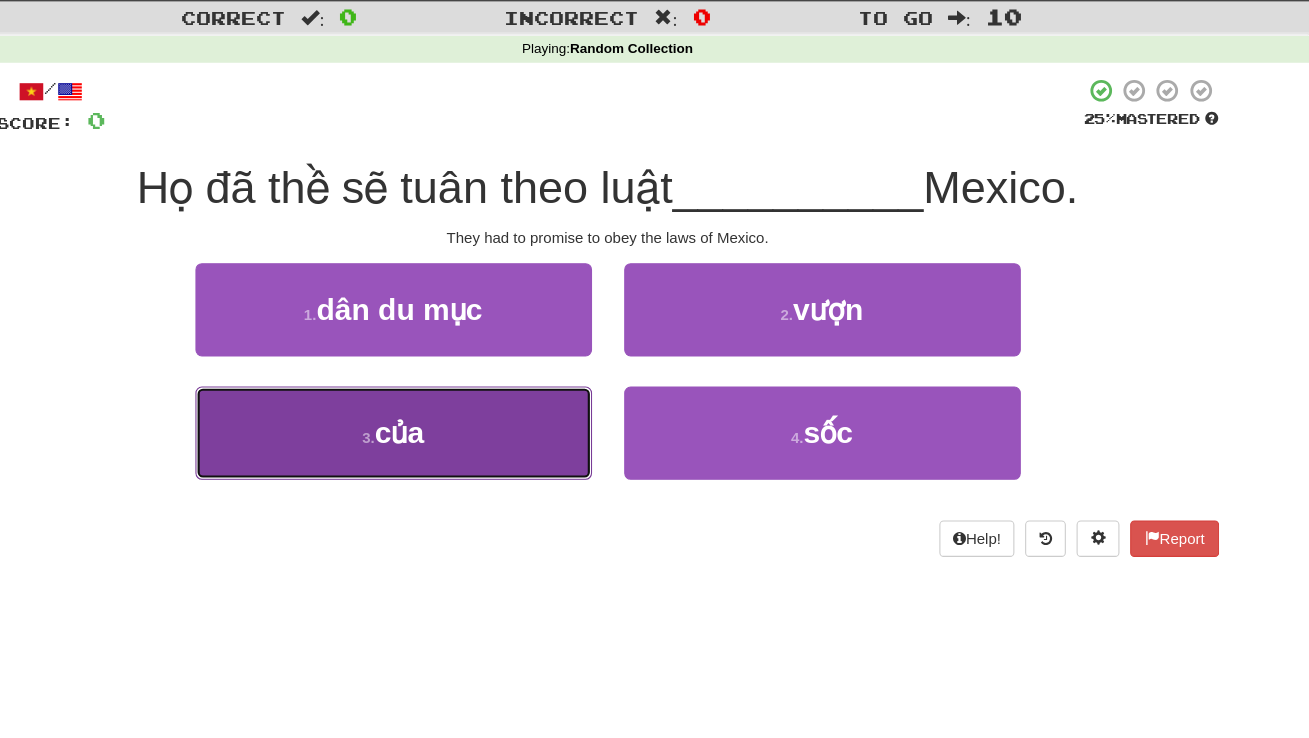 click on "3 .  của" at bounding box center [455, 453] 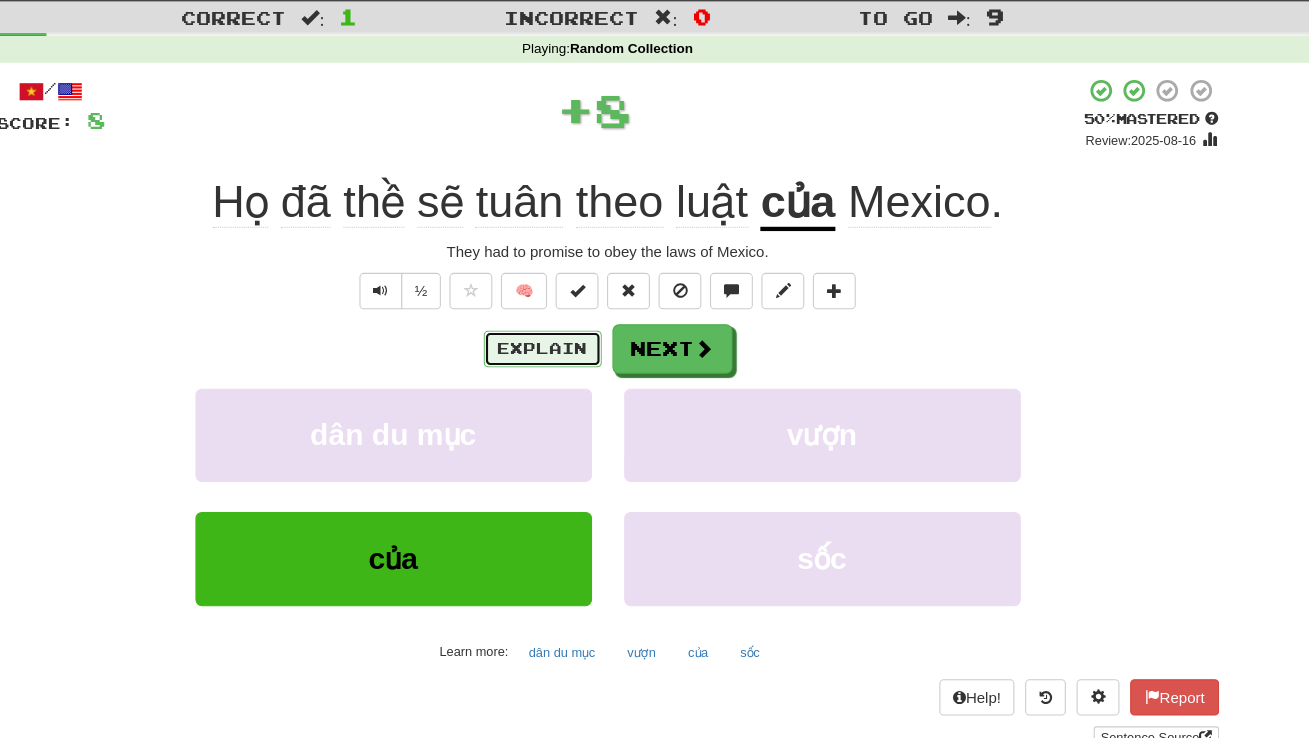 click on "Explain" at bounding box center (594, 375) 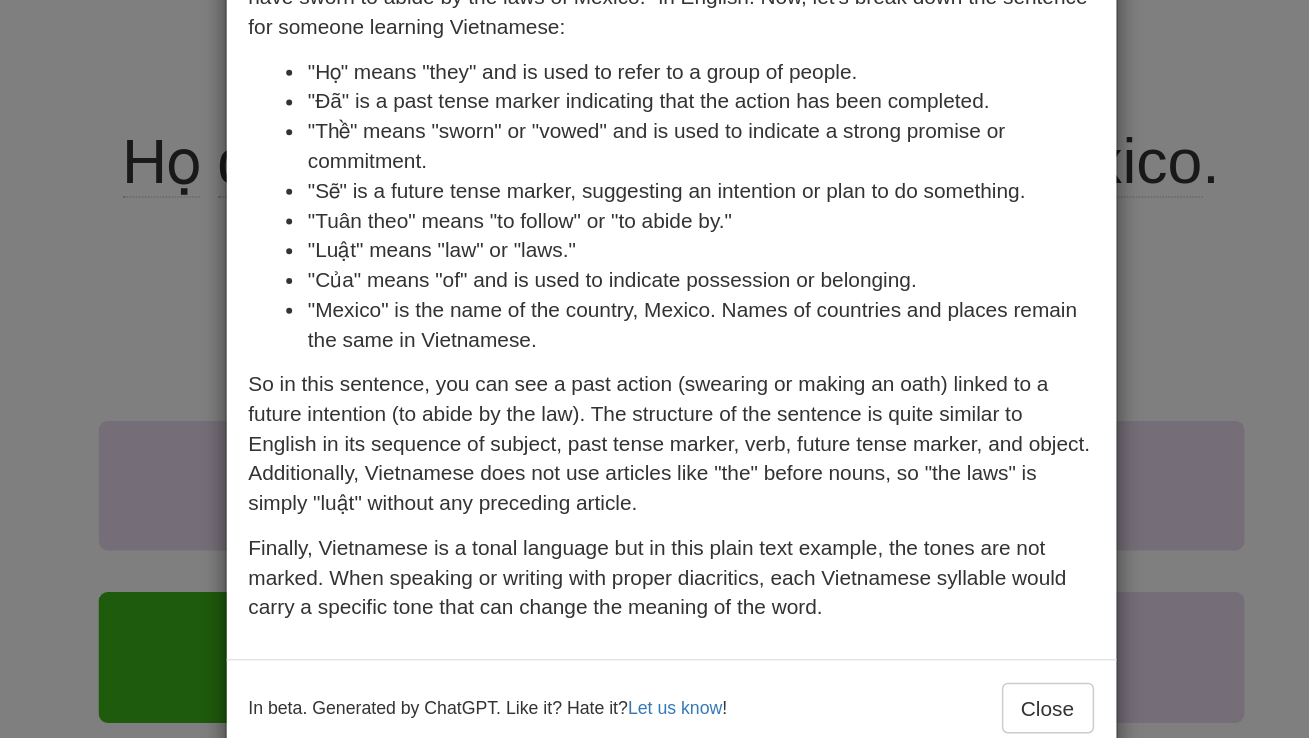 click on "Finally, Vietnamese is a tonal language but in this plain text example, the tones are not marked. When speaking or writing with proper diacritics, each Vietnamese syllable would carry a specific tone that can change the meaning of the word." at bounding box center [655, 517] 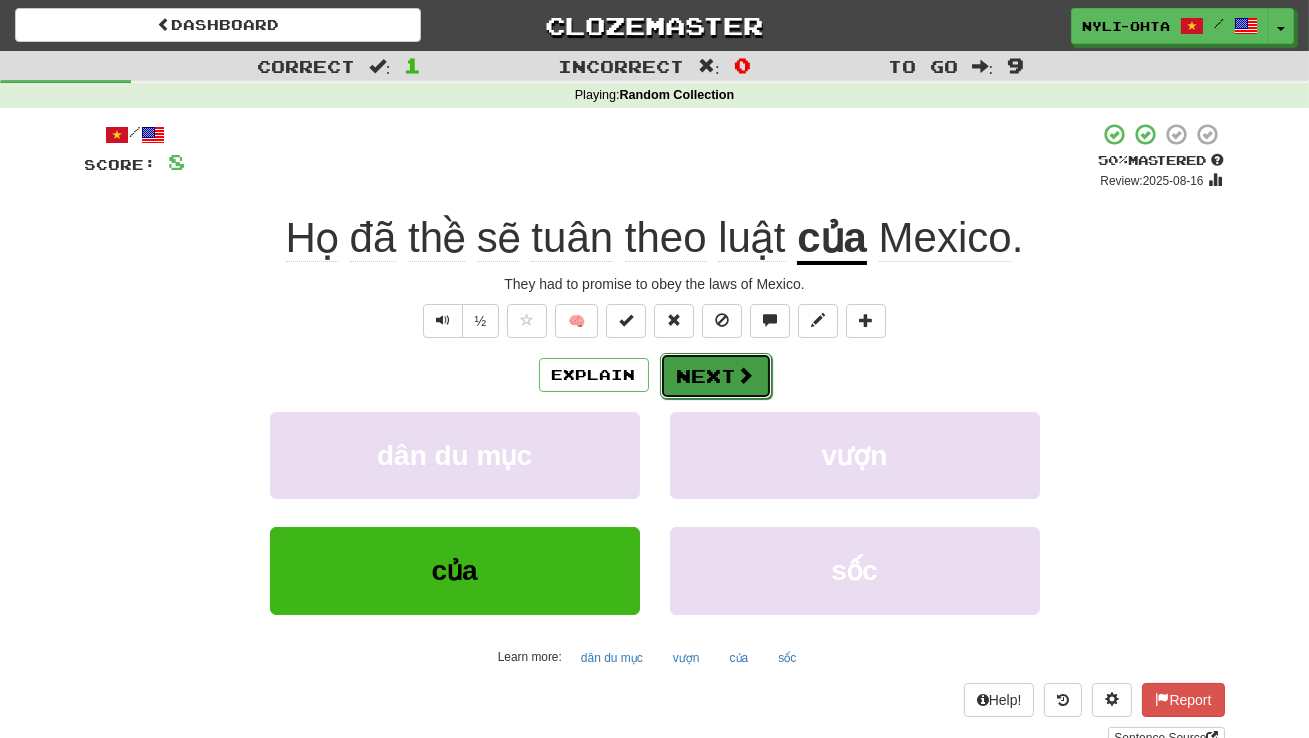 click at bounding box center [746, 375] 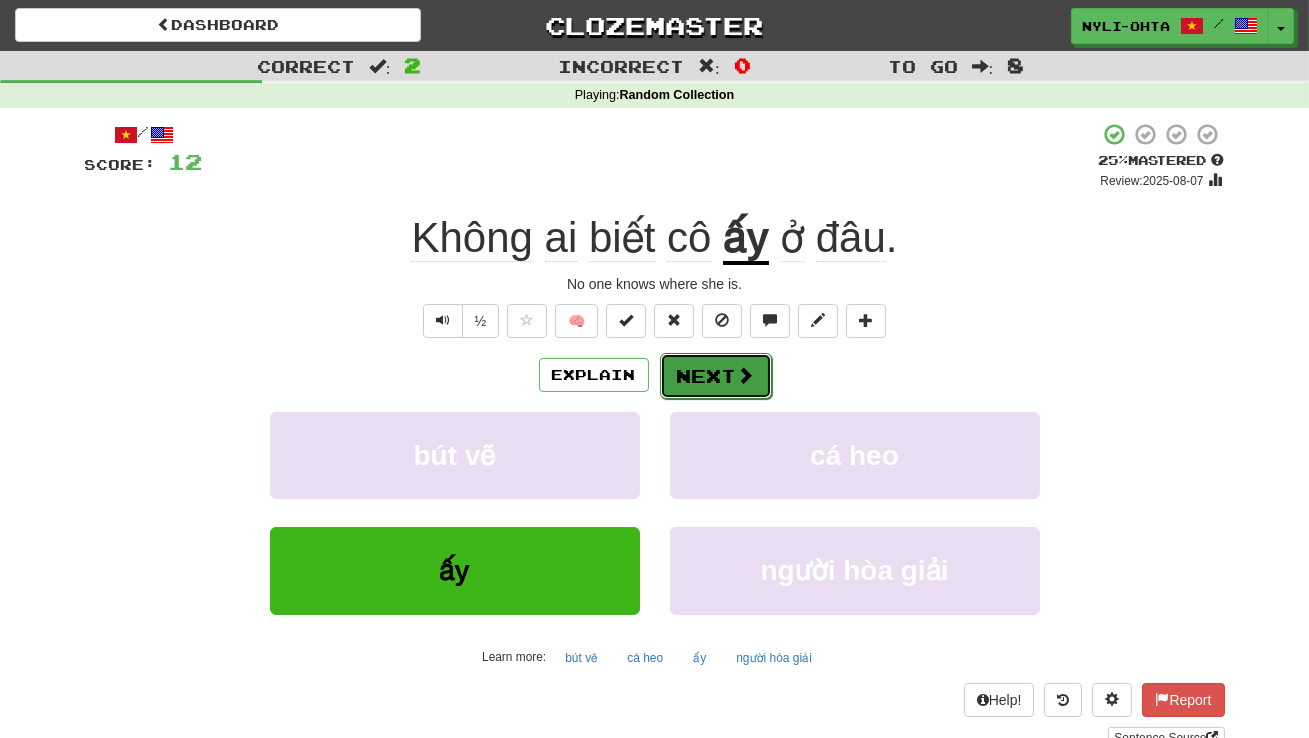 click at bounding box center [746, 375] 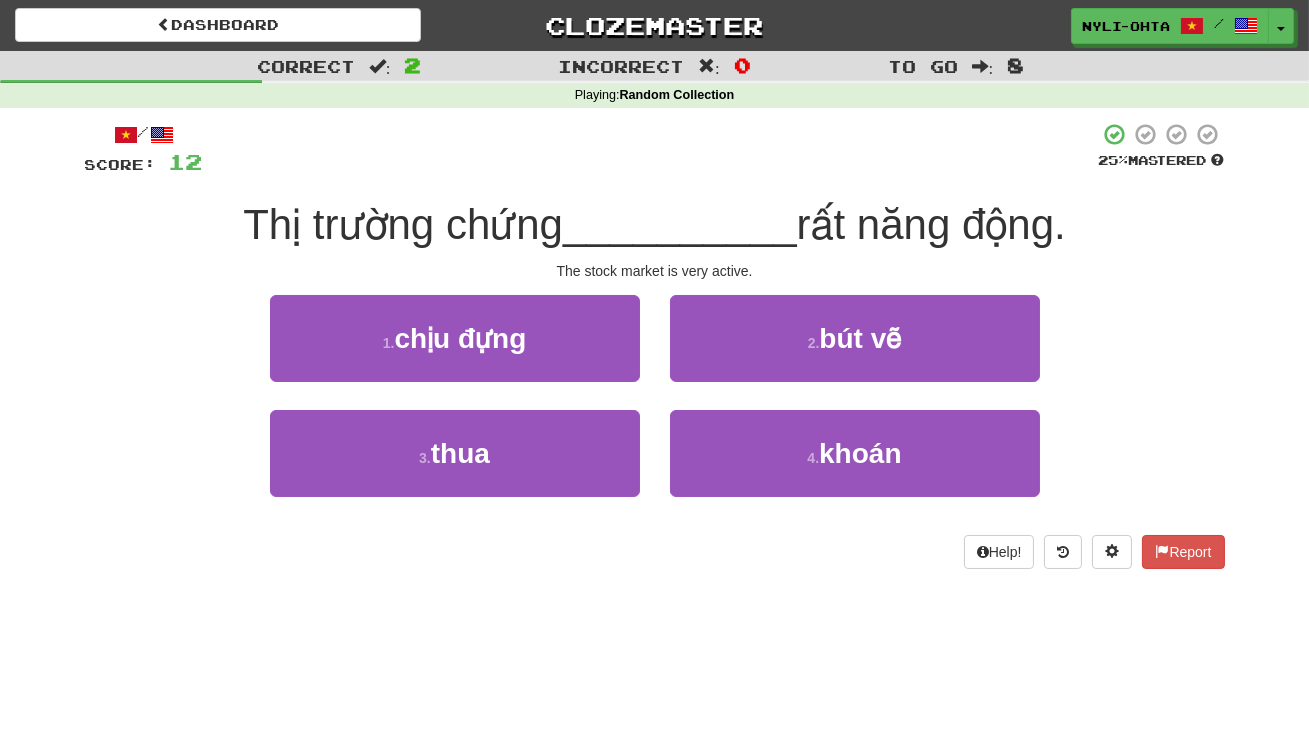 click on "The stock market is very active." at bounding box center [655, 271] 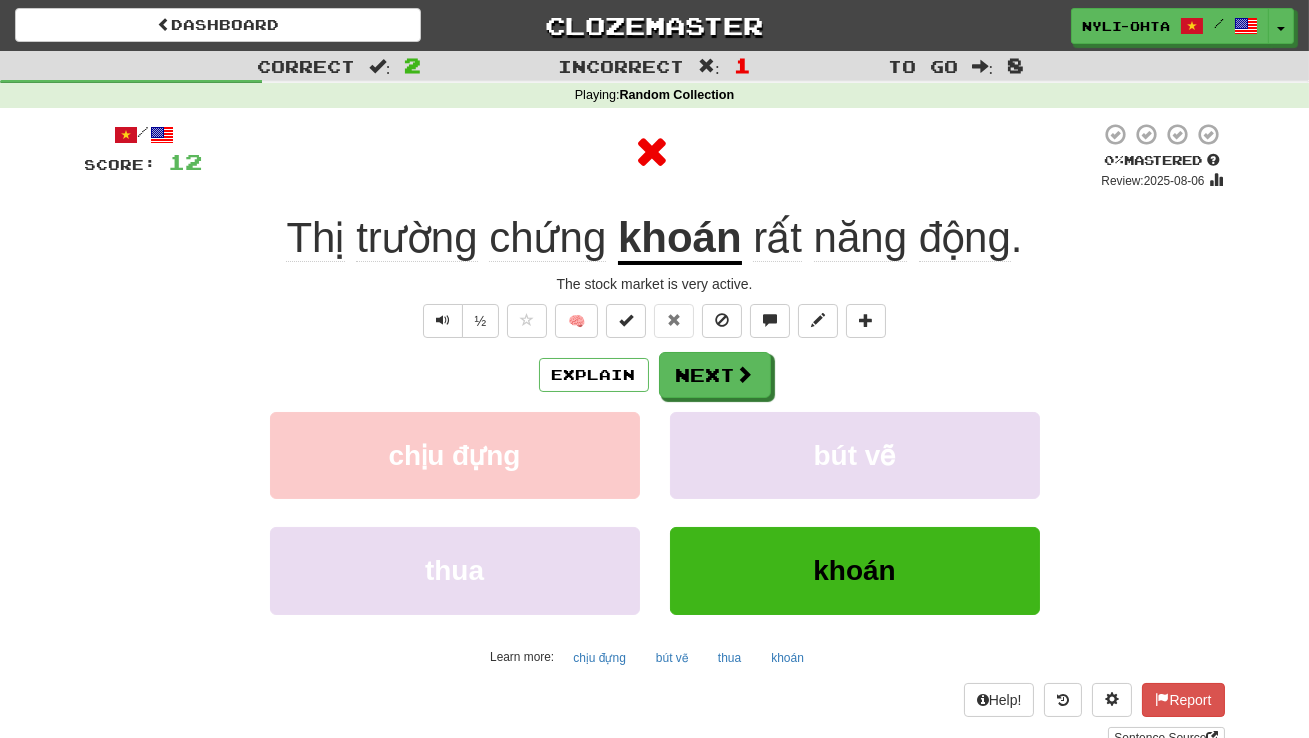 click on "khoán" at bounding box center [680, 239] 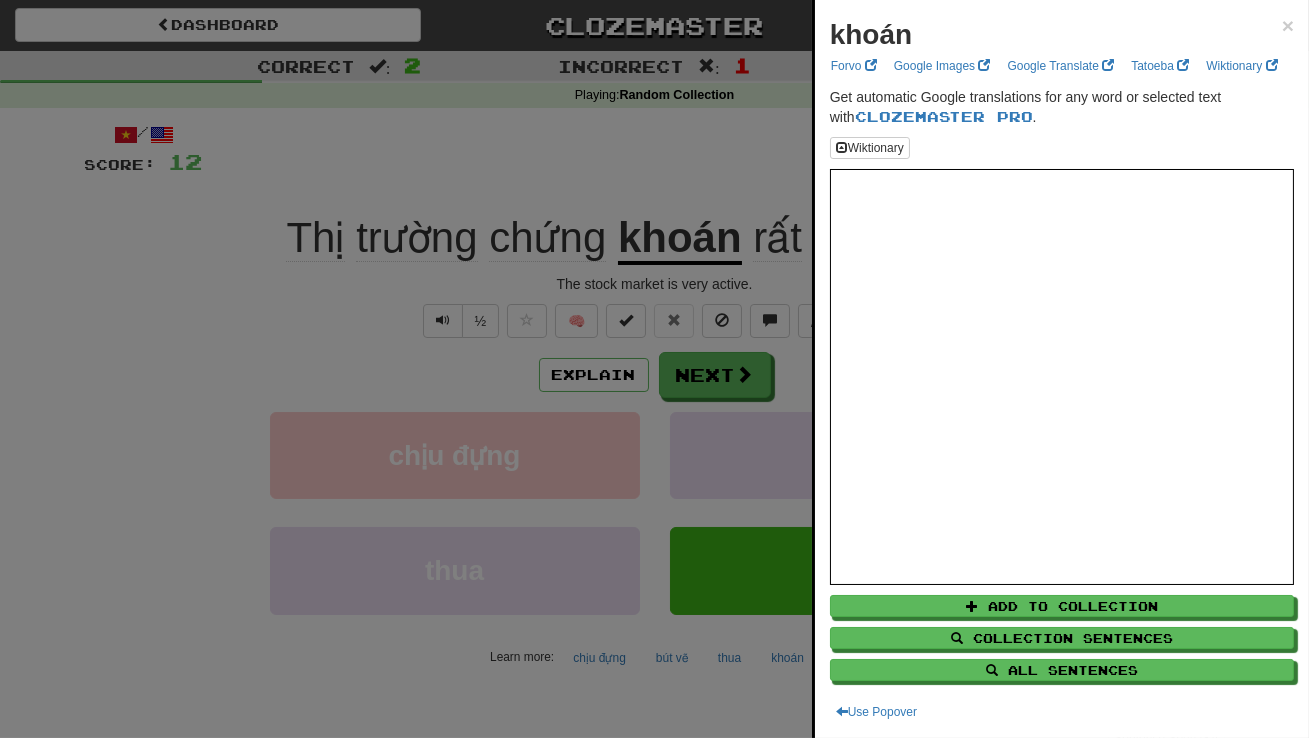 click at bounding box center [654, 369] 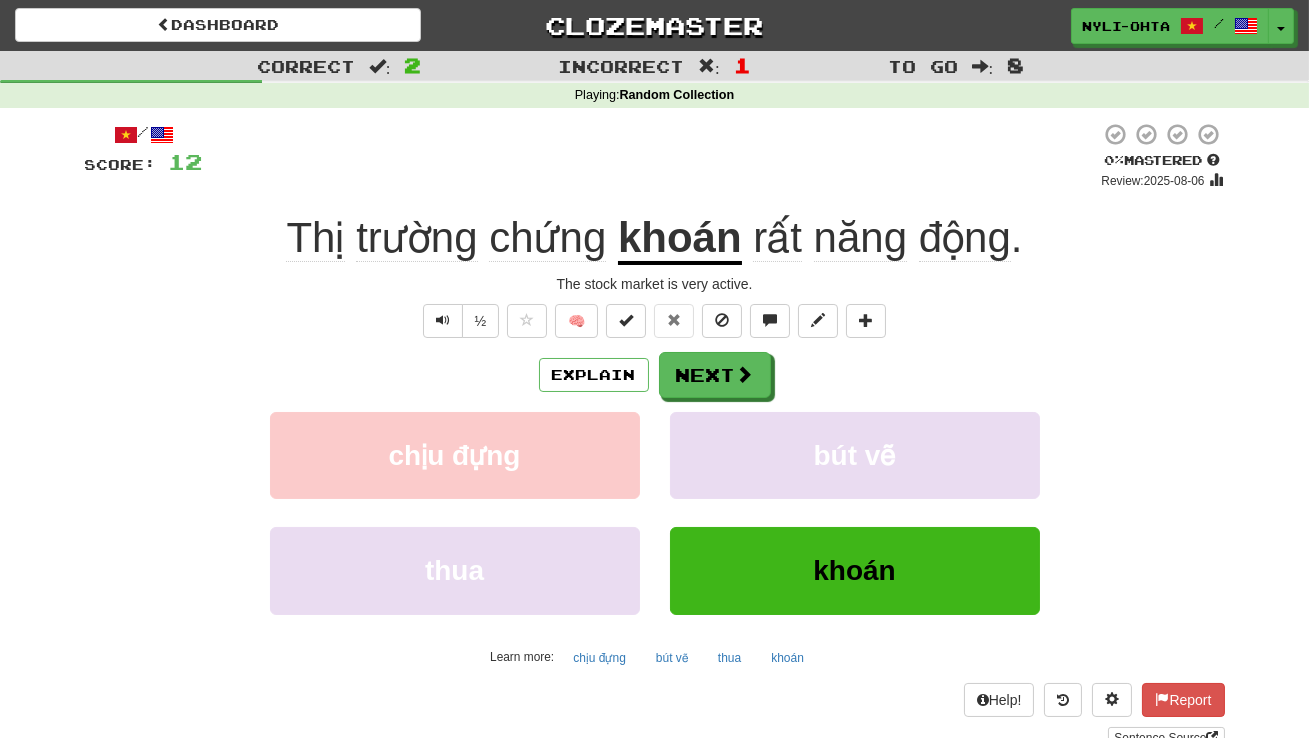 click on "khoán" at bounding box center [680, 239] 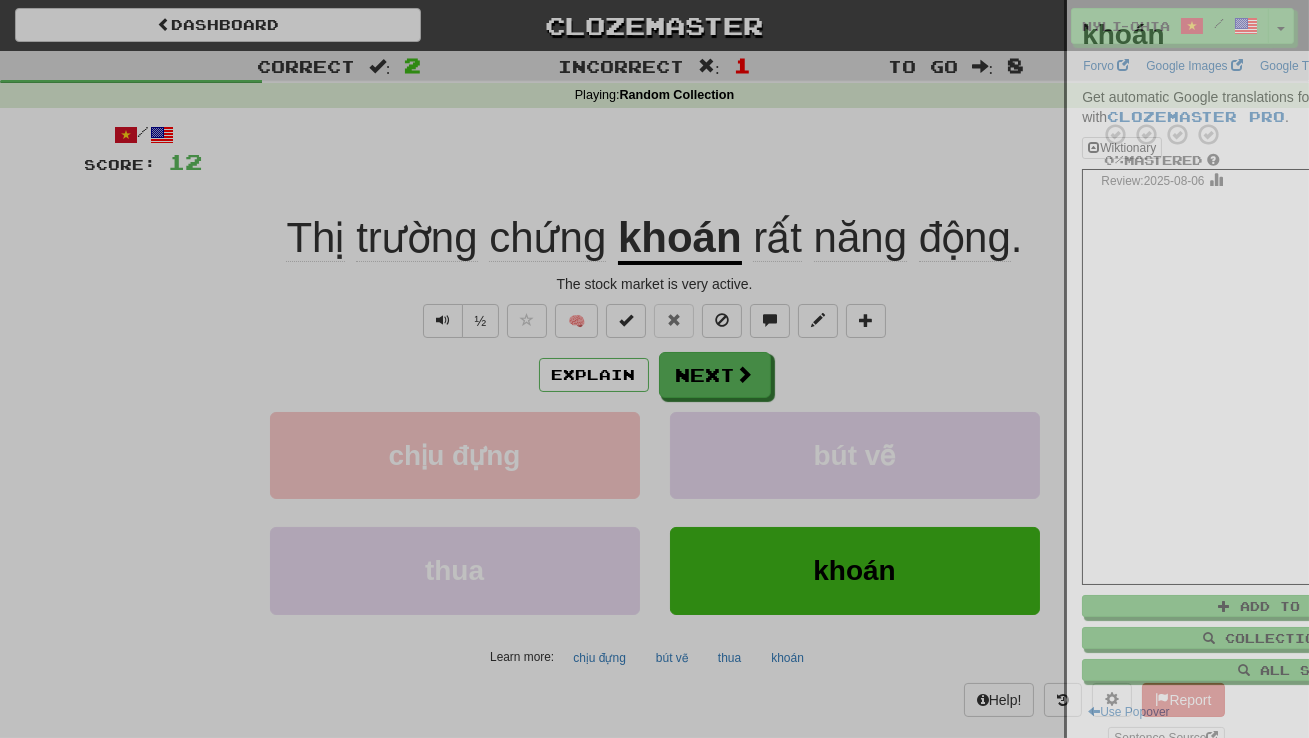 click at bounding box center [654, 369] 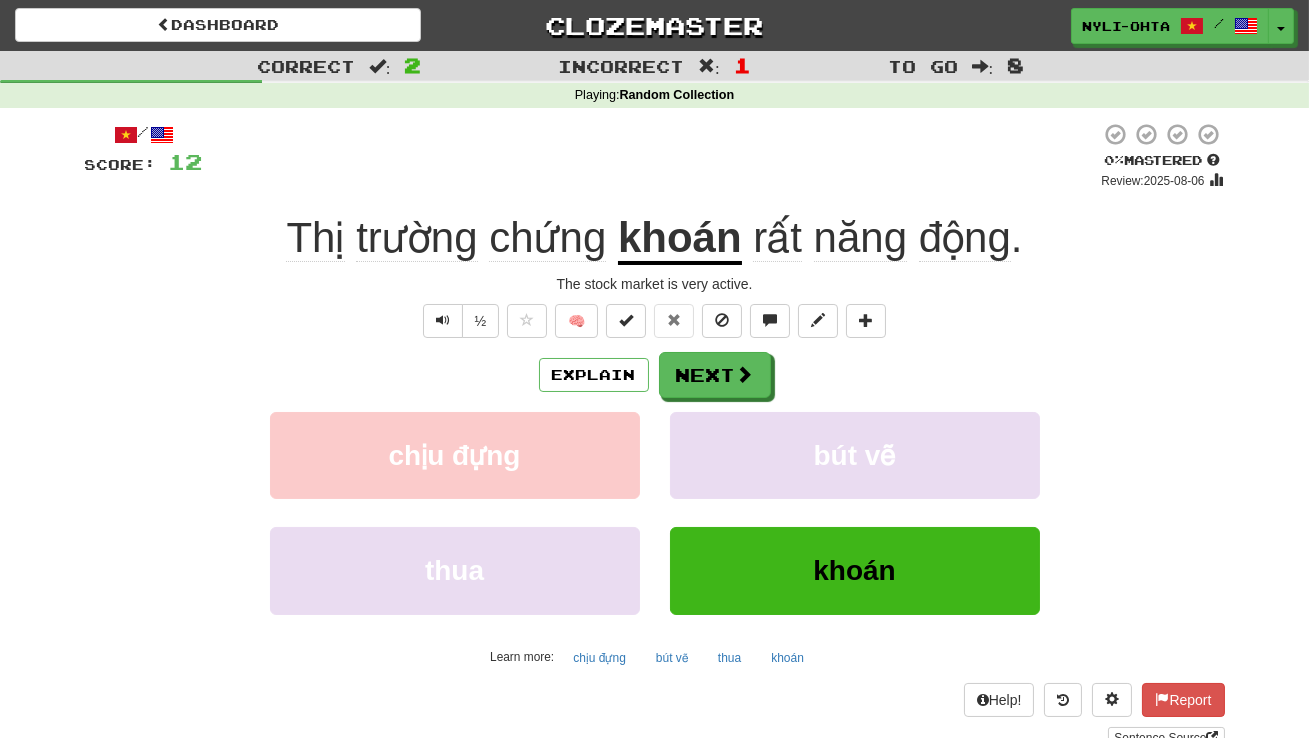 click on "khoán" at bounding box center [680, 239] 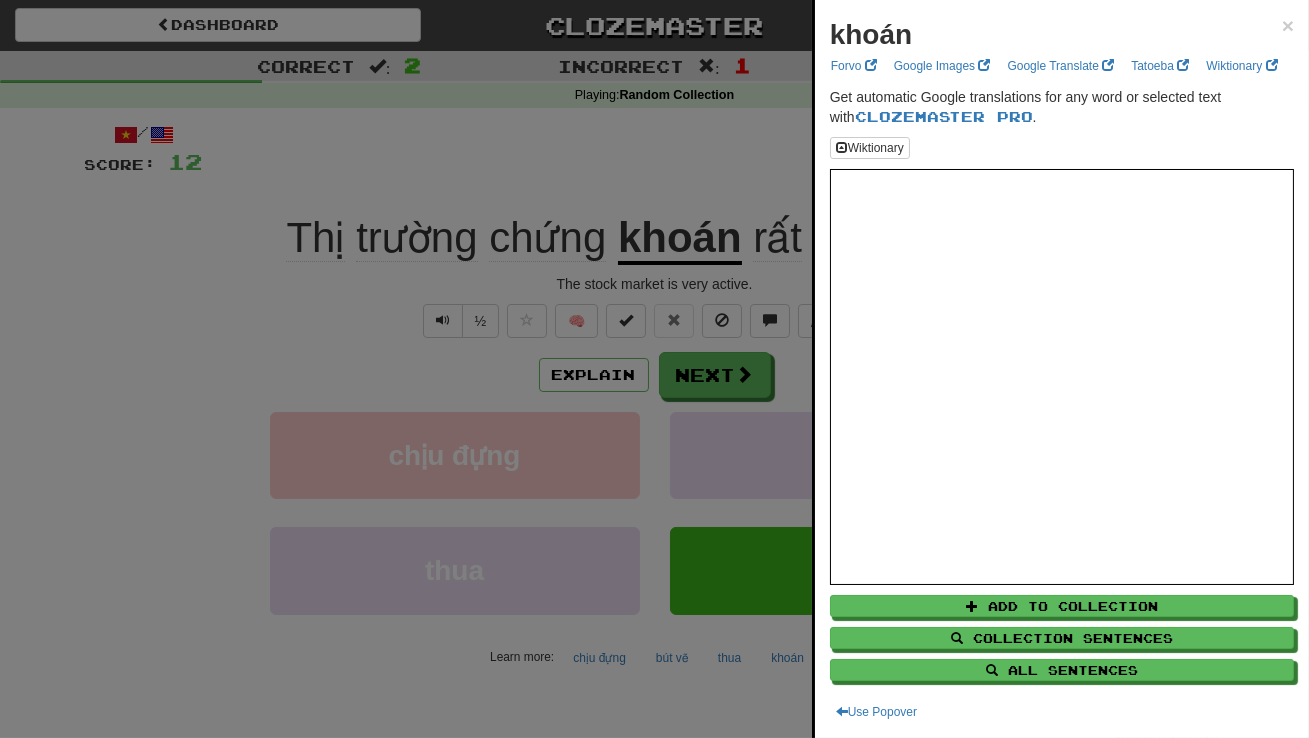 click at bounding box center [654, 369] 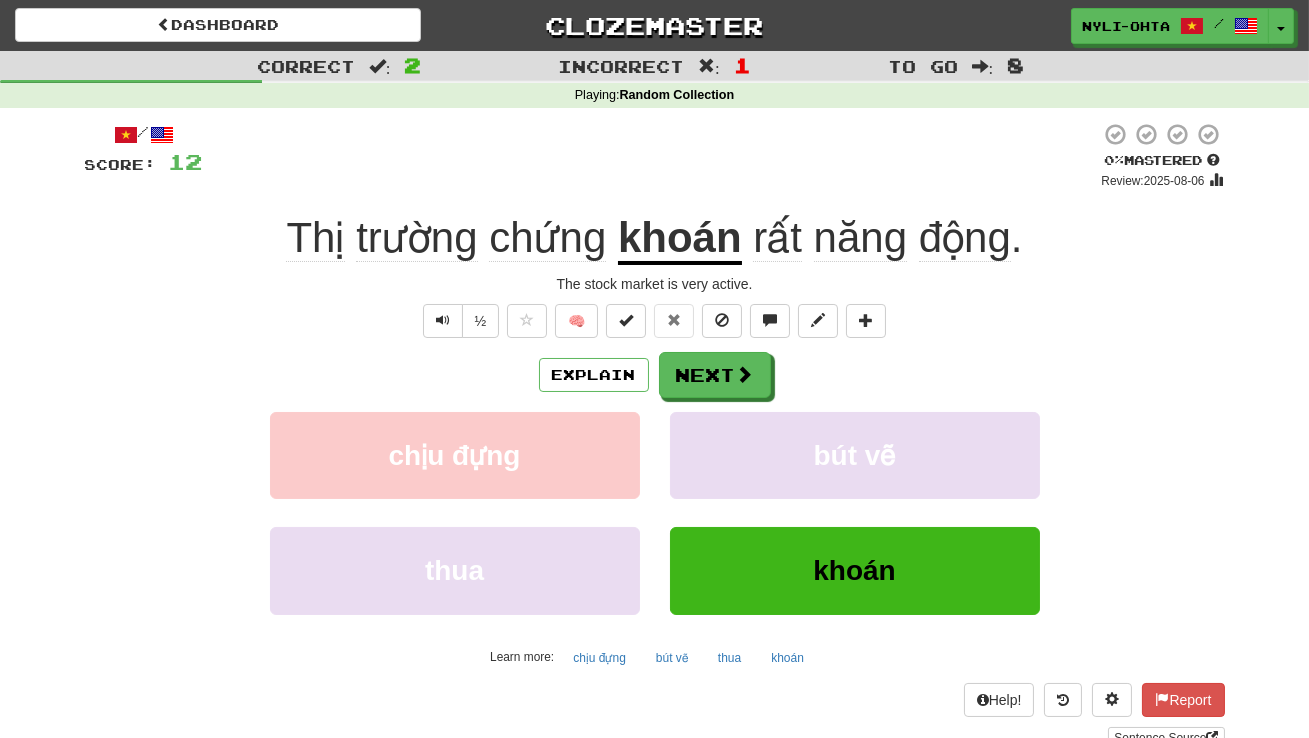 click on "chứng" 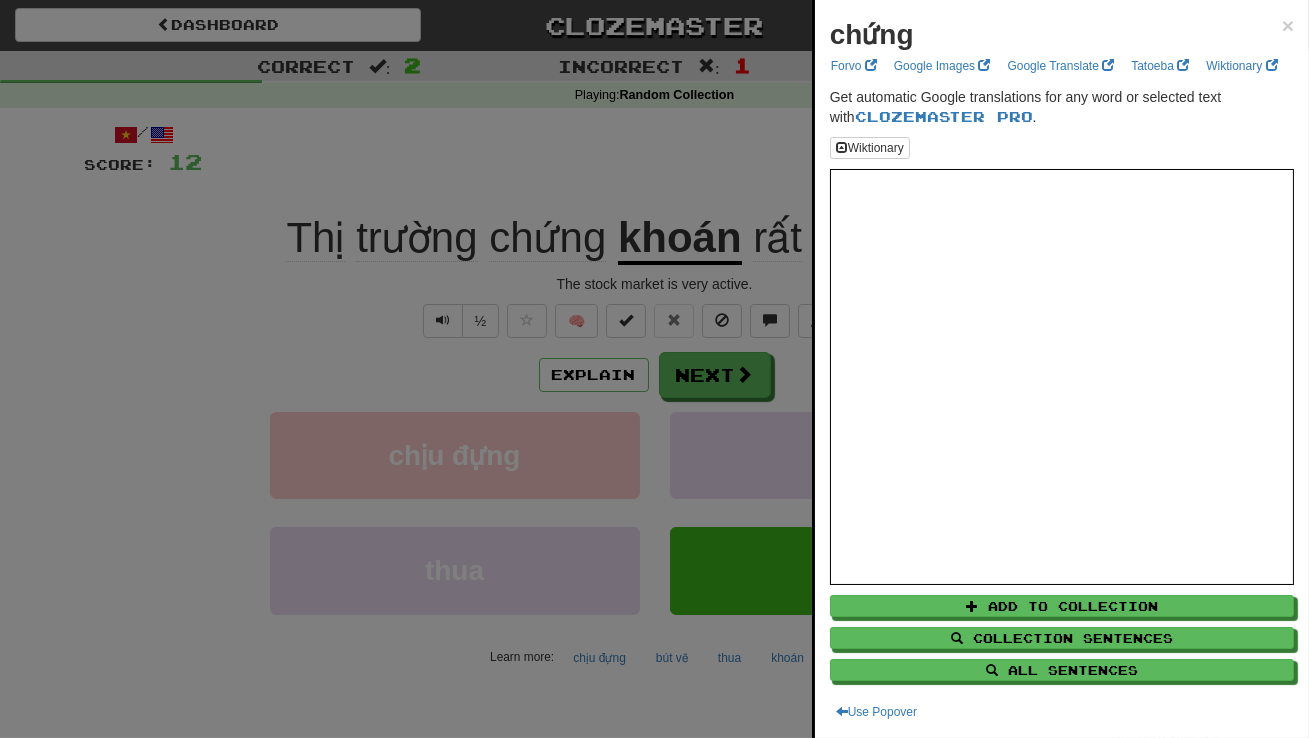 click at bounding box center [654, 369] 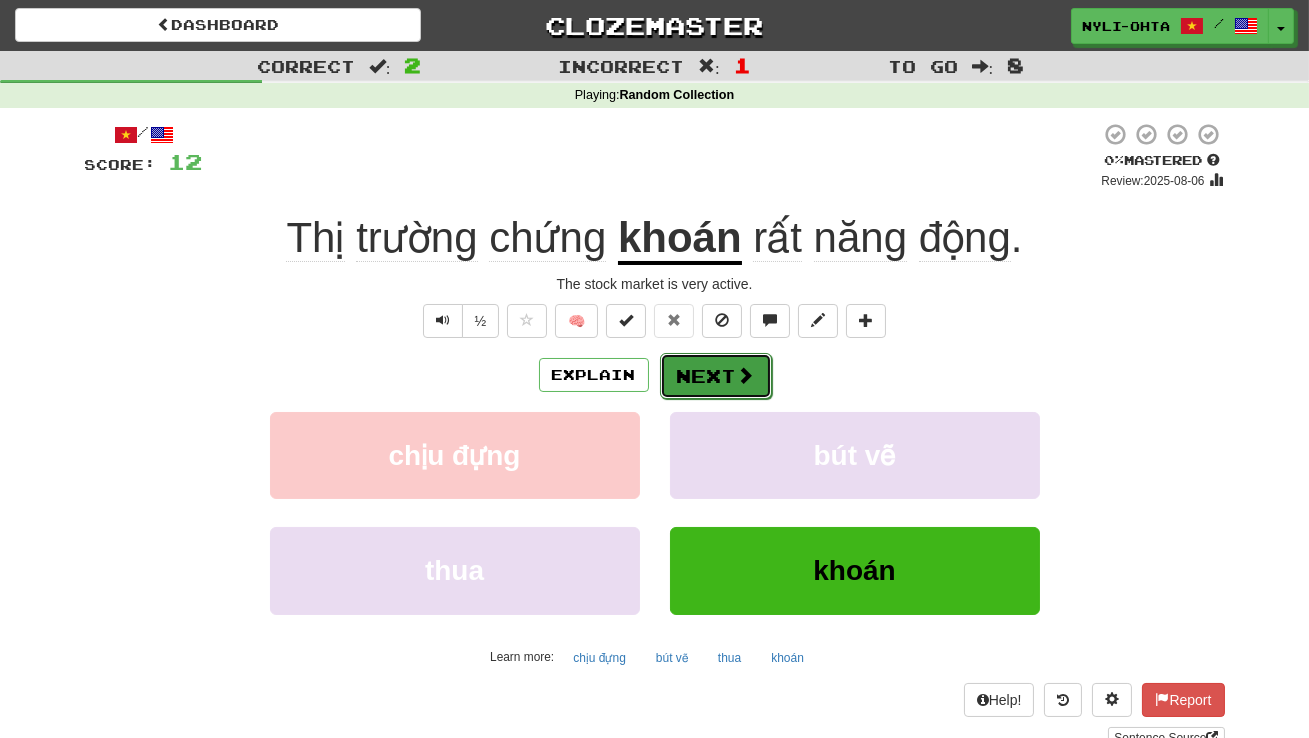 click on "Next" at bounding box center (716, 376) 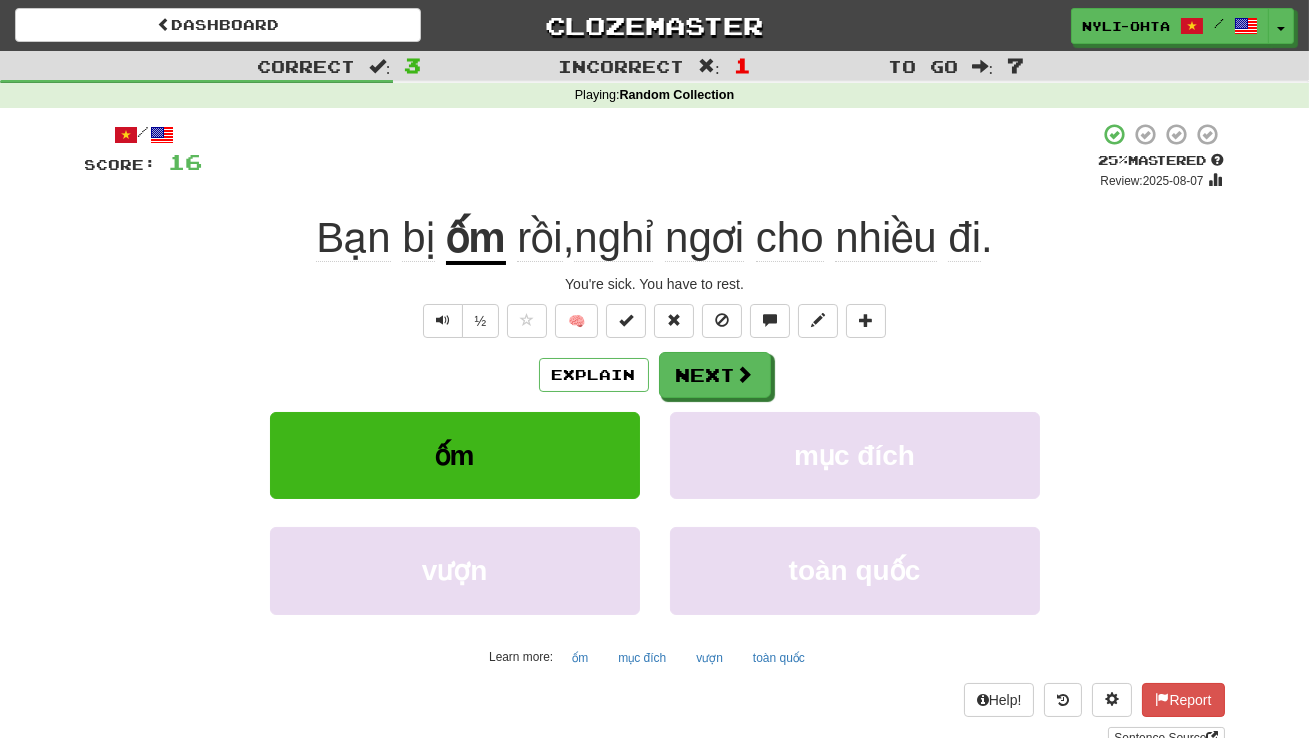 click on "nghỉ" at bounding box center (613, 238) 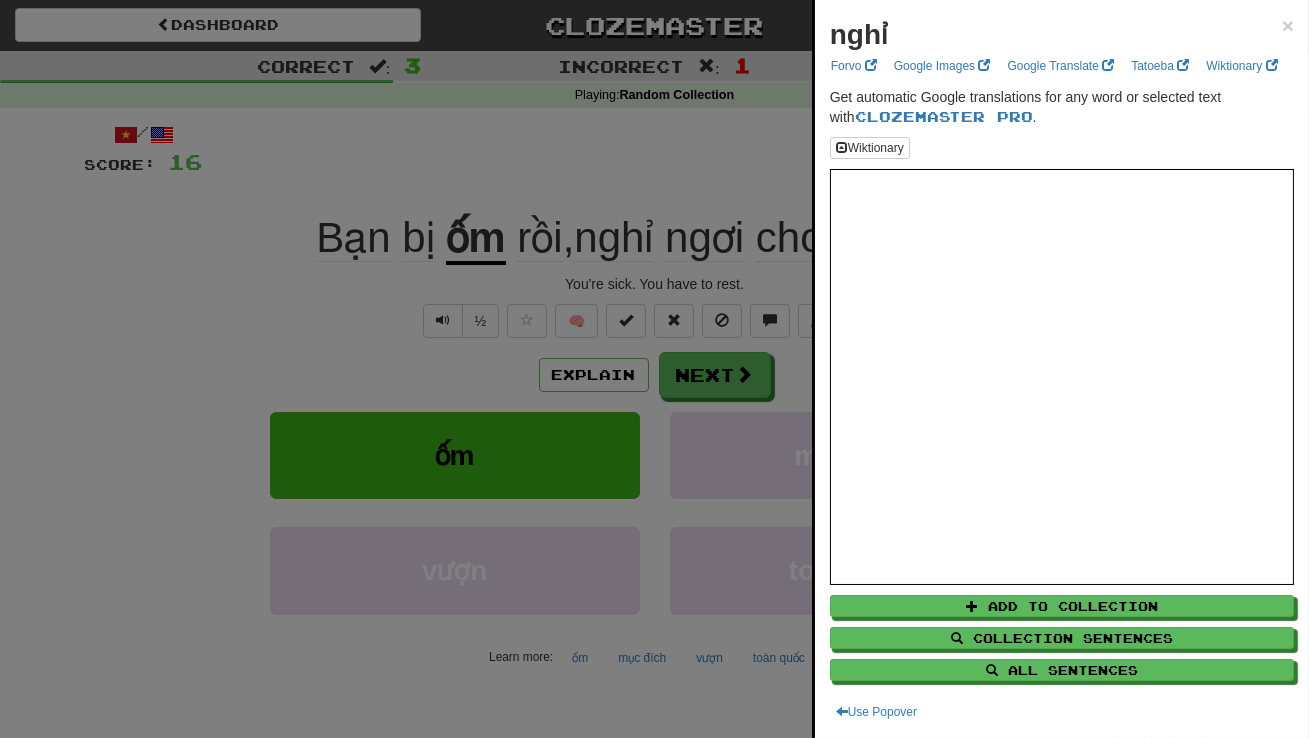 click at bounding box center [654, 369] 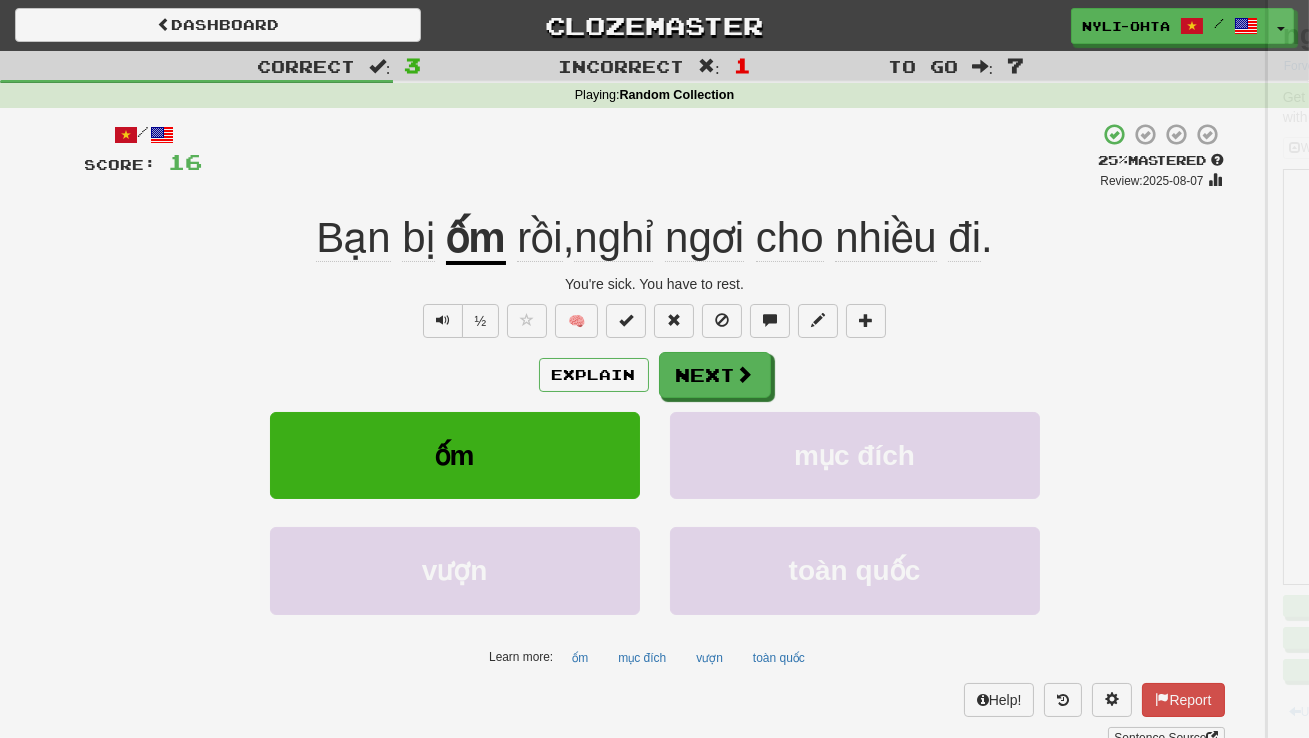 click at bounding box center (654, 369) 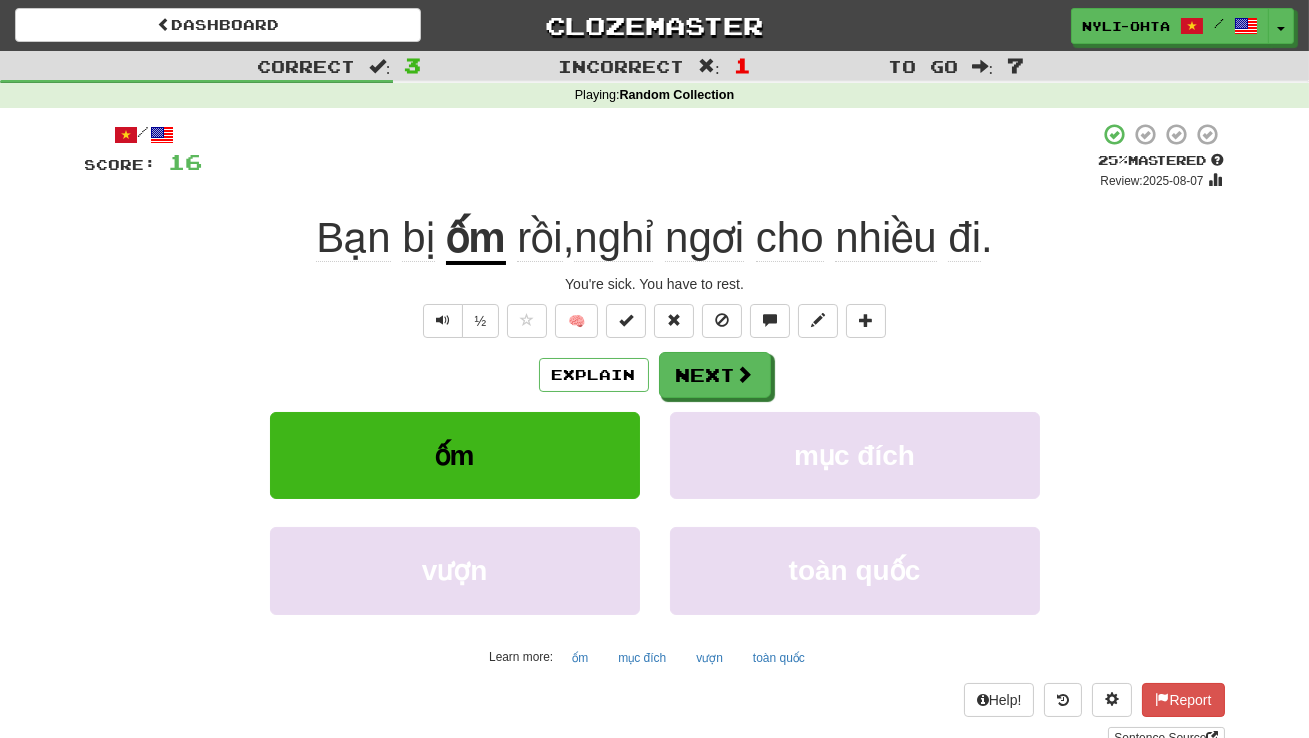 click on "ngơi" at bounding box center [704, 238] 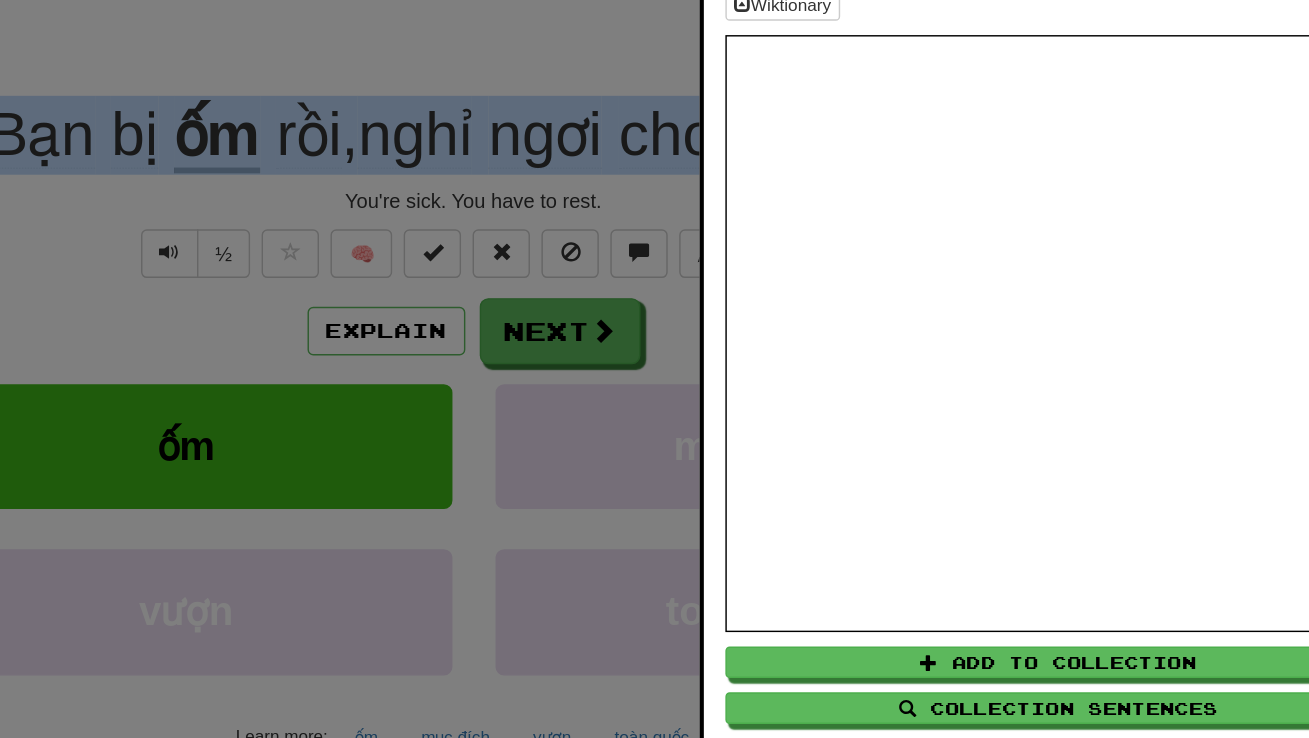 click at bounding box center [654, 369] 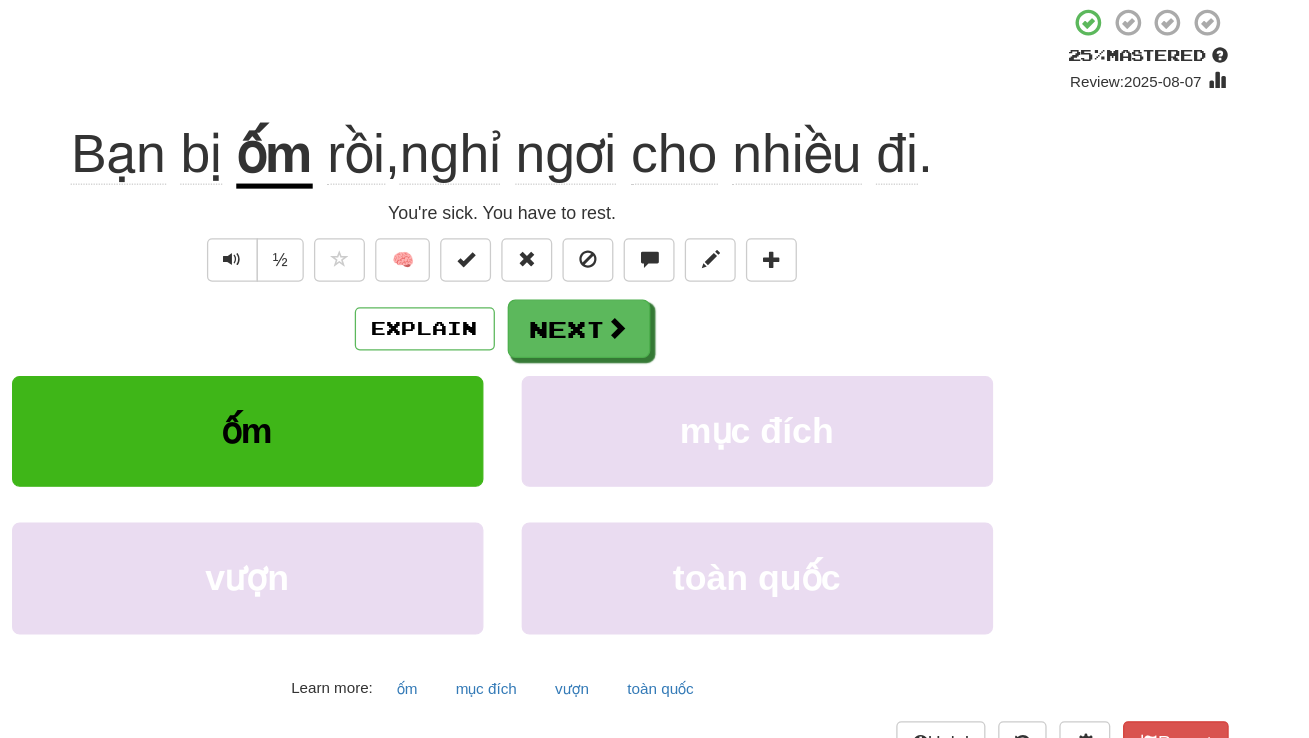 click on "nghỉ" at bounding box center [613, 238] 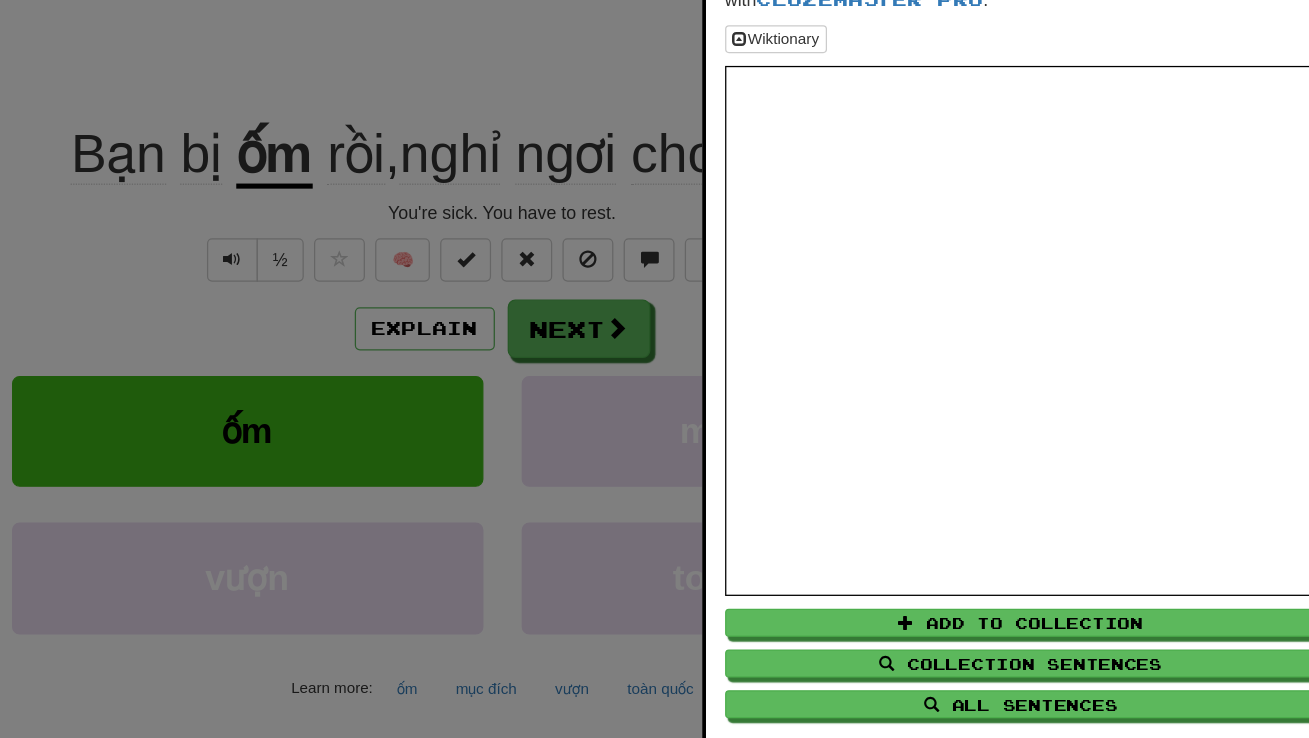click at bounding box center (654, 369) 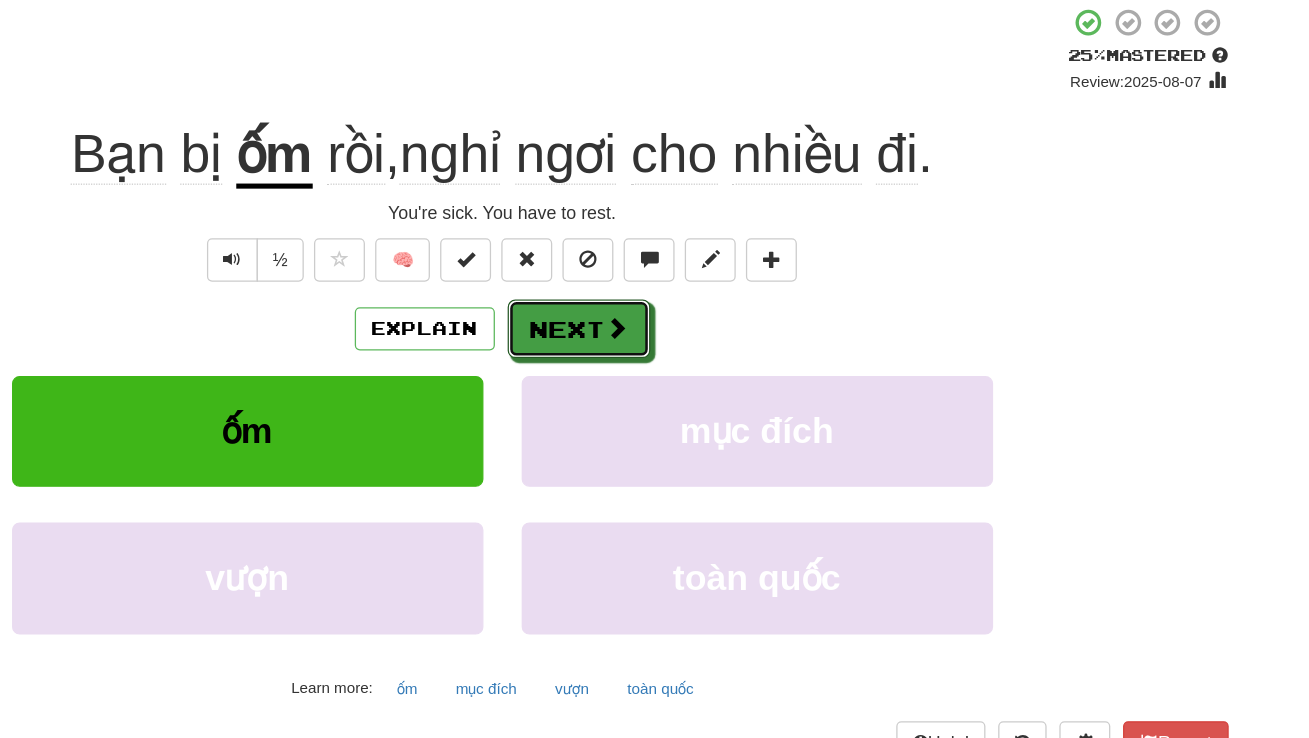 click on "Next" at bounding box center (715, 375) 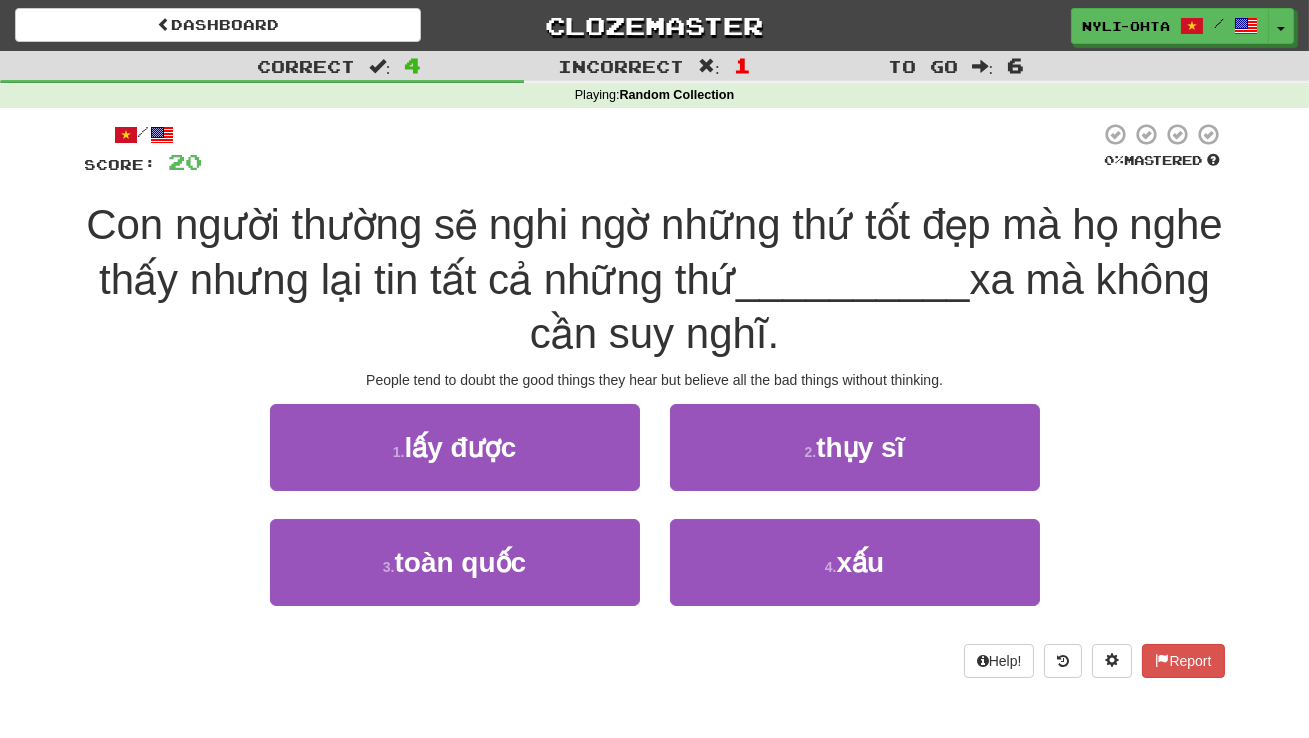 click on "4 .  xấu" at bounding box center (855, 576) 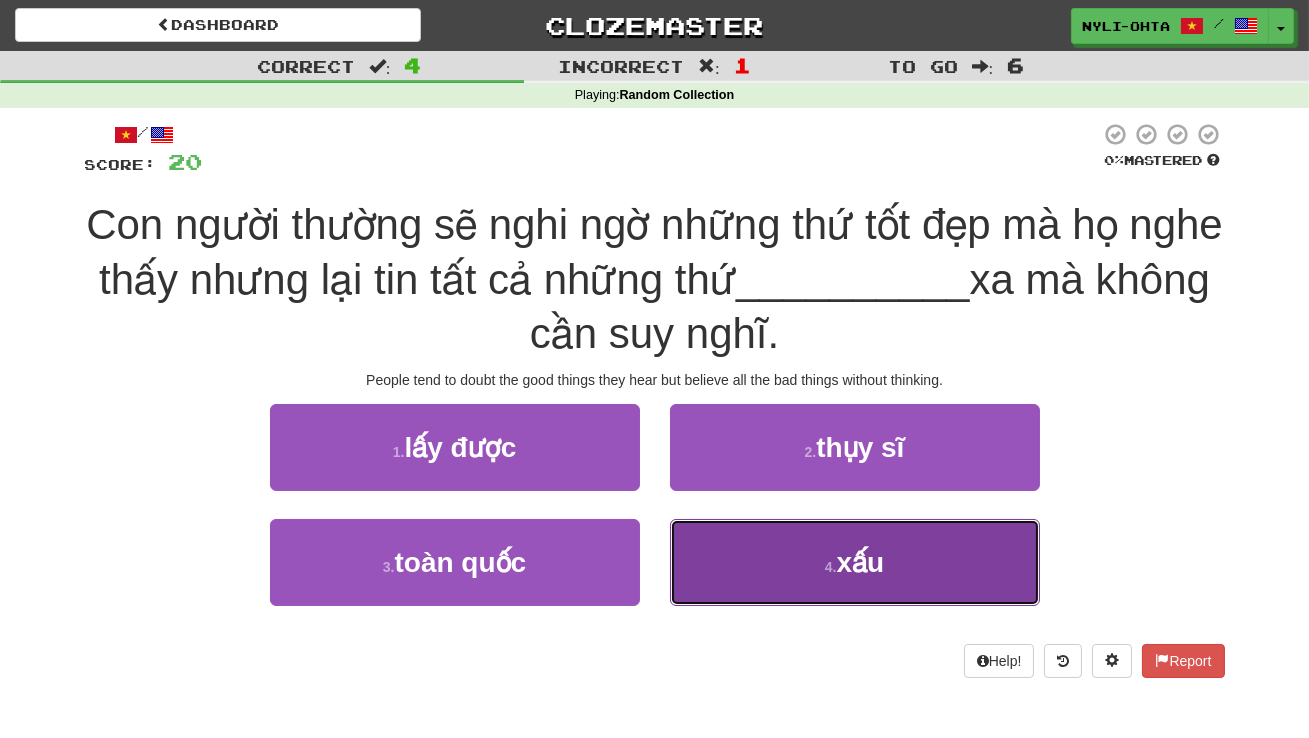 click on "4 .  xấu" at bounding box center (855, 562) 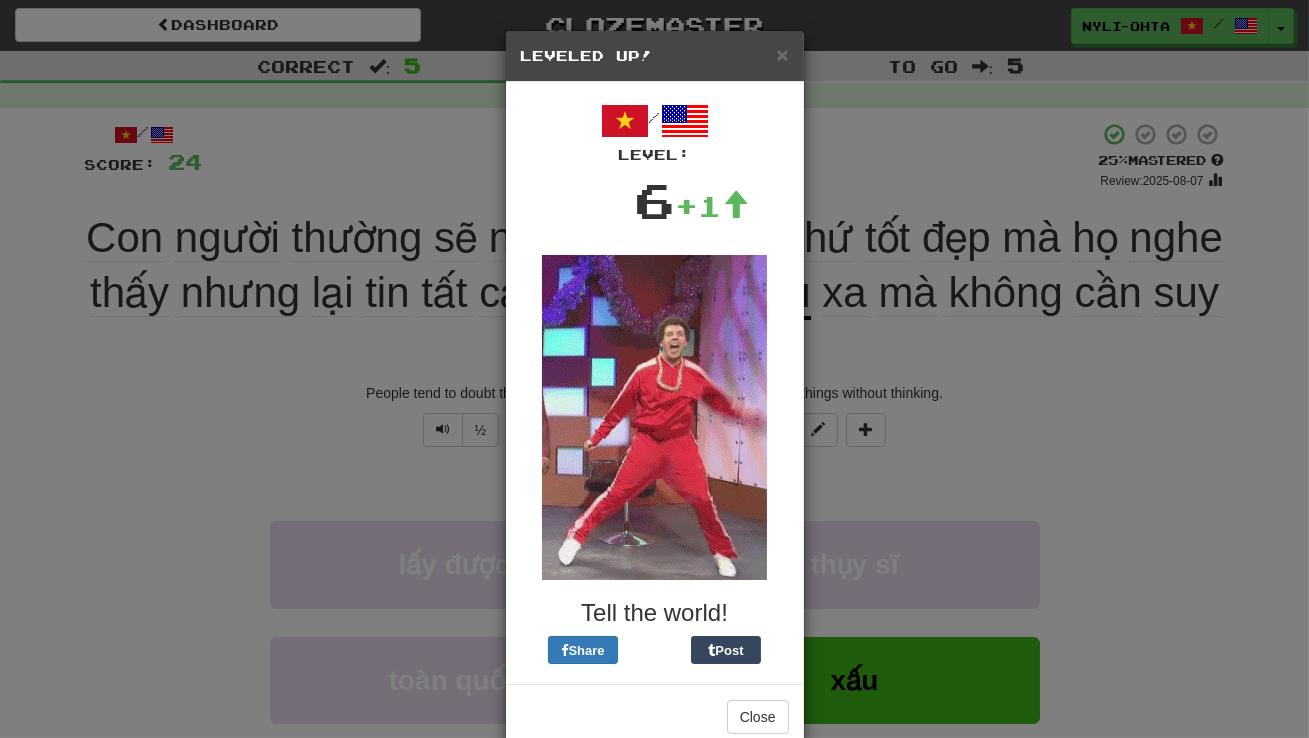 click on "× Leveled Up!  /  Level: 6 +1 Tell the world!  Share  Post Close" at bounding box center (654, 369) 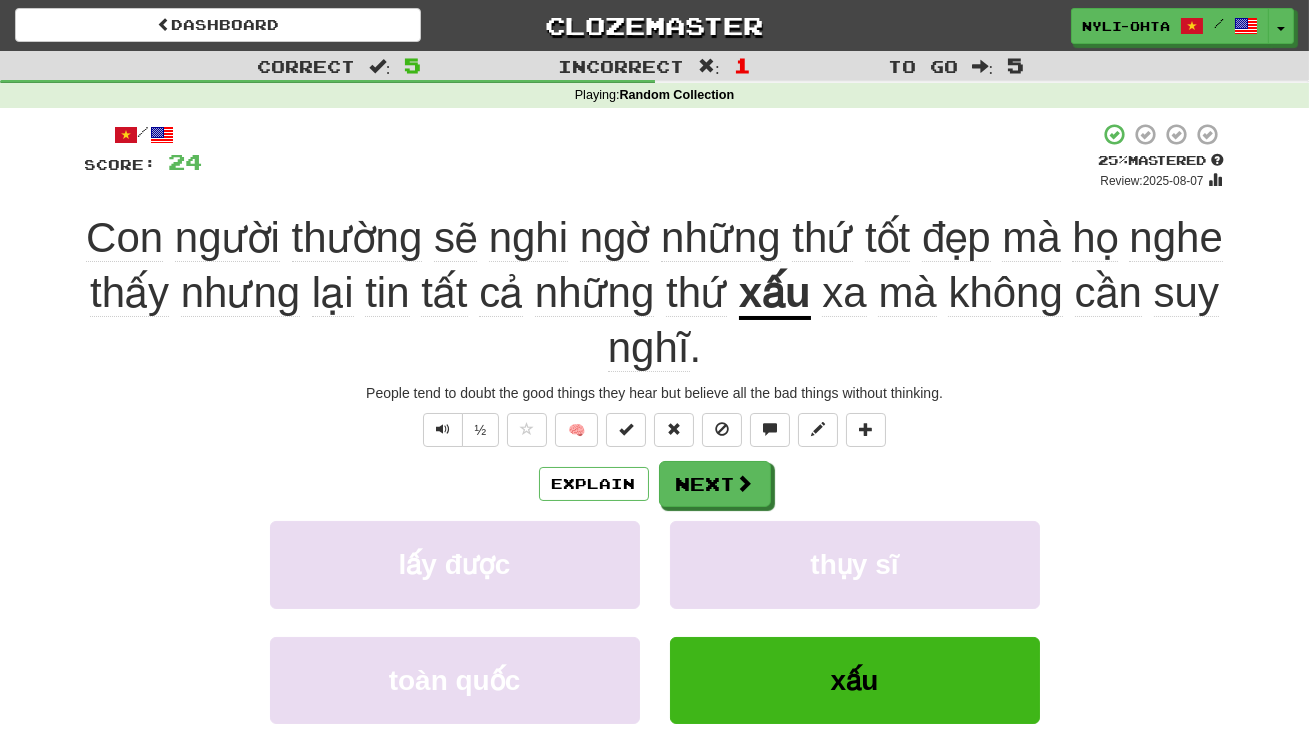 click on "nhưng" 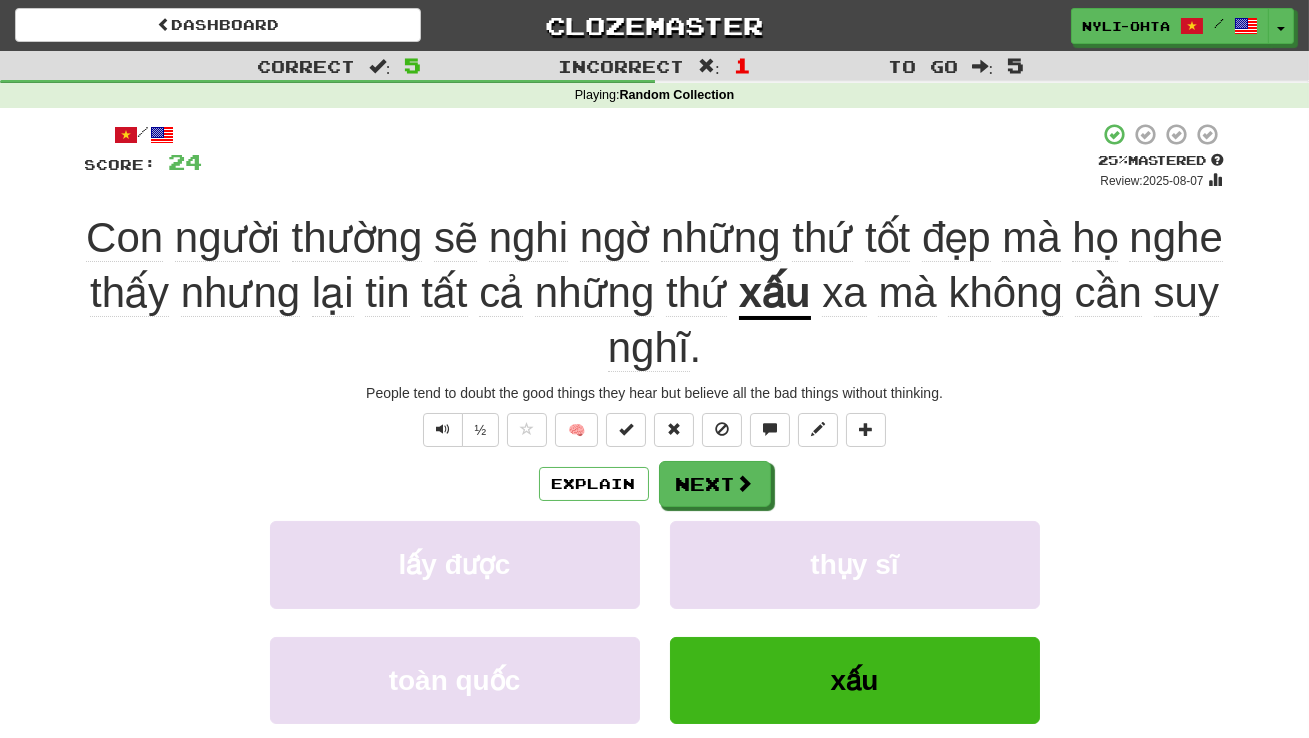 click at bounding box center (654, 369) 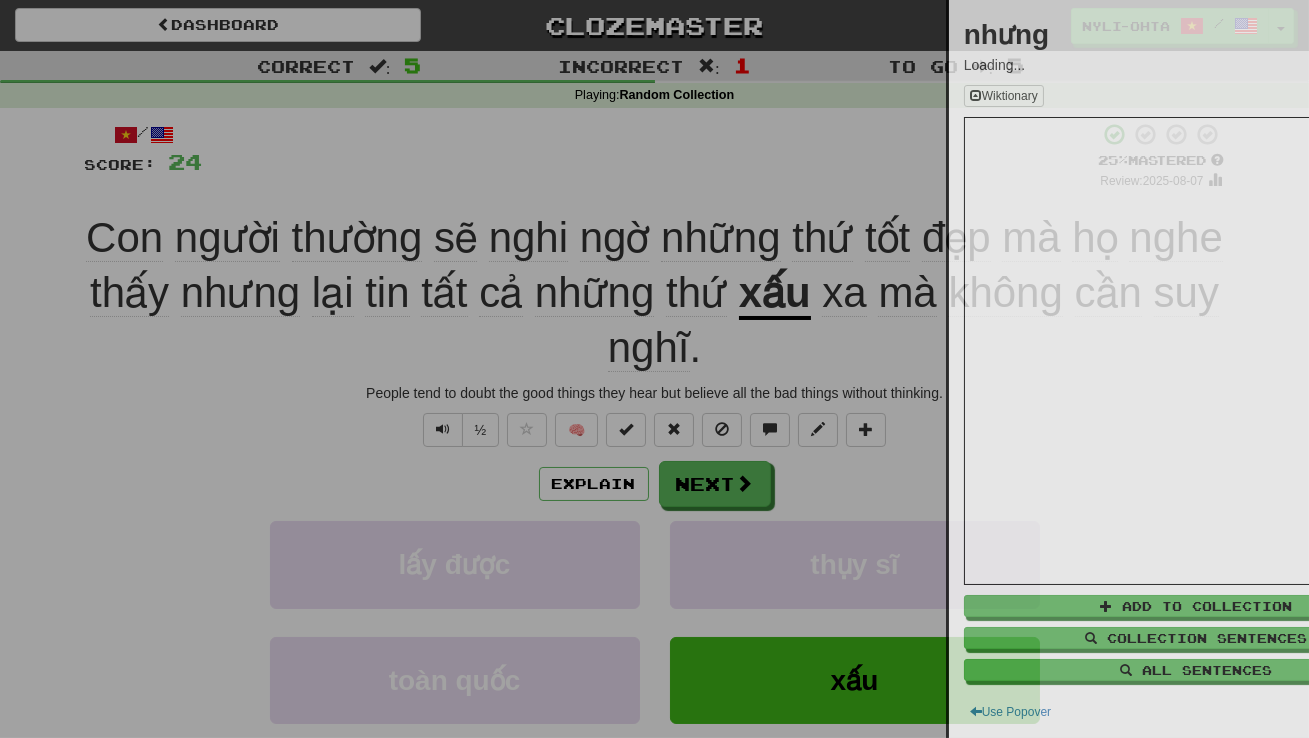 click at bounding box center [654, 369] 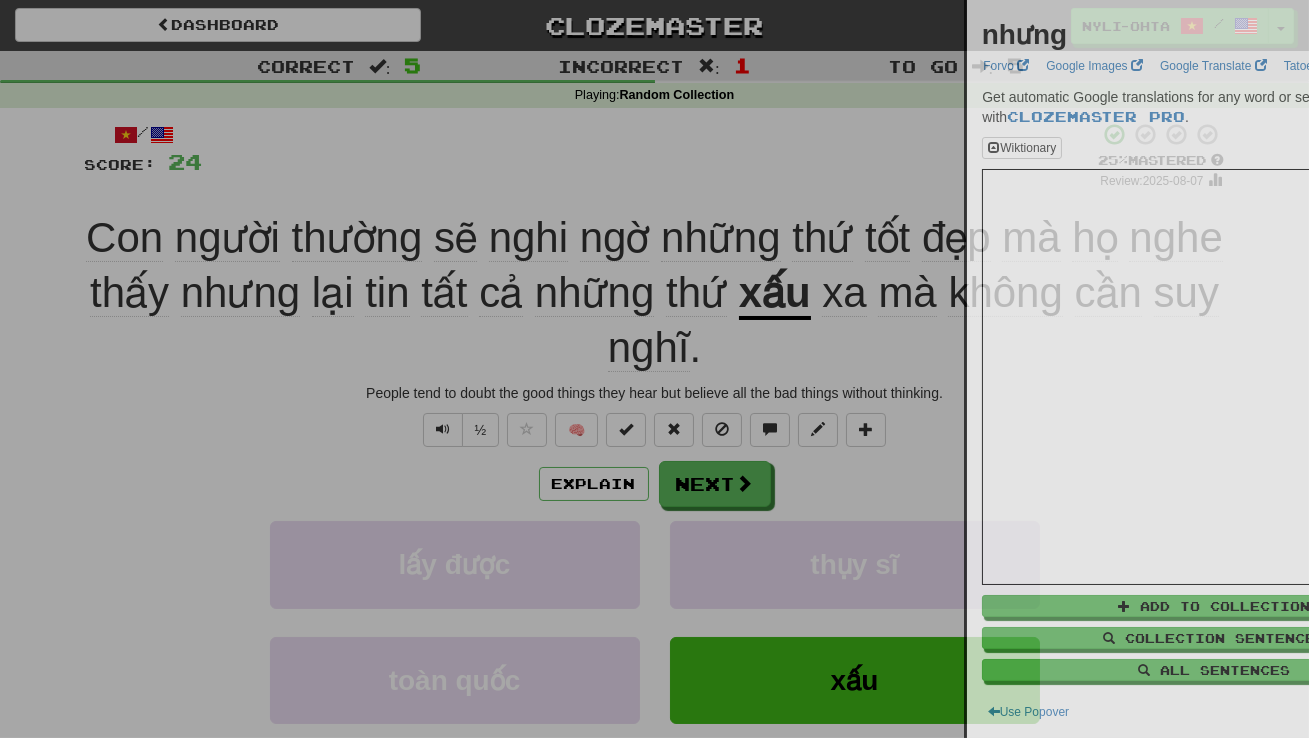 click at bounding box center [654, 369] 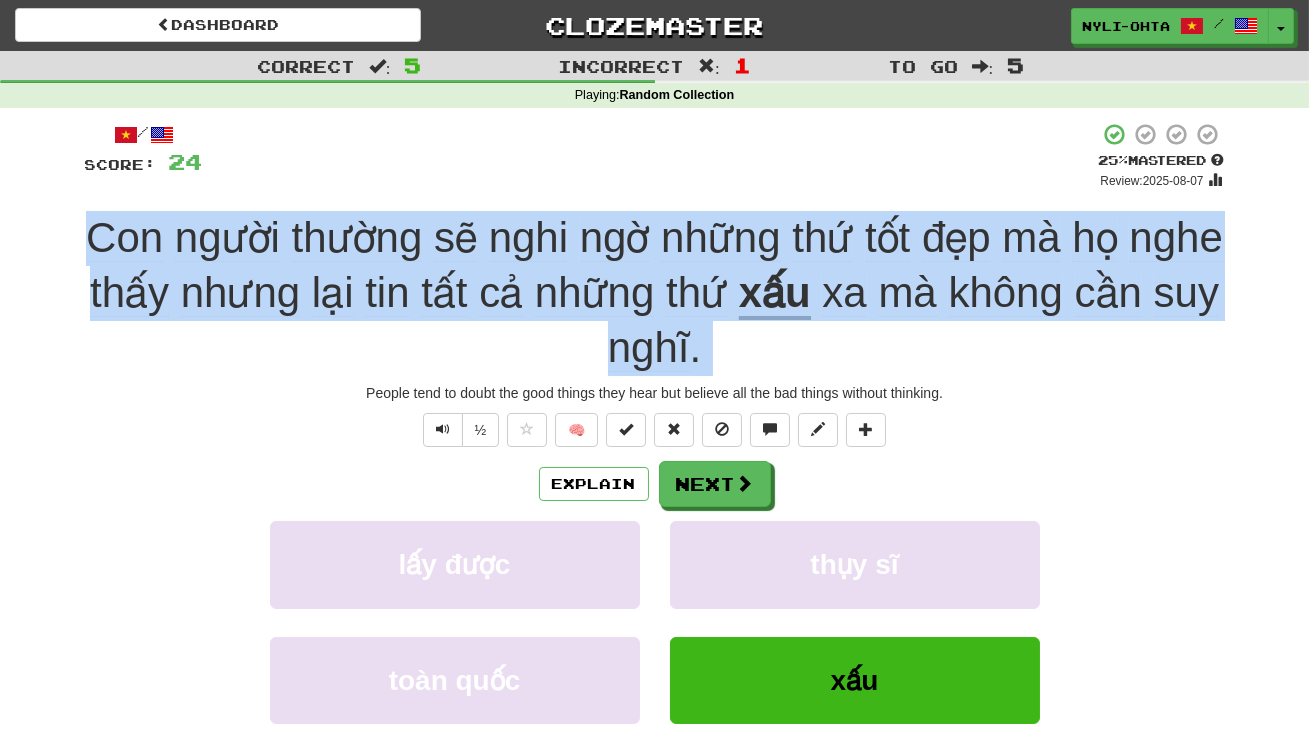 click on "nhưng" 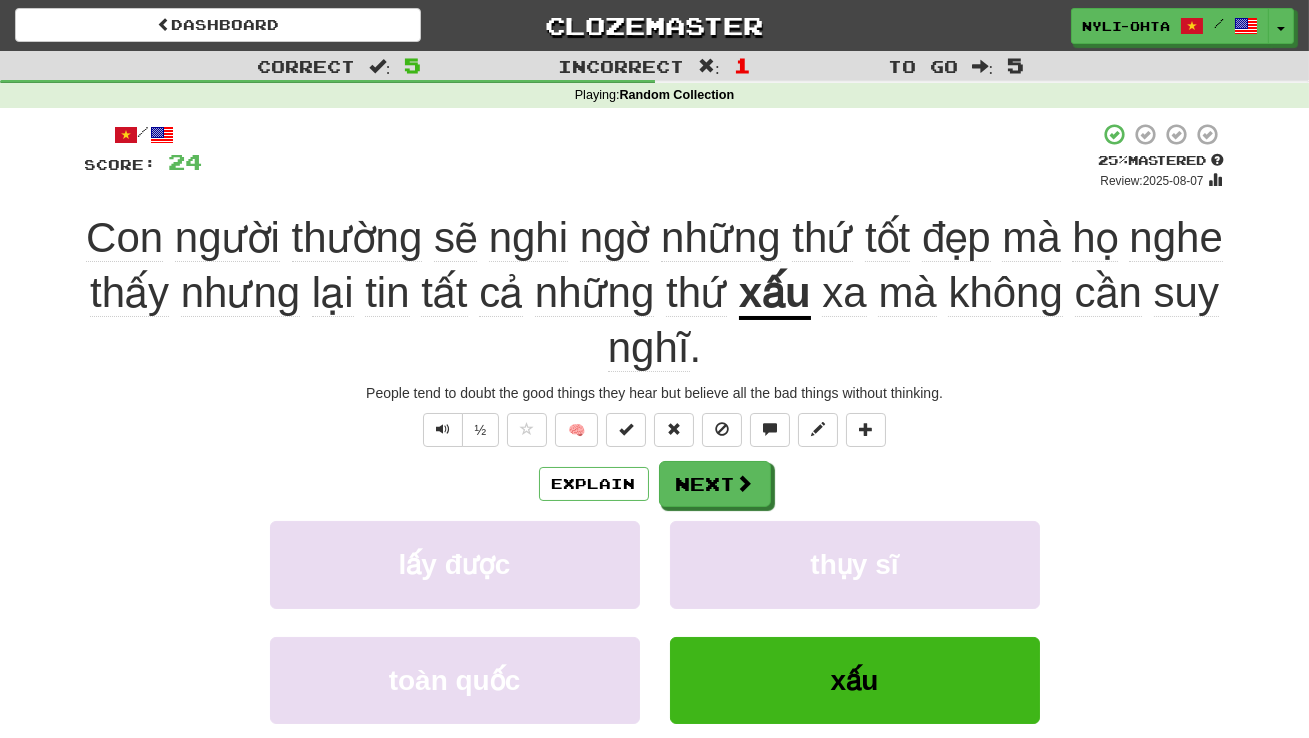 click on "nhưng" 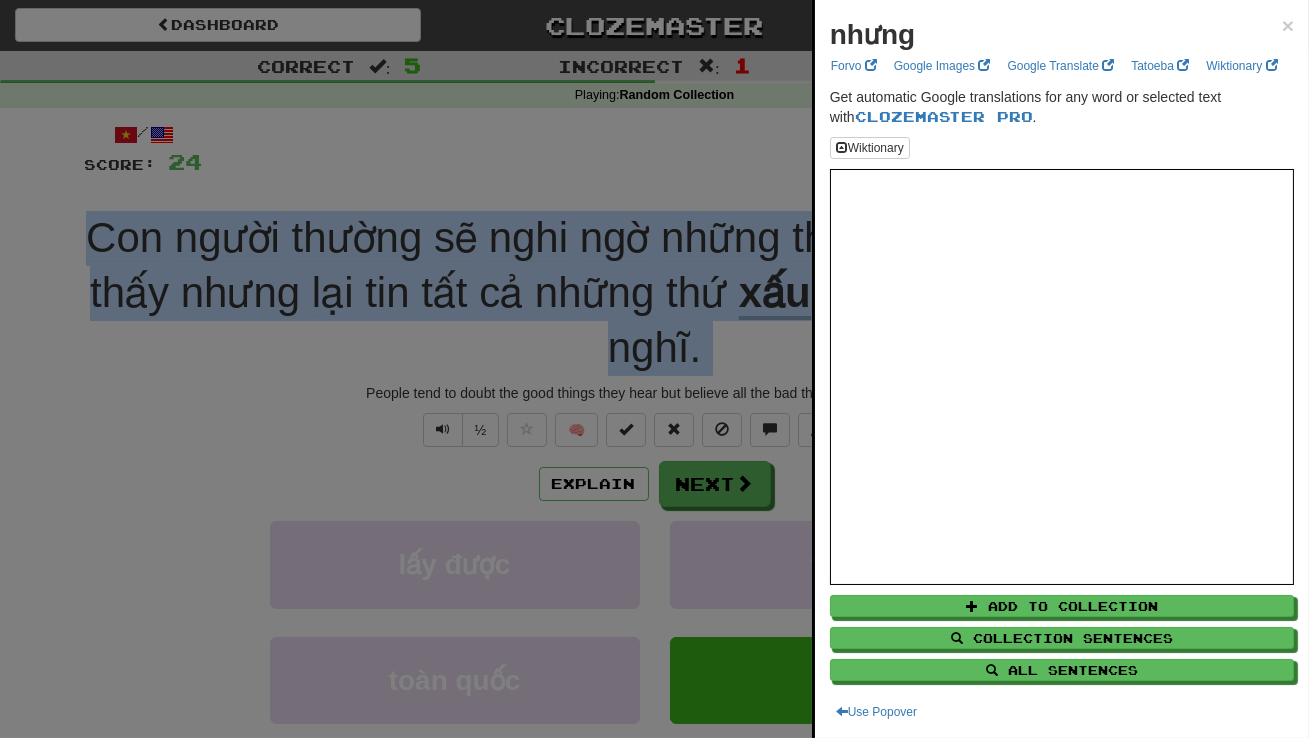 click at bounding box center [654, 369] 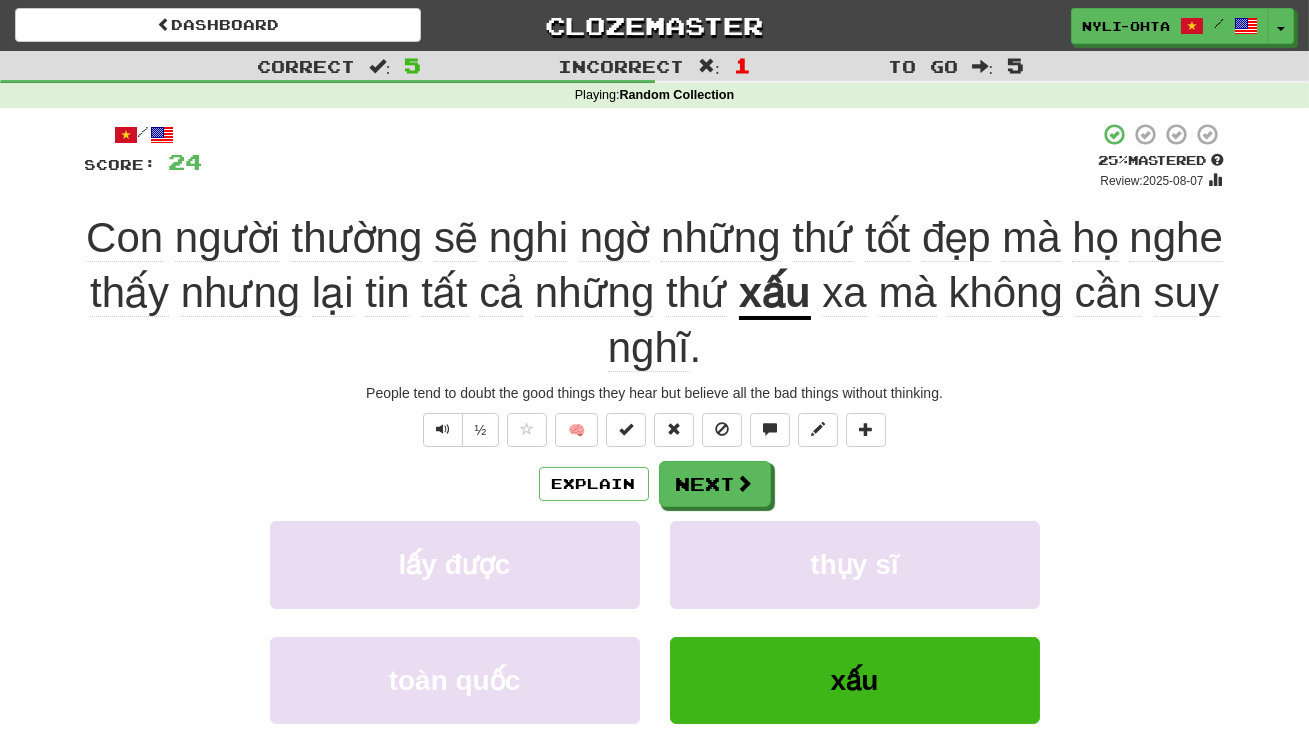 click on "nhưng" 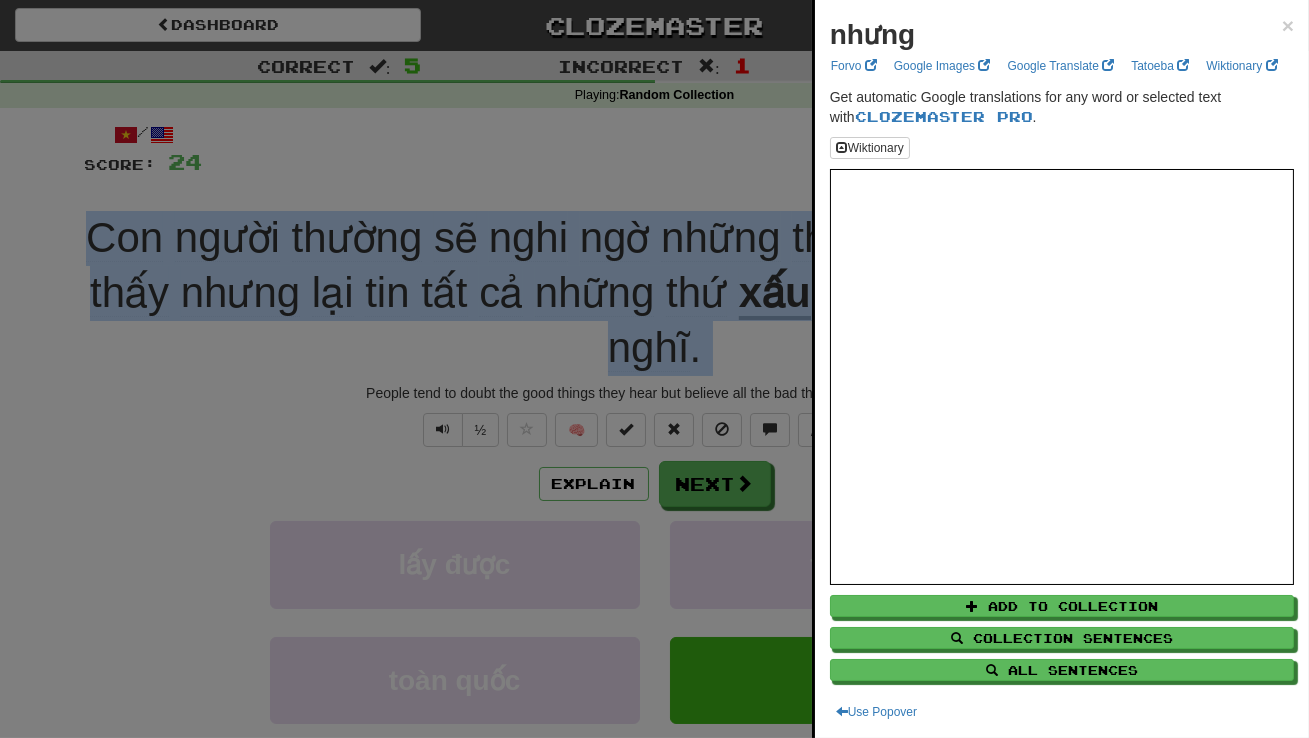click at bounding box center [654, 369] 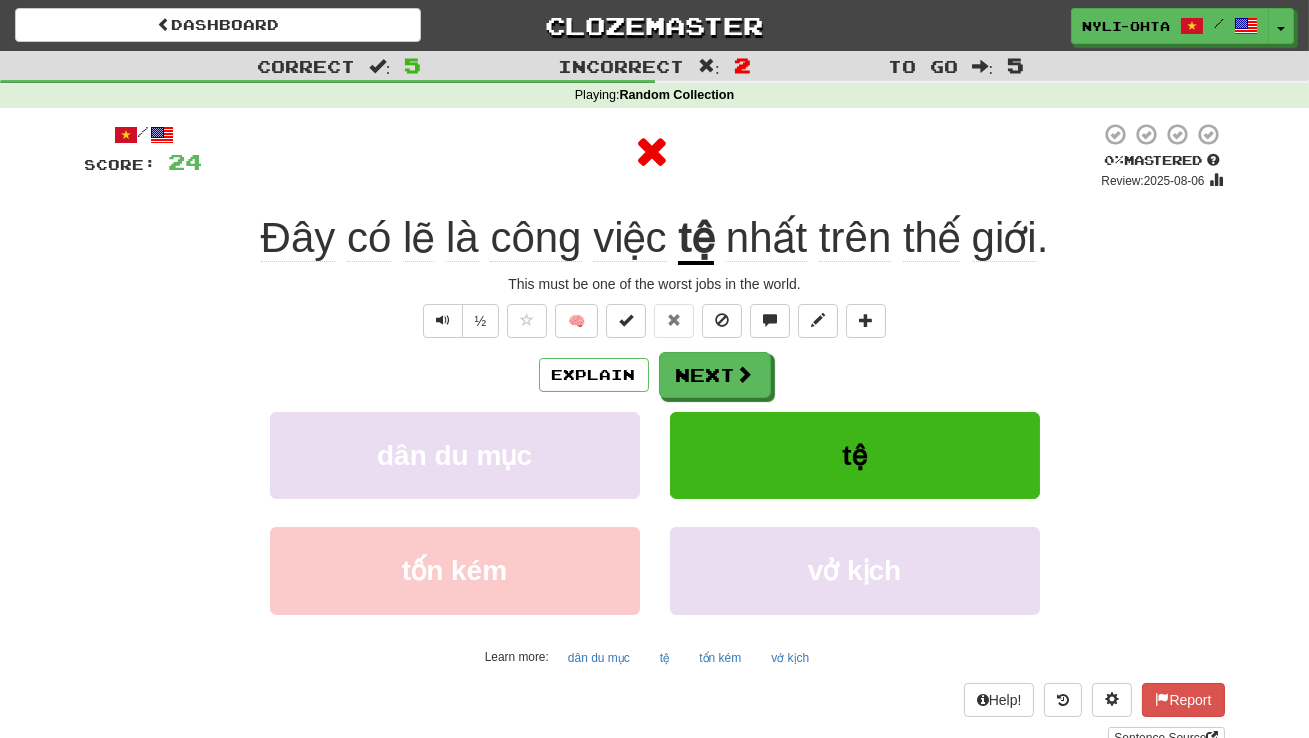 click on "việc" 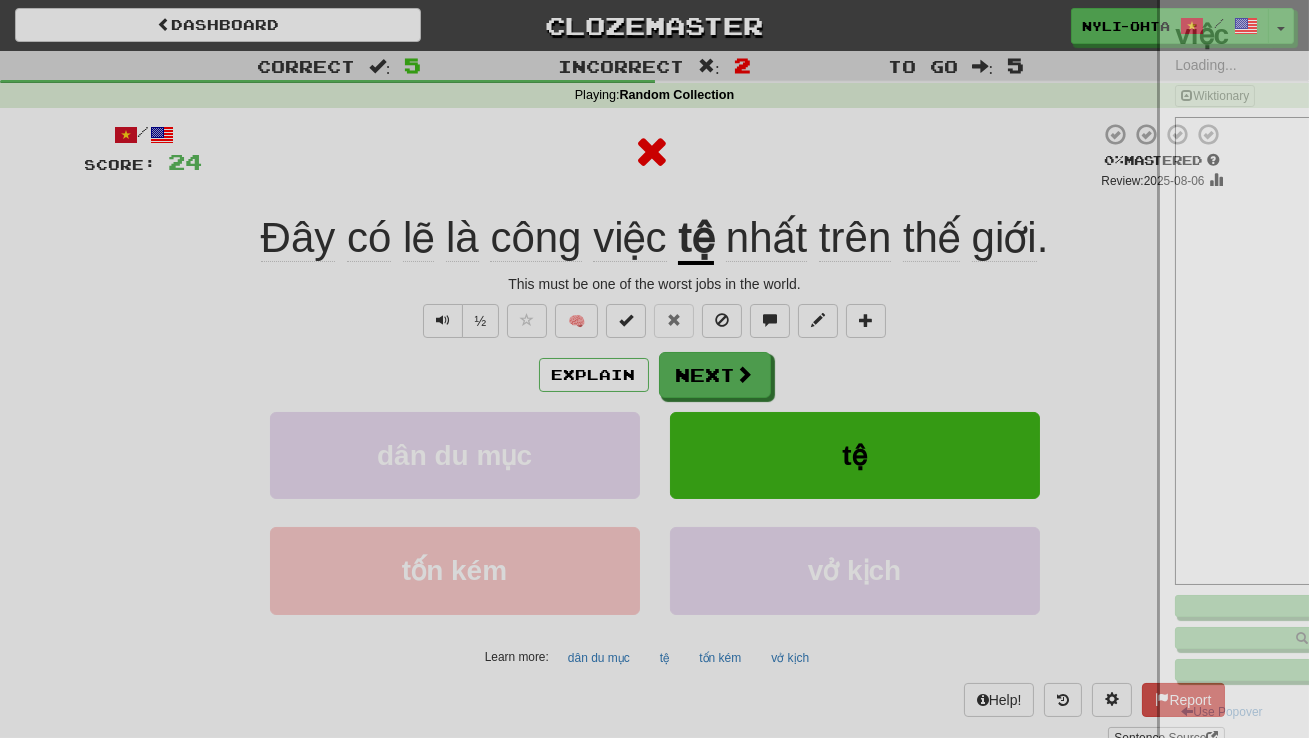 click at bounding box center [654, 369] 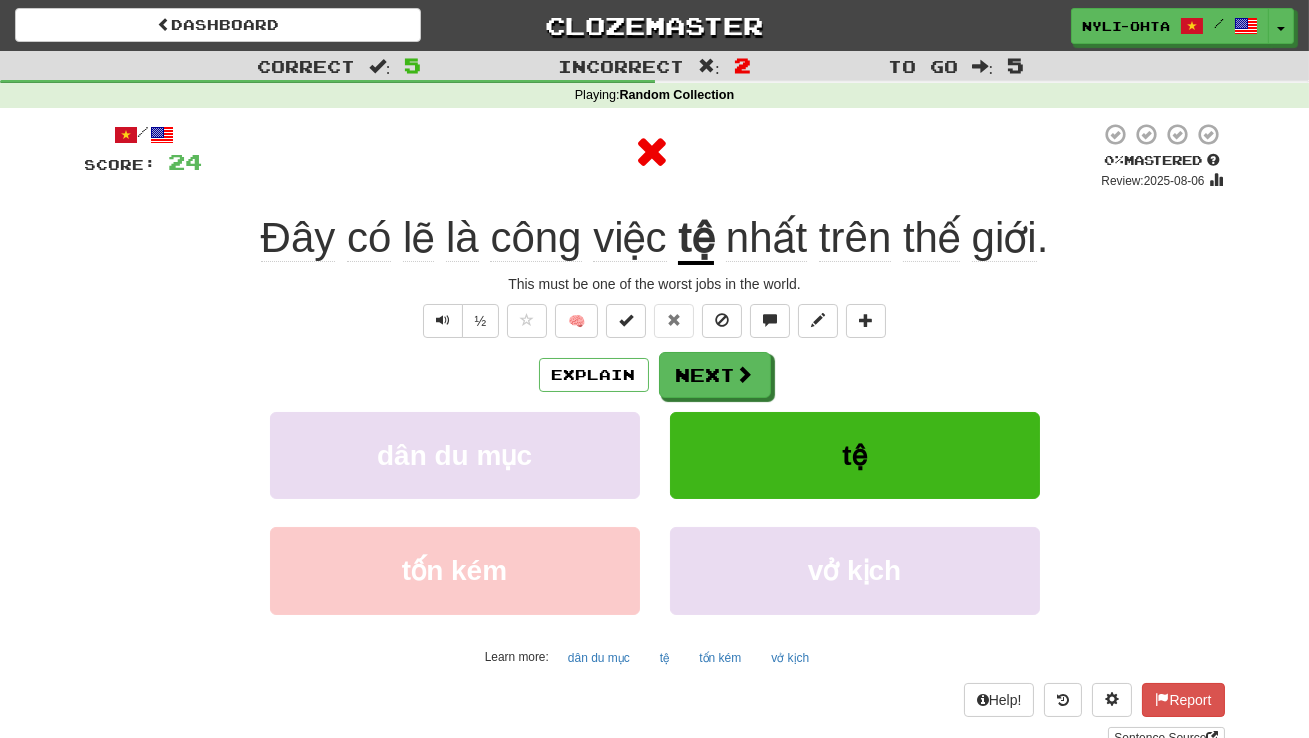 click on "việc" 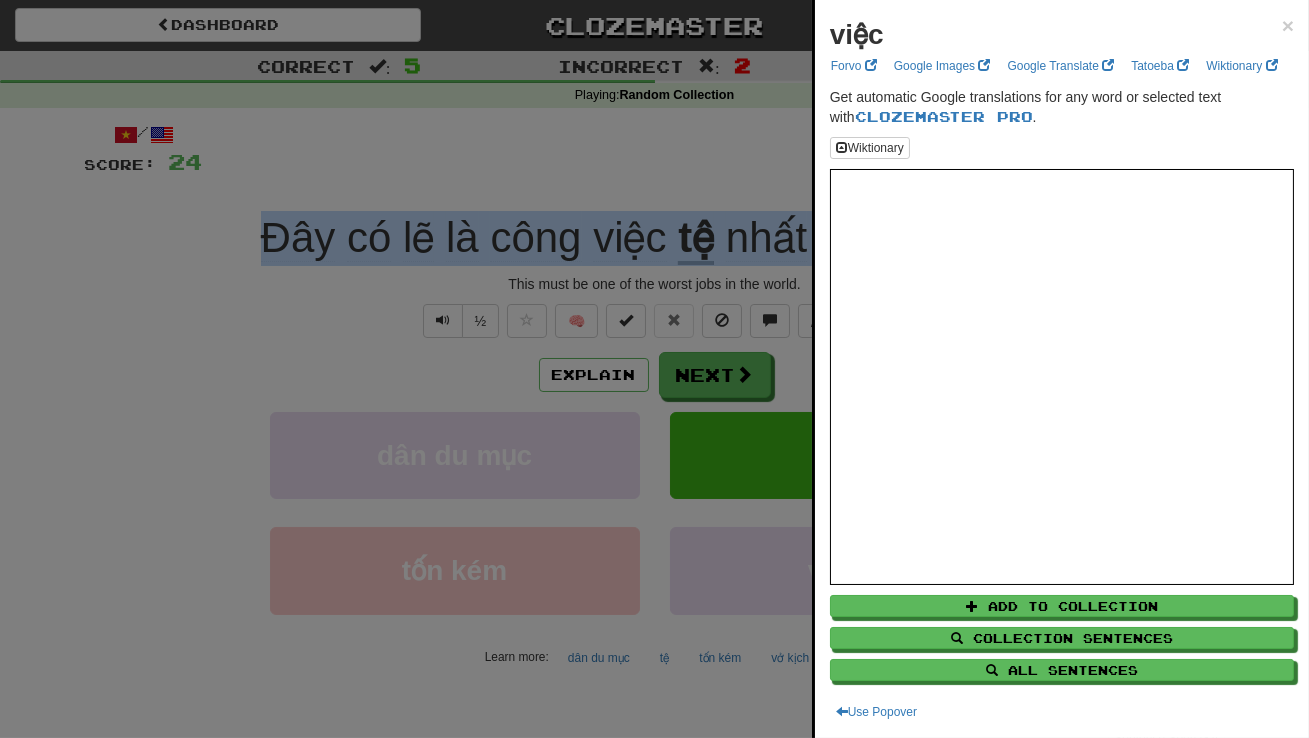 click at bounding box center [654, 369] 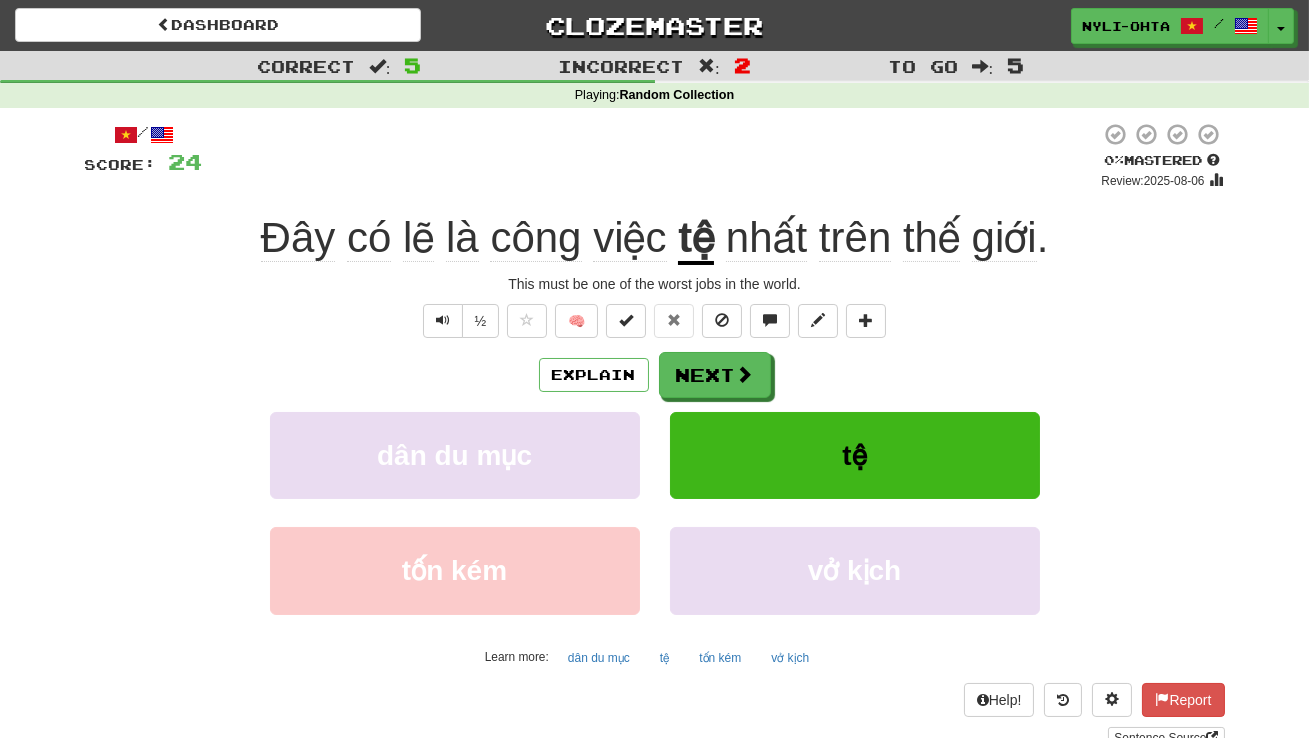 click on "việc" 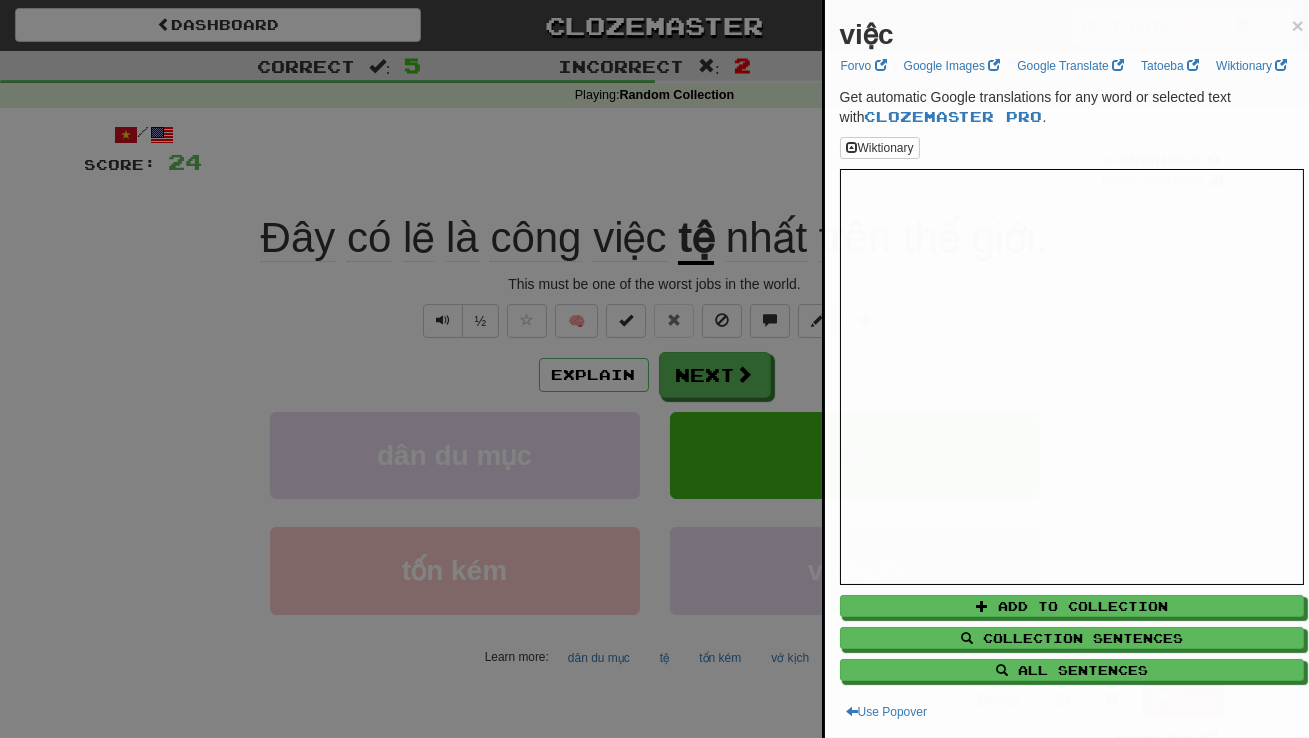 click at bounding box center (654, 369) 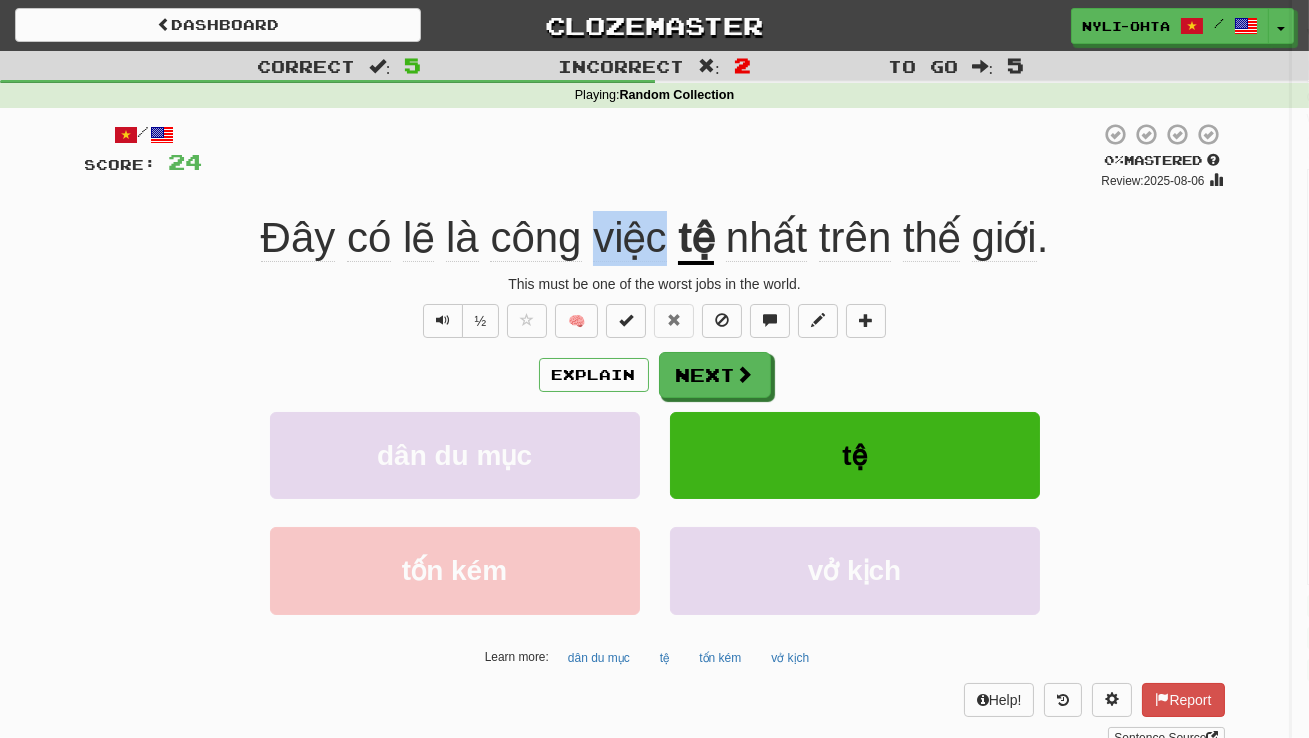 click on "việc" 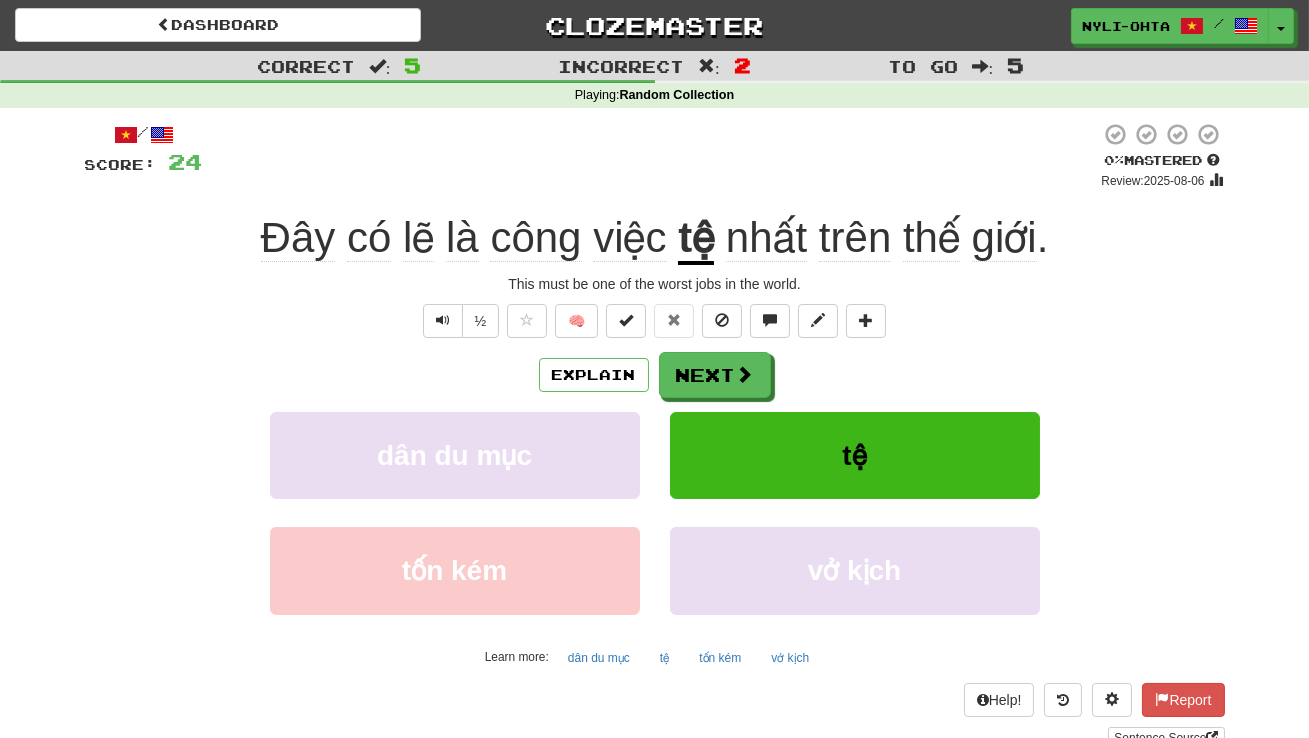 click on "tệ" at bounding box center [696, 239] 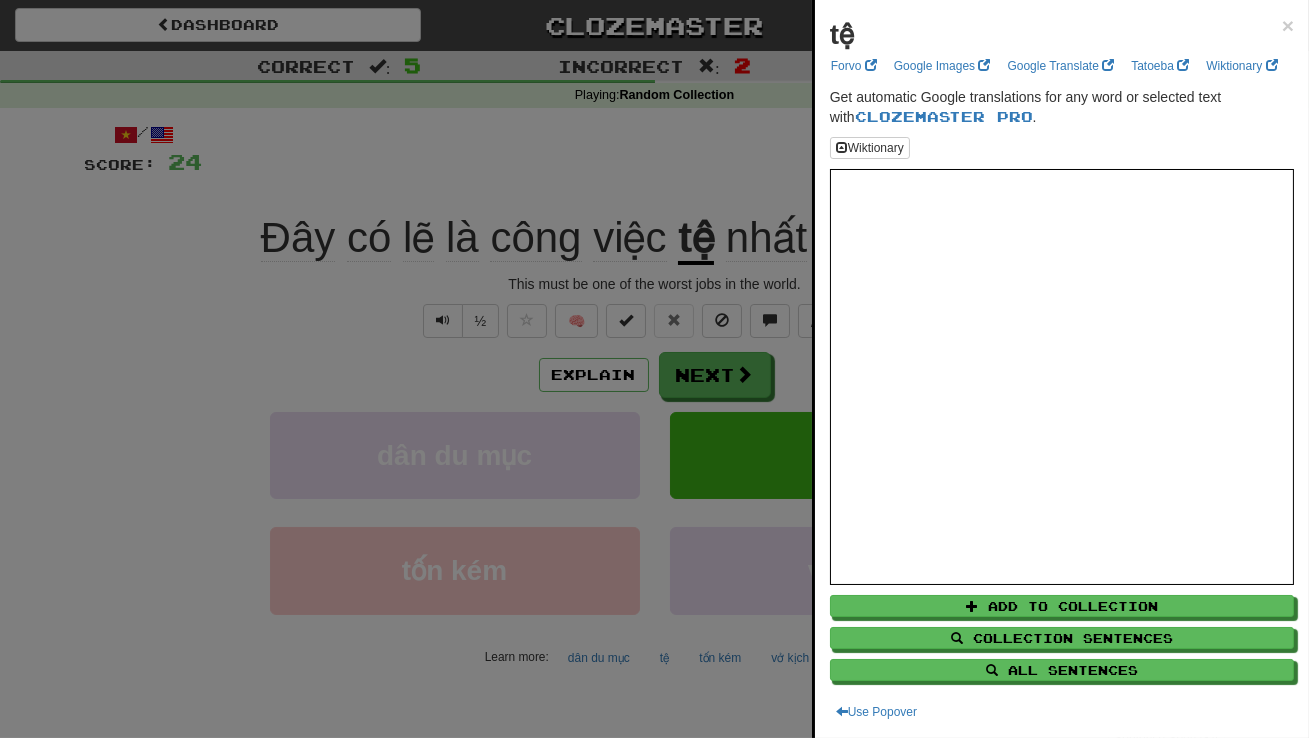 click at bounding box center [654, 369] 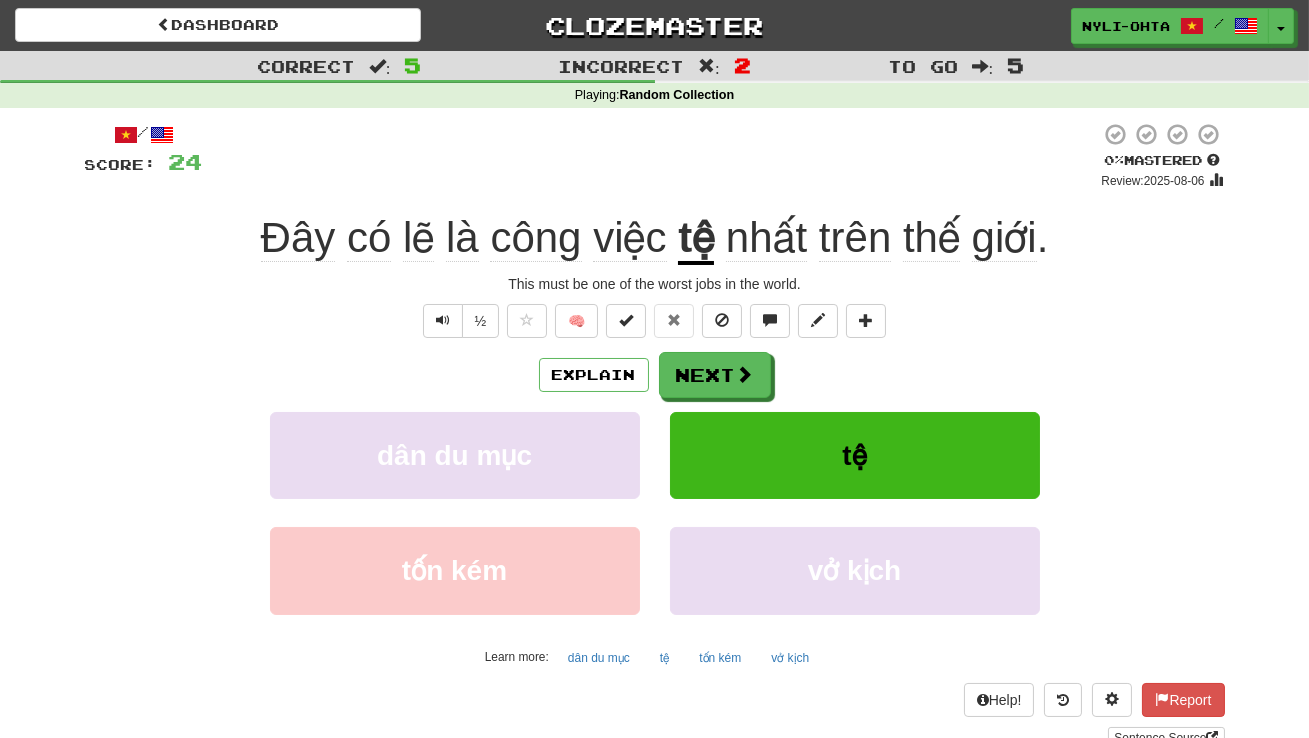 click on "tệ" at bounding box center (696, 239) 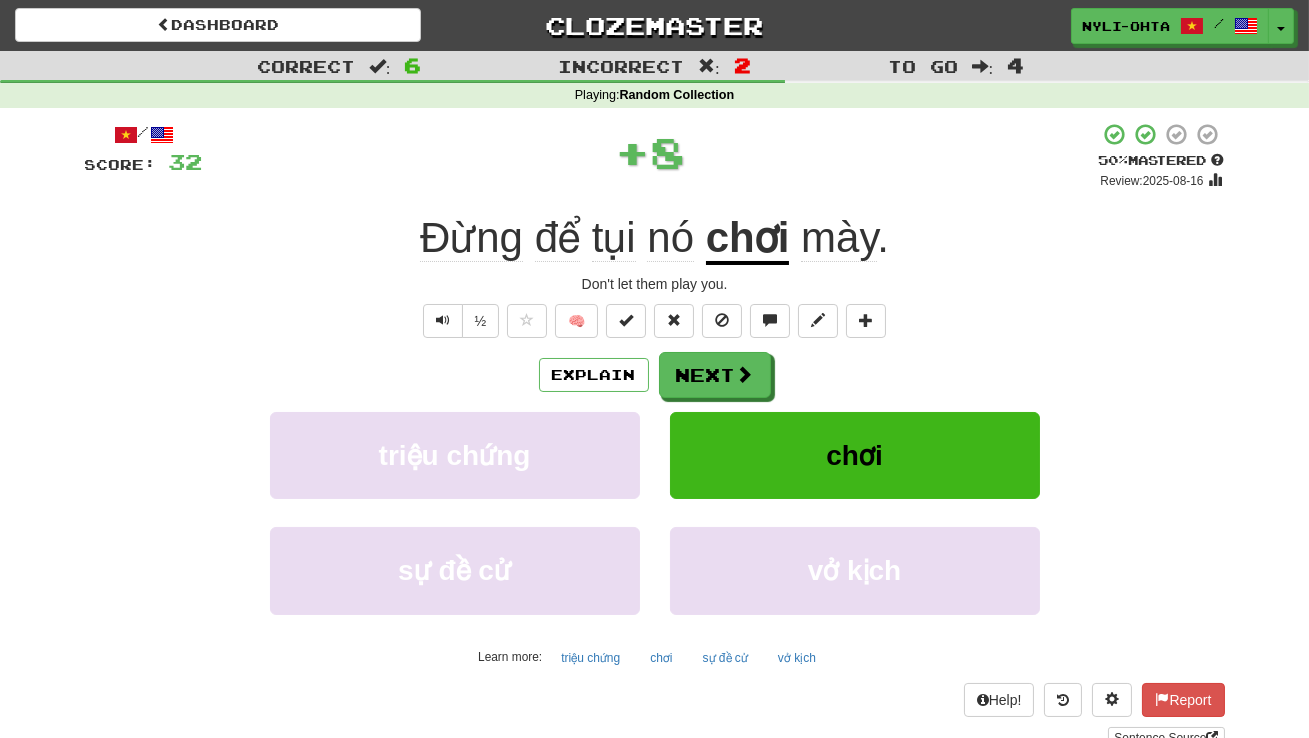 click on "tụi" 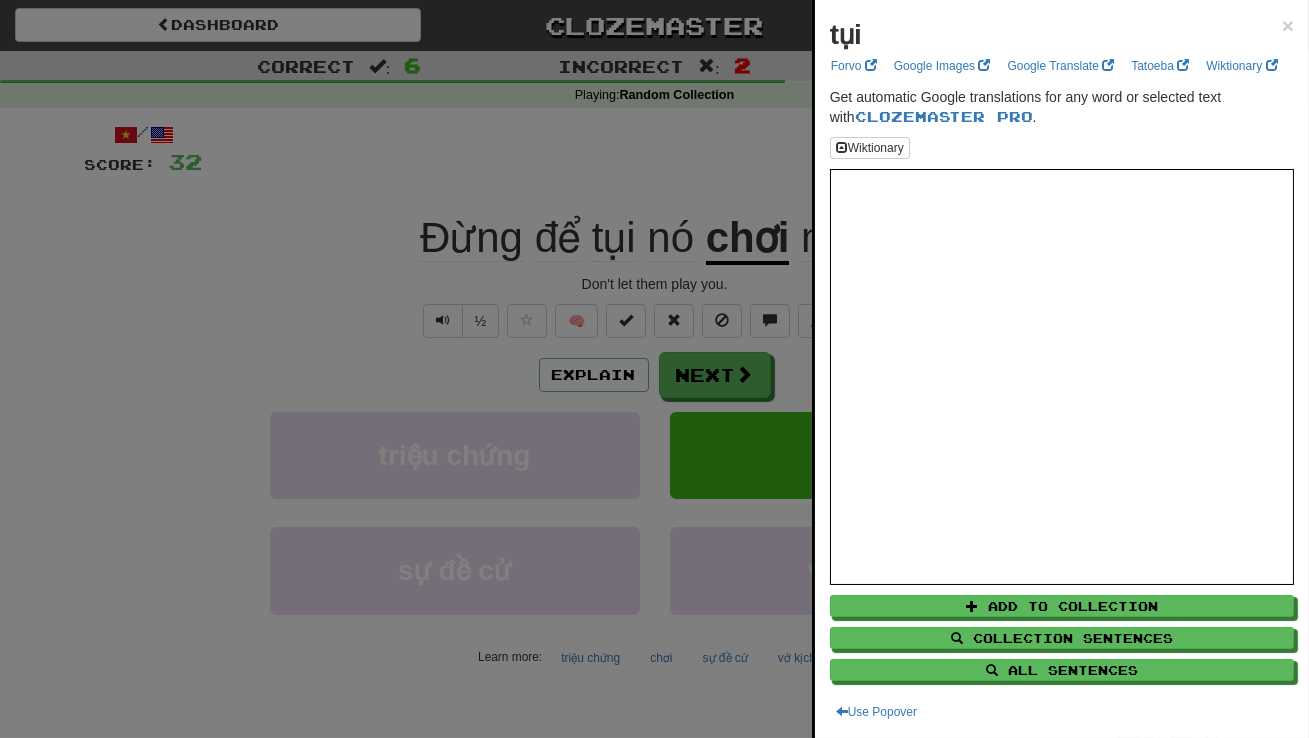 click at bounding box center [654, 369] 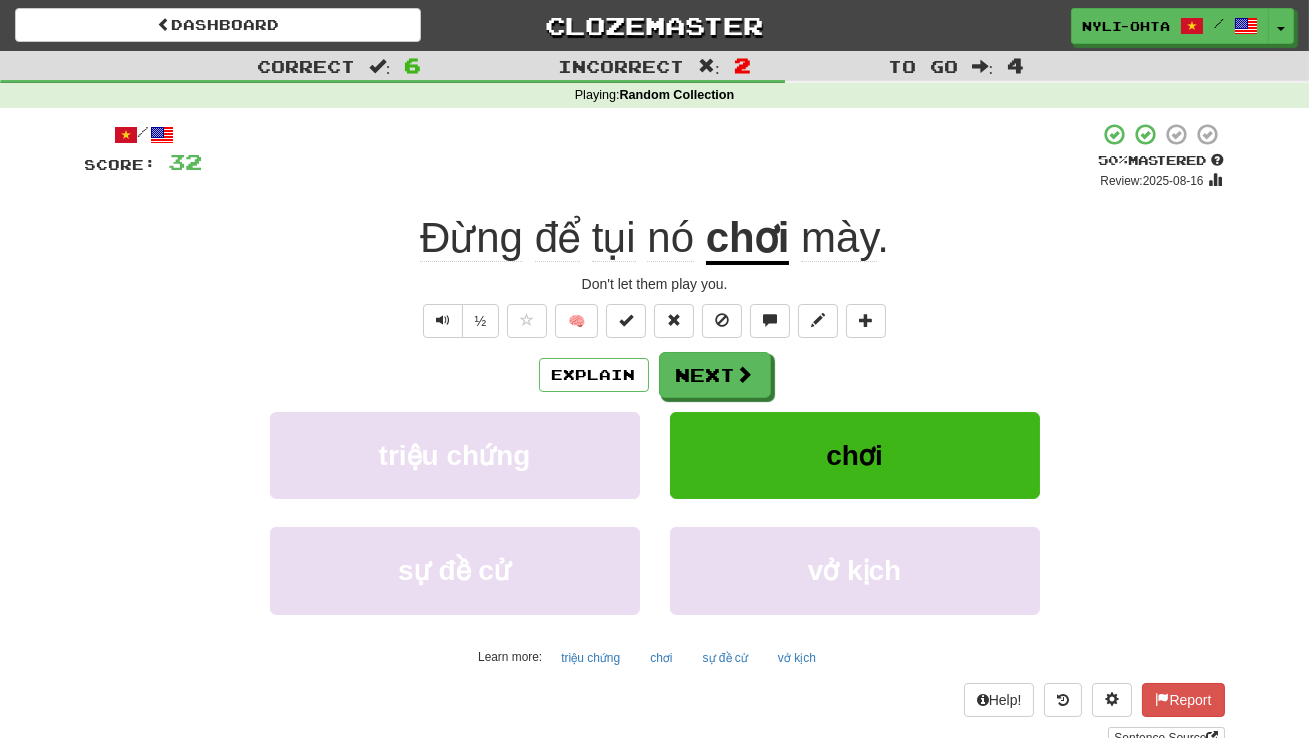 click on "để" 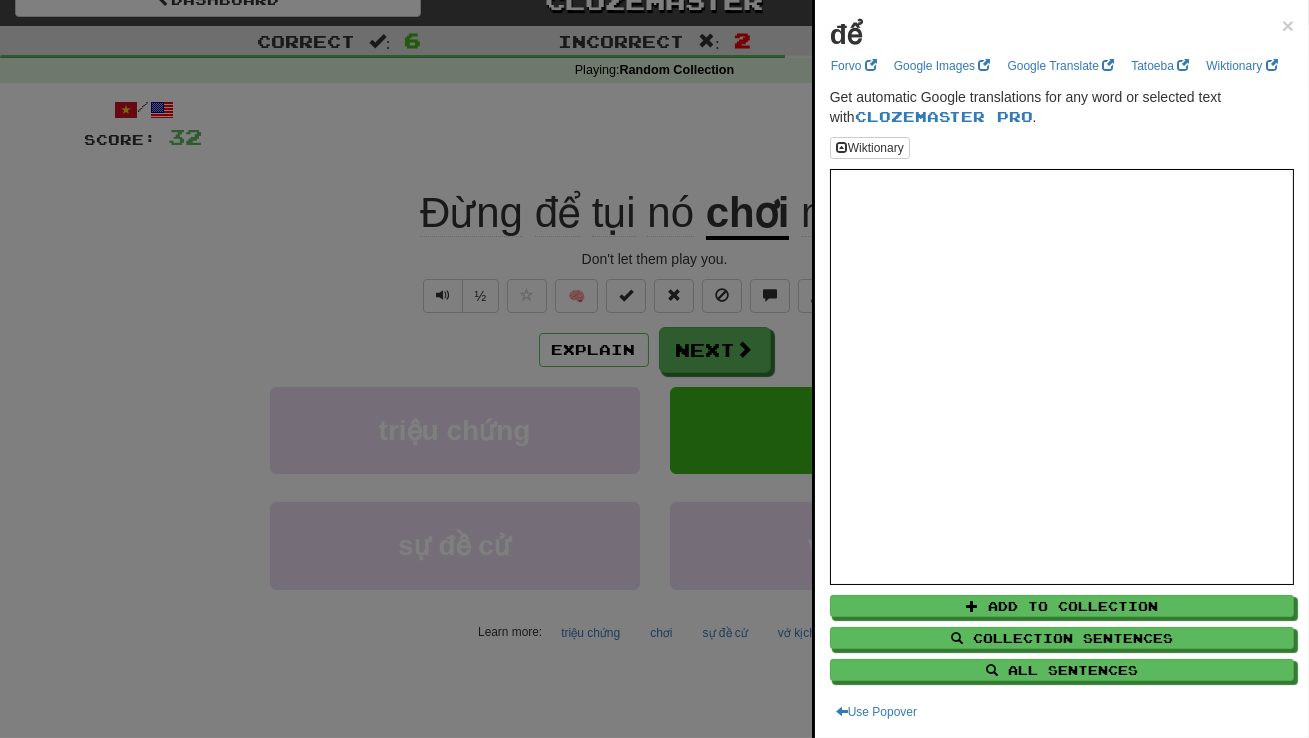 scroll, scrollTop: 40, scrollLeft: 0, axis: vertical 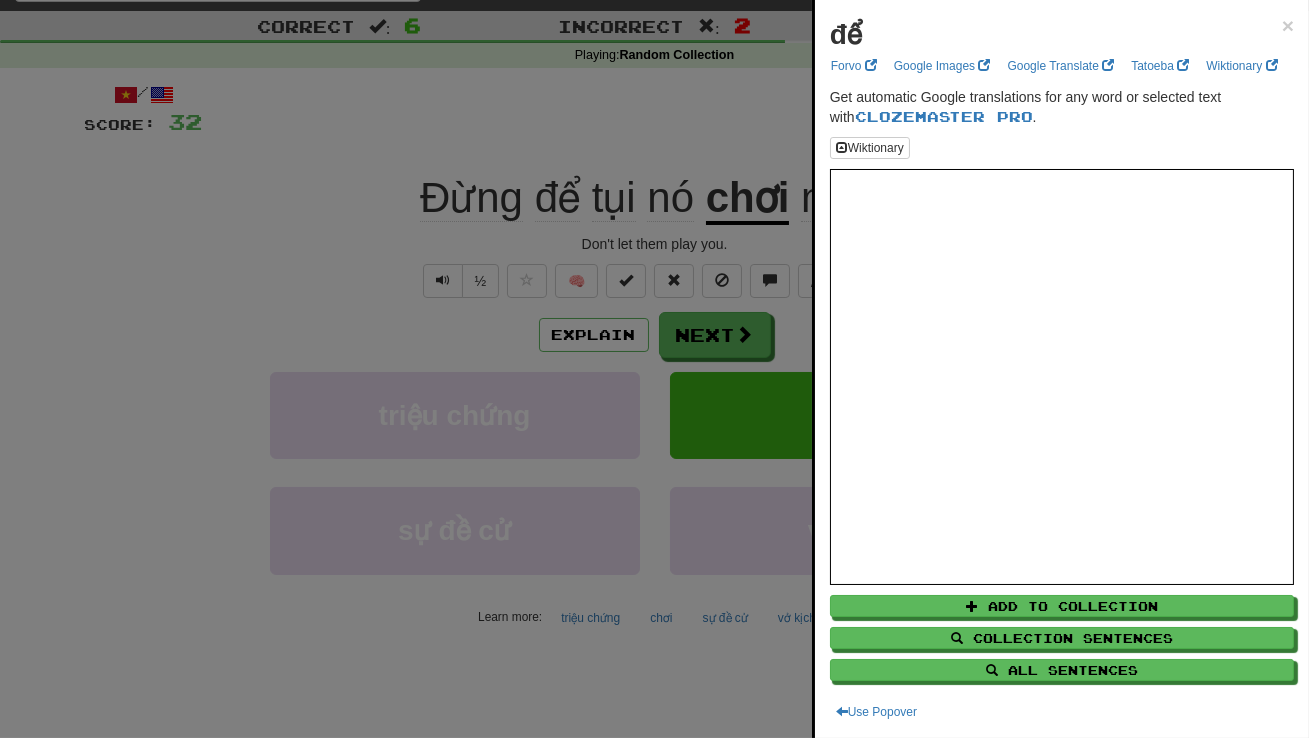 click at bounding box center [654, 369] 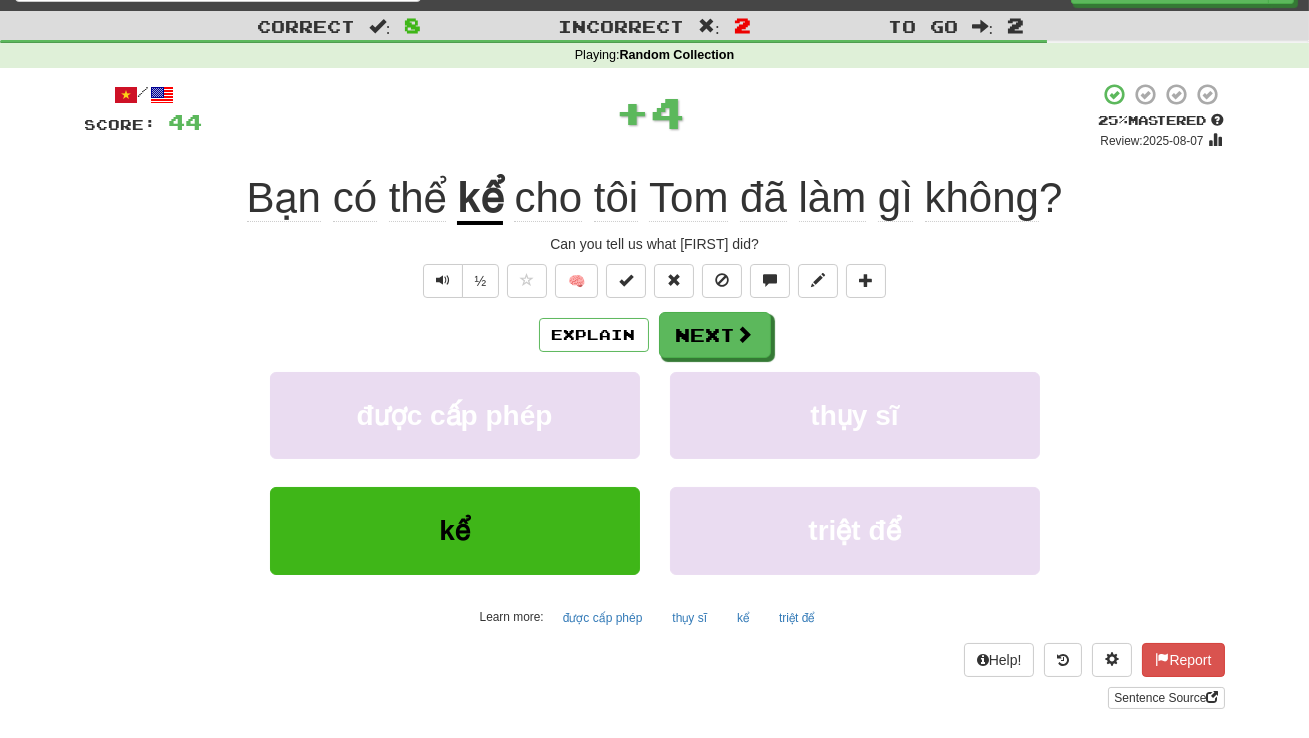 click on "kể" at bounding box center [479, 199] 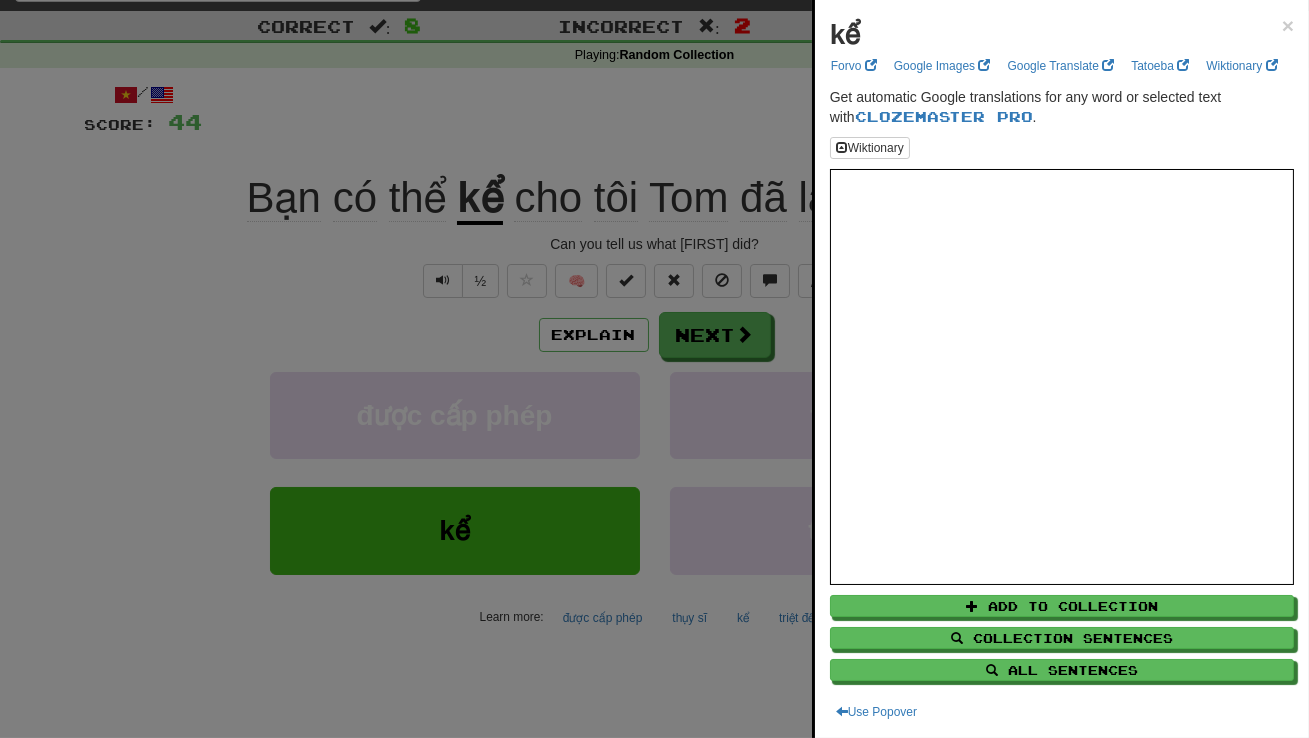 click at bounding box center [654, 369] 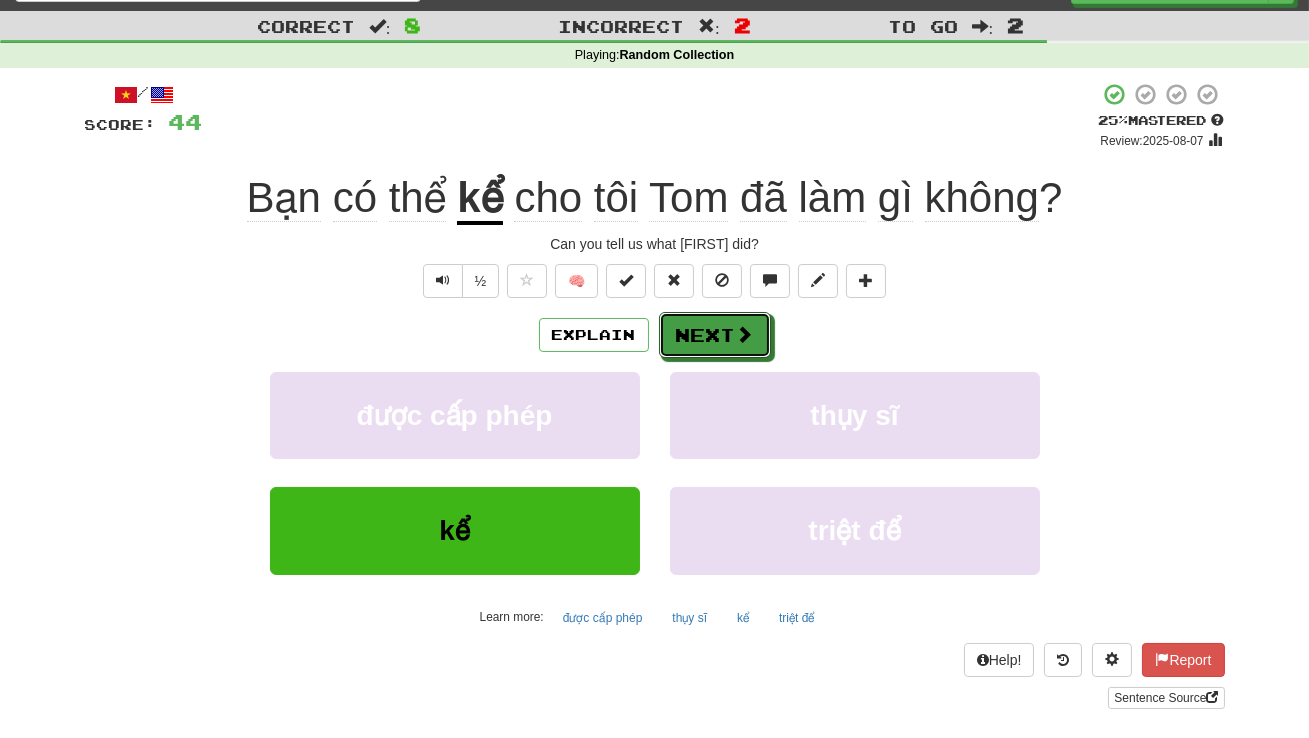 click on "Next" at bounding box center (715, 335) 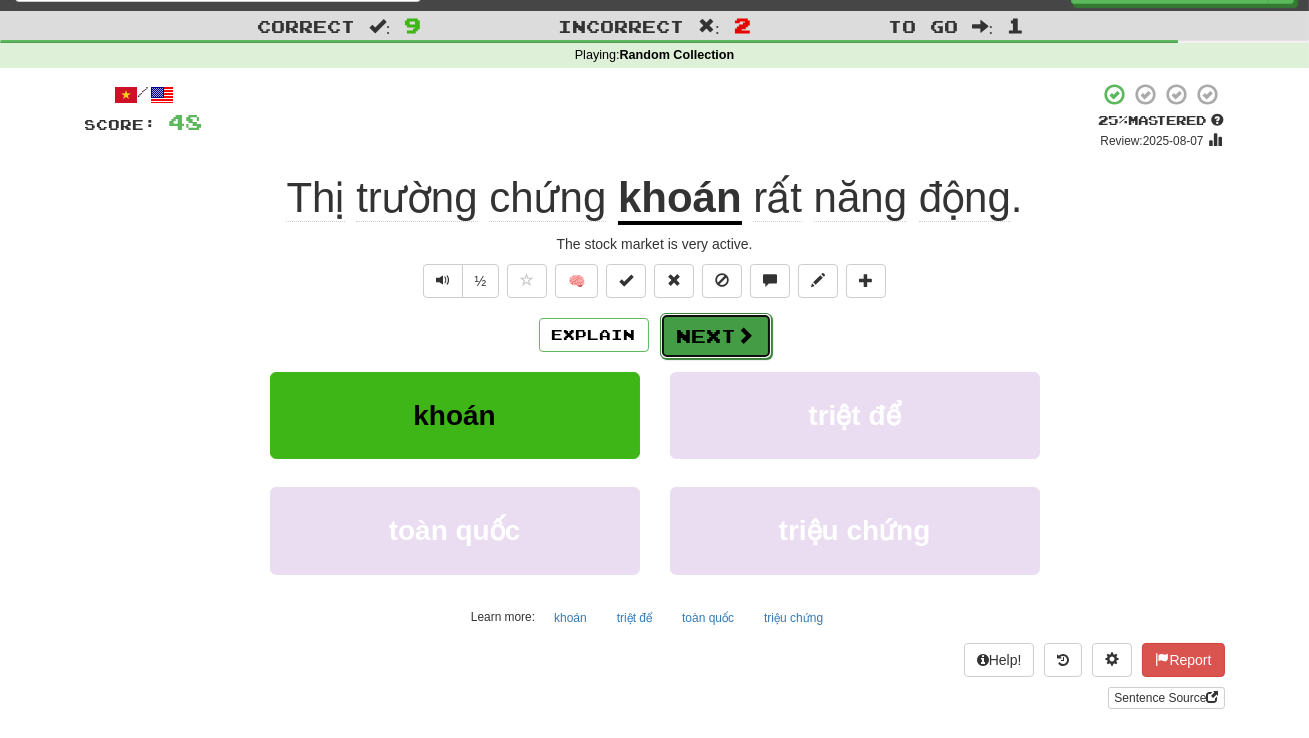 click on "Next" at bounding box center (716, 336) 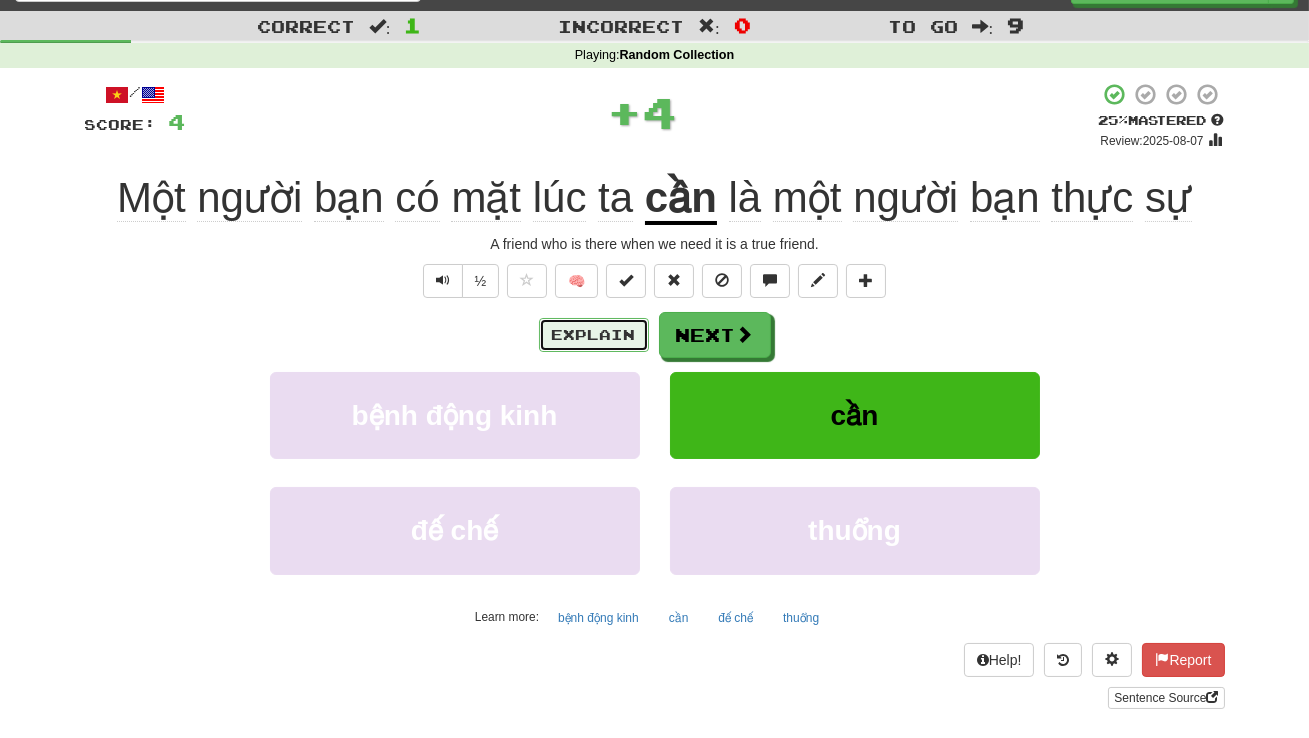 click on "Explain" at bounding box center [594, 335] 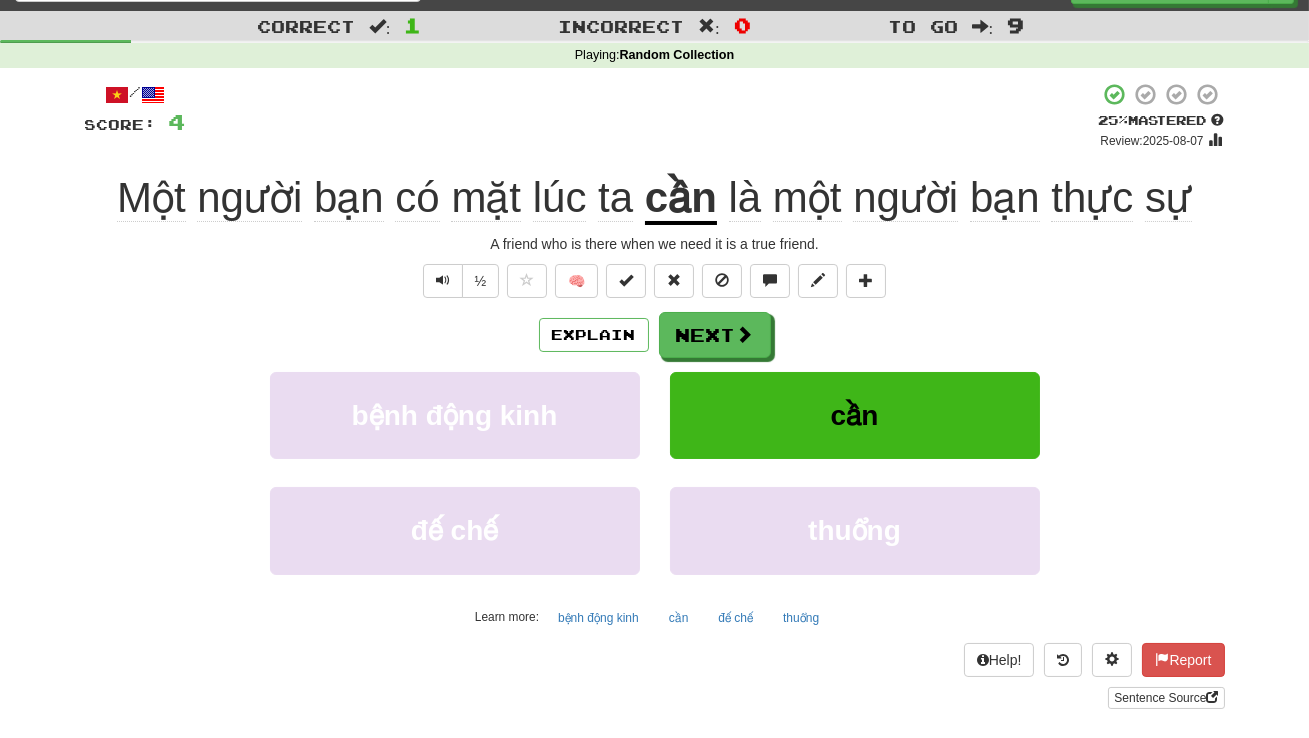 click on "mặt" 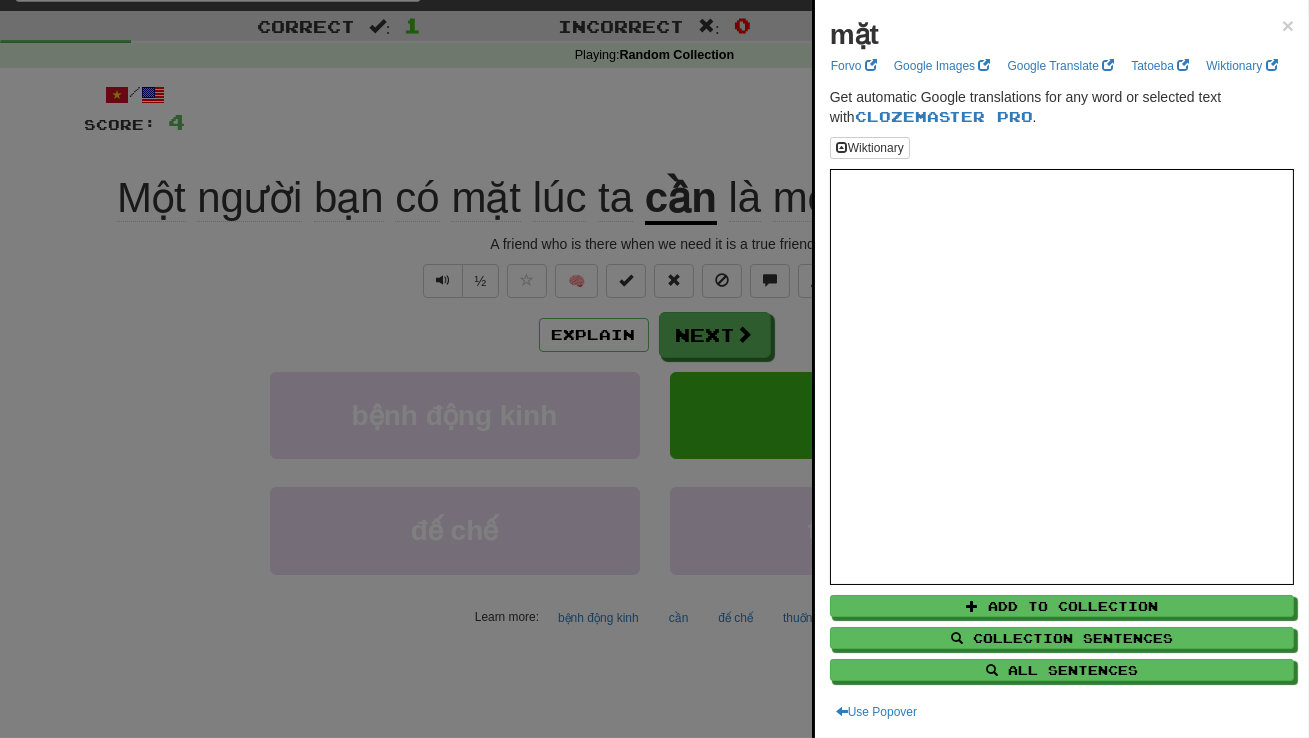 click at bounding box center (654, 369) 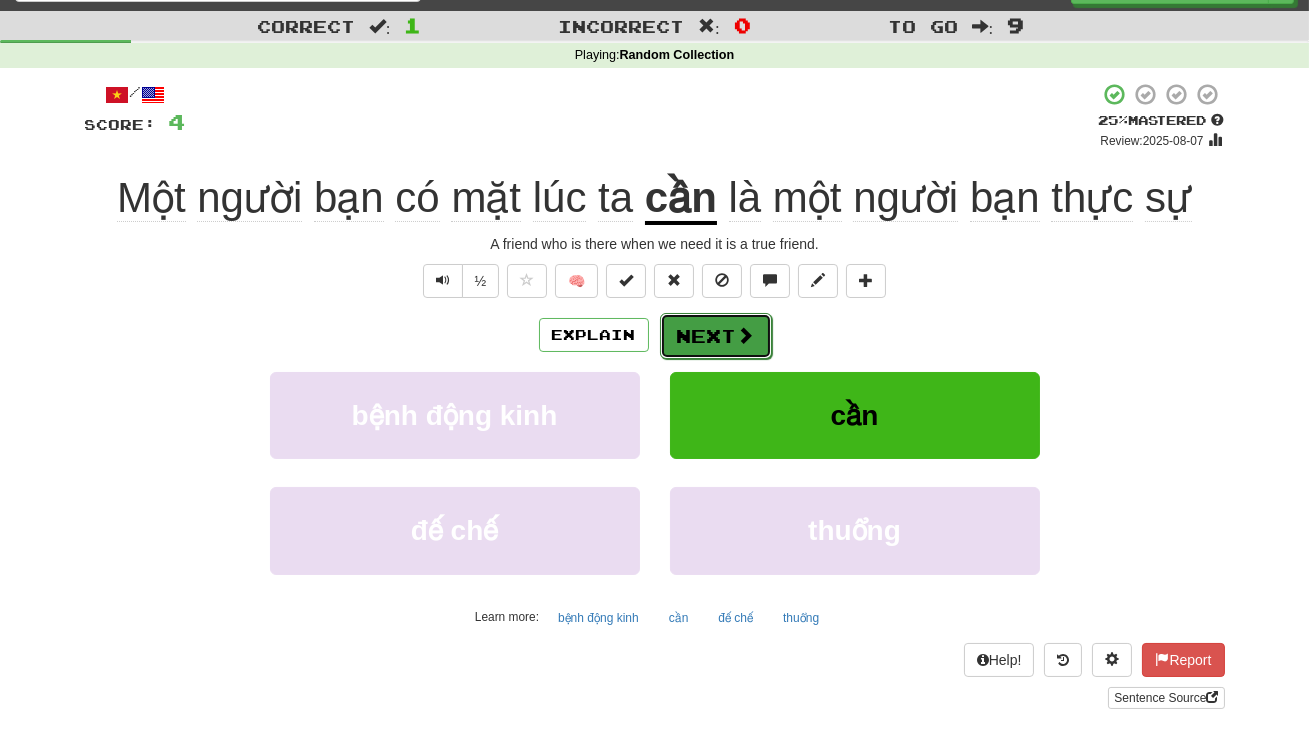 click on "Next" at bounding box center [716, 336] 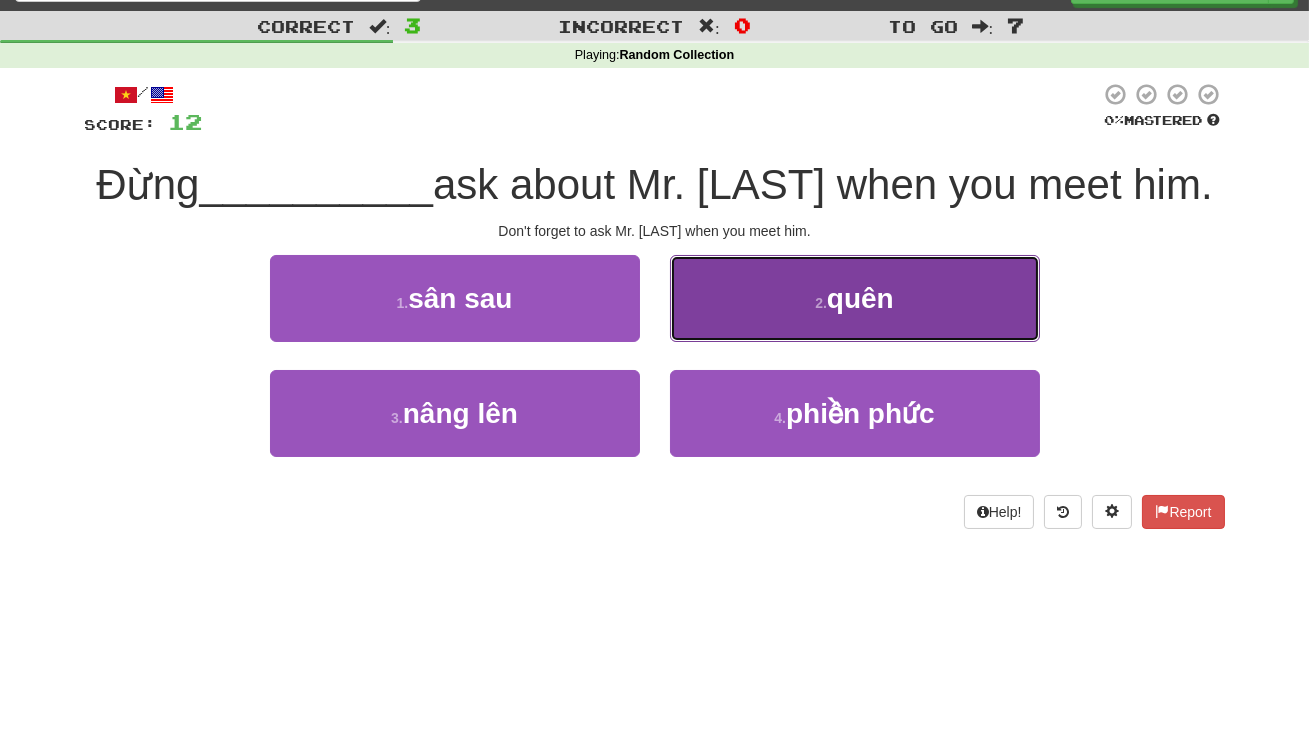 click on "2 .  quên" at bounding box center [855, 298] 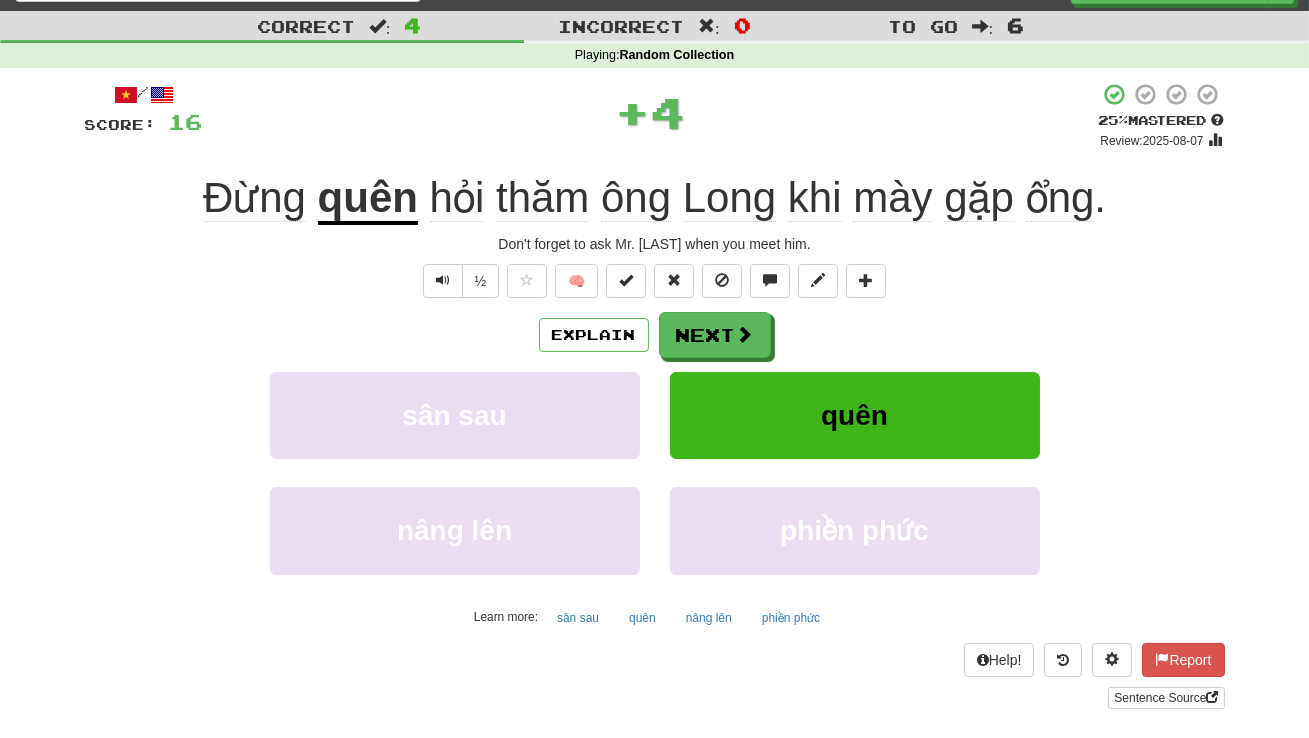 click on "ổng" at bounding box center [1060, 198] 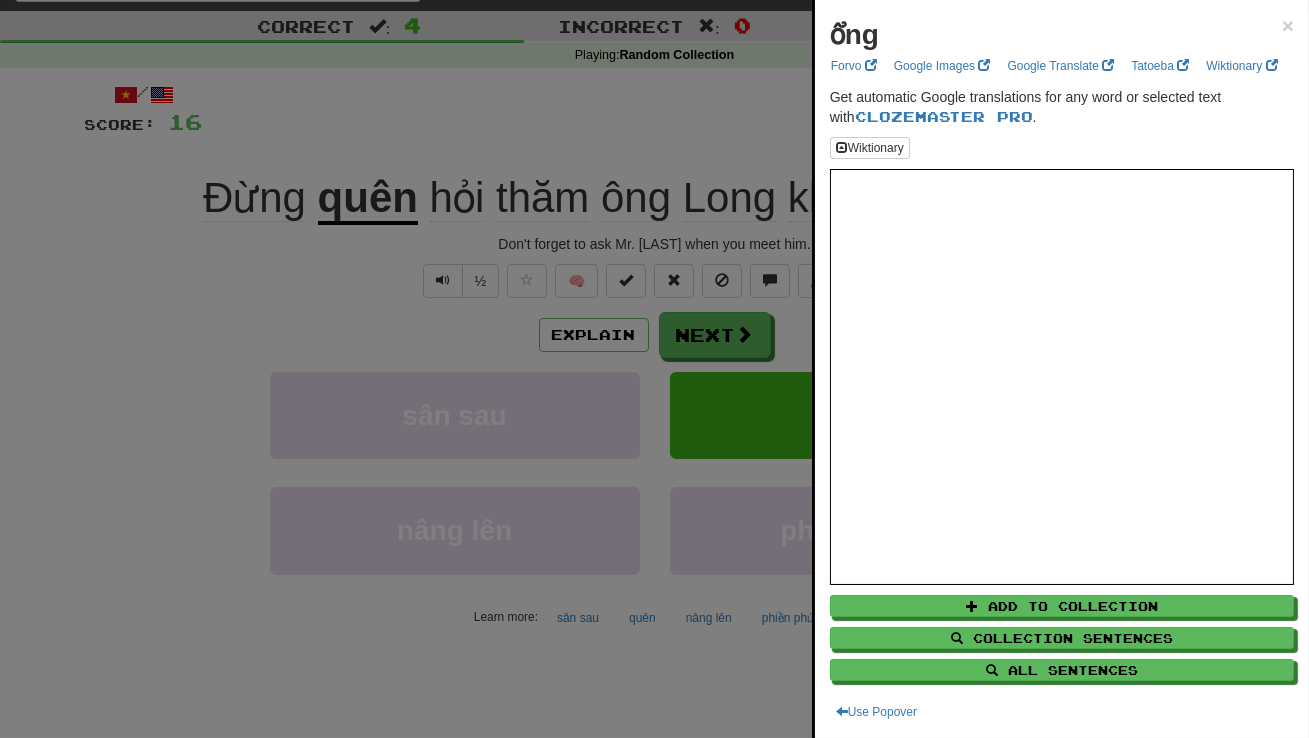 click at bounding box center (654, 369) 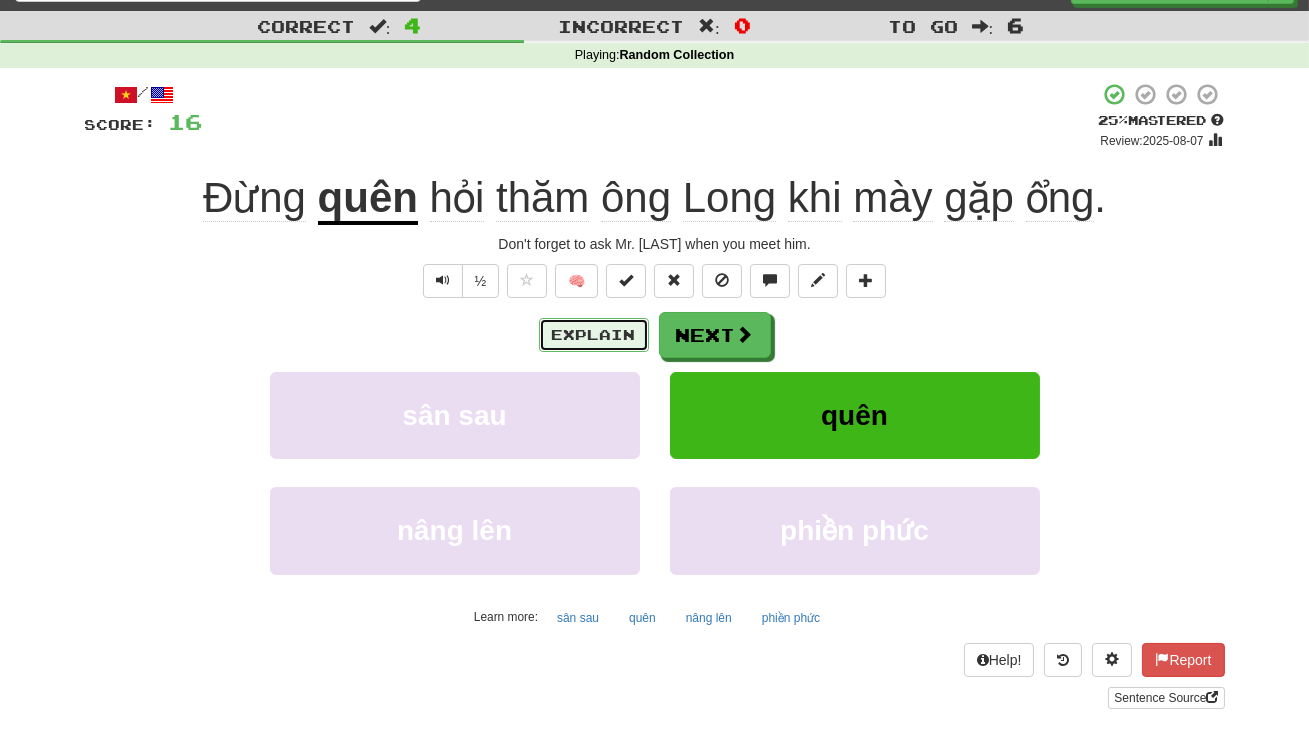 click on "Explain" at bounding box center [594, 335] 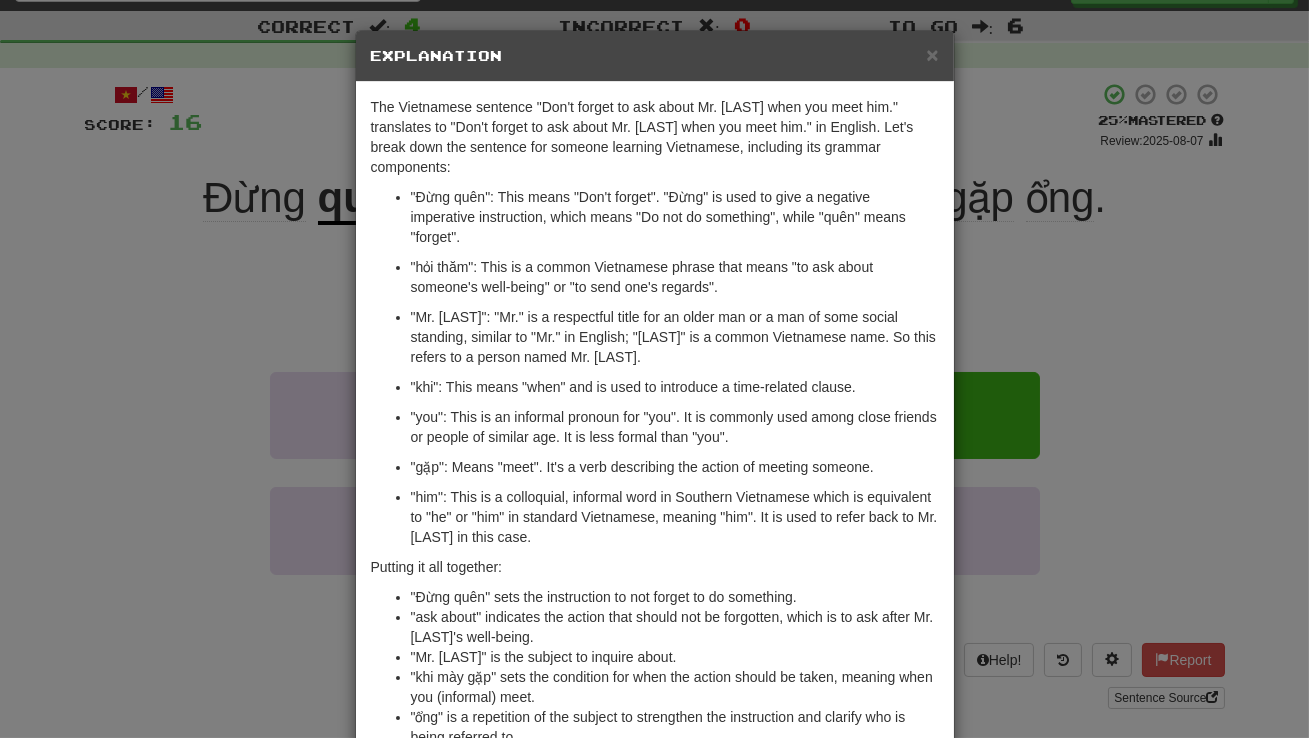 click on "× Explanation The Vietnamese sentence "Don't forget to ask about Mr. [LAST] when you meet him." translates to "Don't forget to ask about Mr. [LAST] when you meet him." in English. Let's break down the sentence for someone learning Vietnamese, including its grammar components:
"Don't forget": This means "Don't forget". "Don't" is used to give a negative imperative instruction, which means "Do not do something", while "forget" means "forget".
"ask about": This is a common Vietnamese phrase that means "to ask about someone's well-being" or "to send one's regards".
"Mr. [LAST]": "Mr." is a respectful title for an older man or a man of some social standing, similar to "Mr." in English; "[LAST]" is a common Vietnamese name. So this refers to a person named Mr. [LAST].
"when": This means "when" and is used to introduce a time-related clause.
"you": This is an informal pronoun for "you". It is commonly used among close friends or people of similar age. It is less formal than "you"." at bounding box center (654, 369) 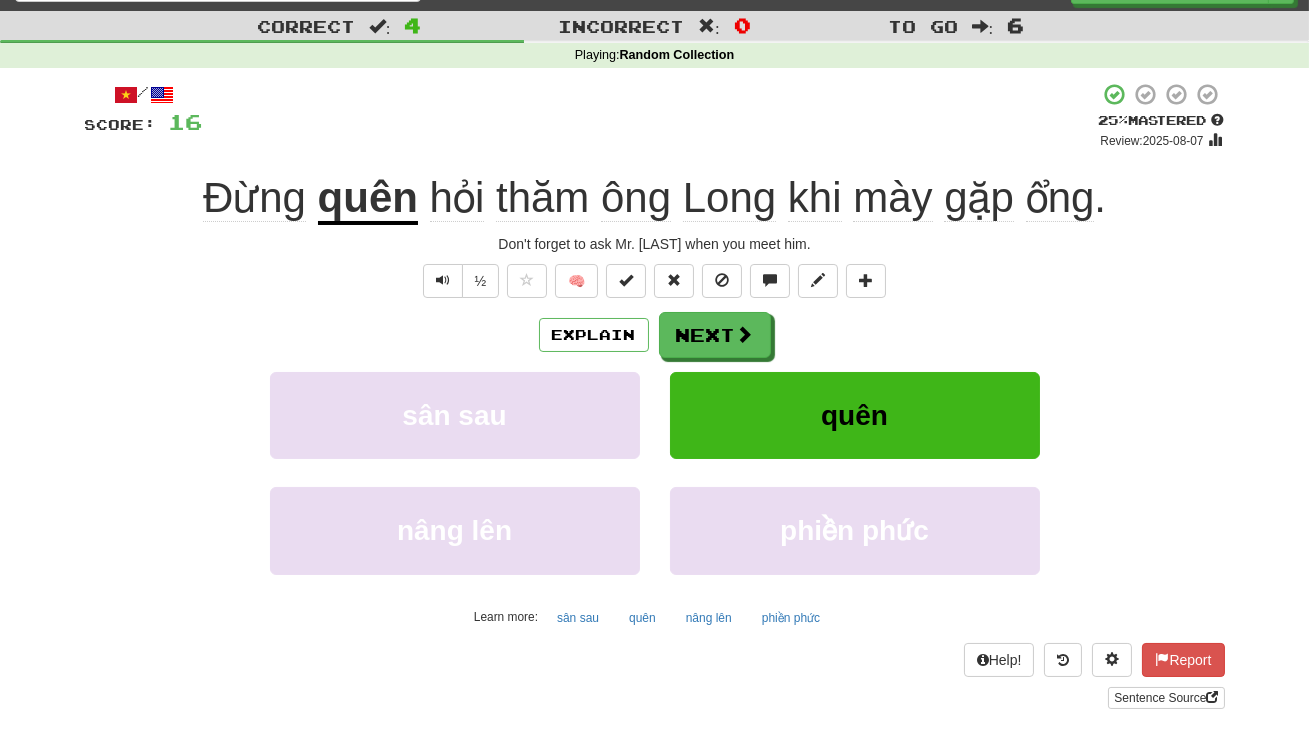 click on "ổng" at bounding box center (1060, 198) 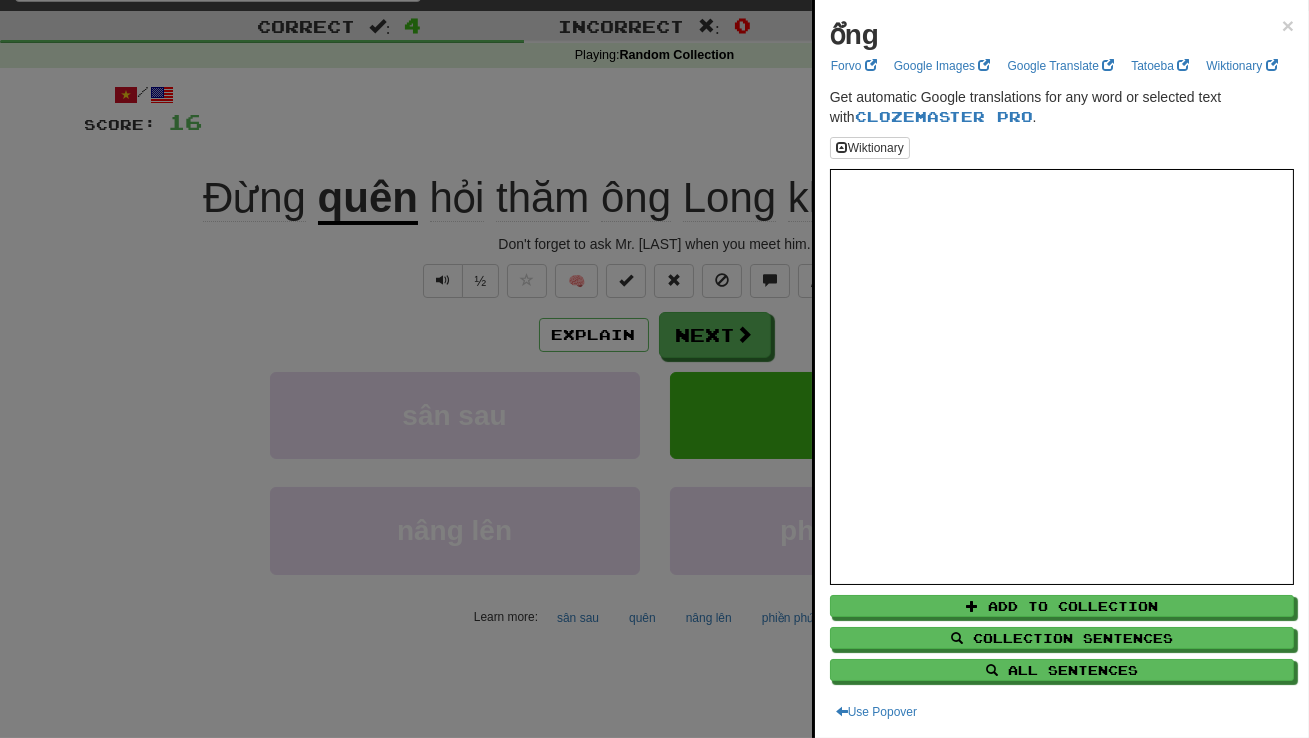 scroll, scrollTop: 50, scrollLeft: 0, axis: vertical 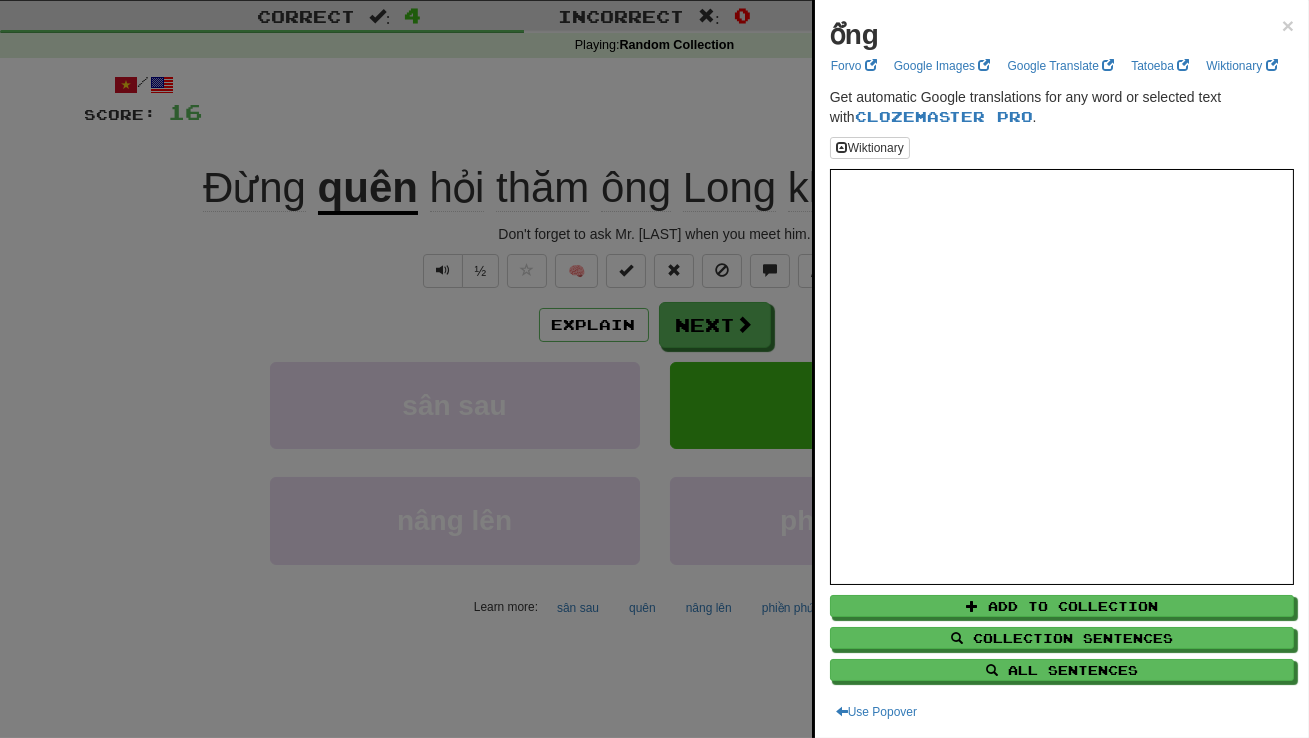 click at bounding box center (654, 369) 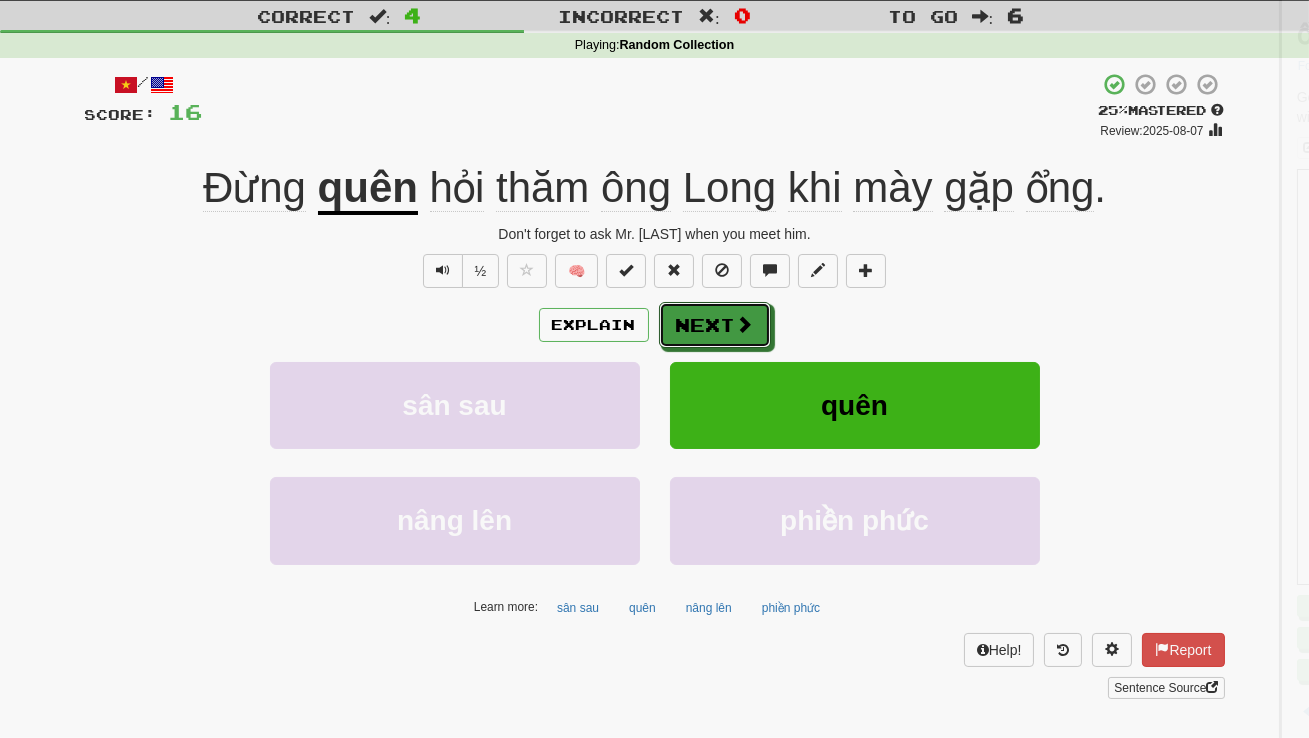 click on "Next" at bounding box center [715, 325] 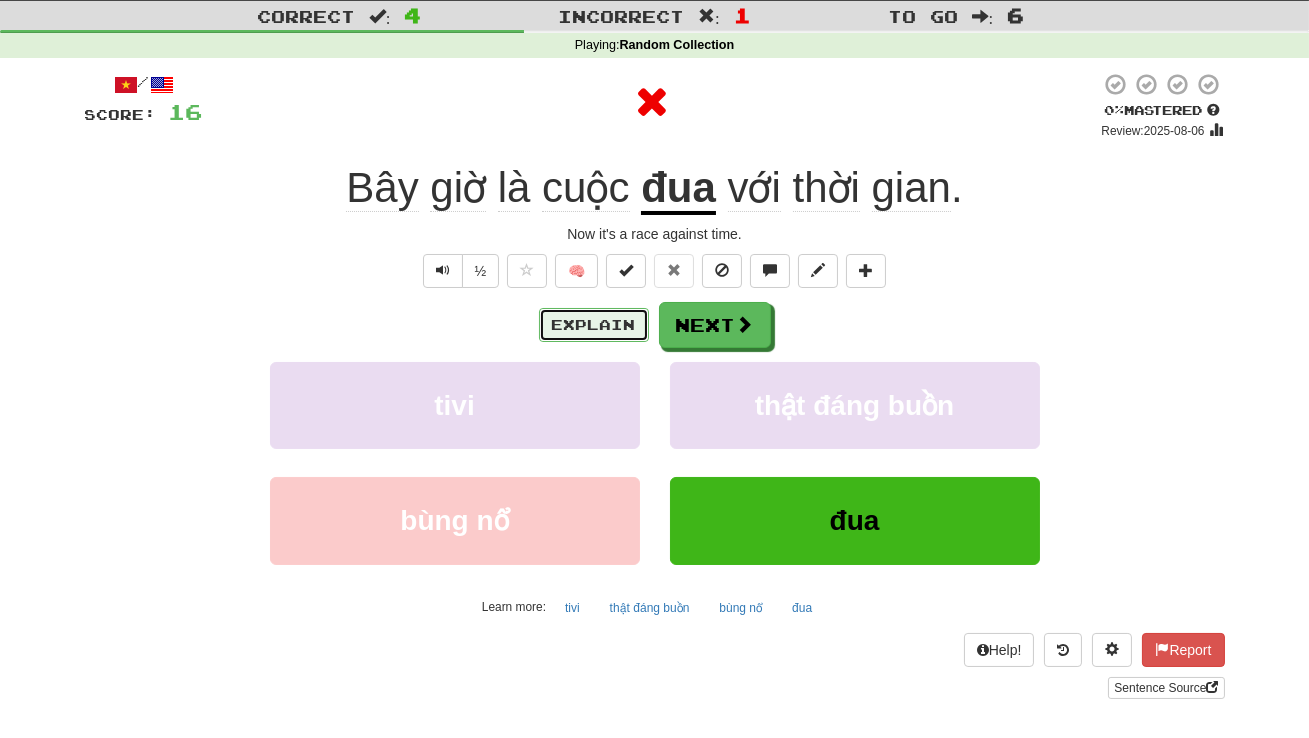 click on "Explain" at bounding box center (594, 325) 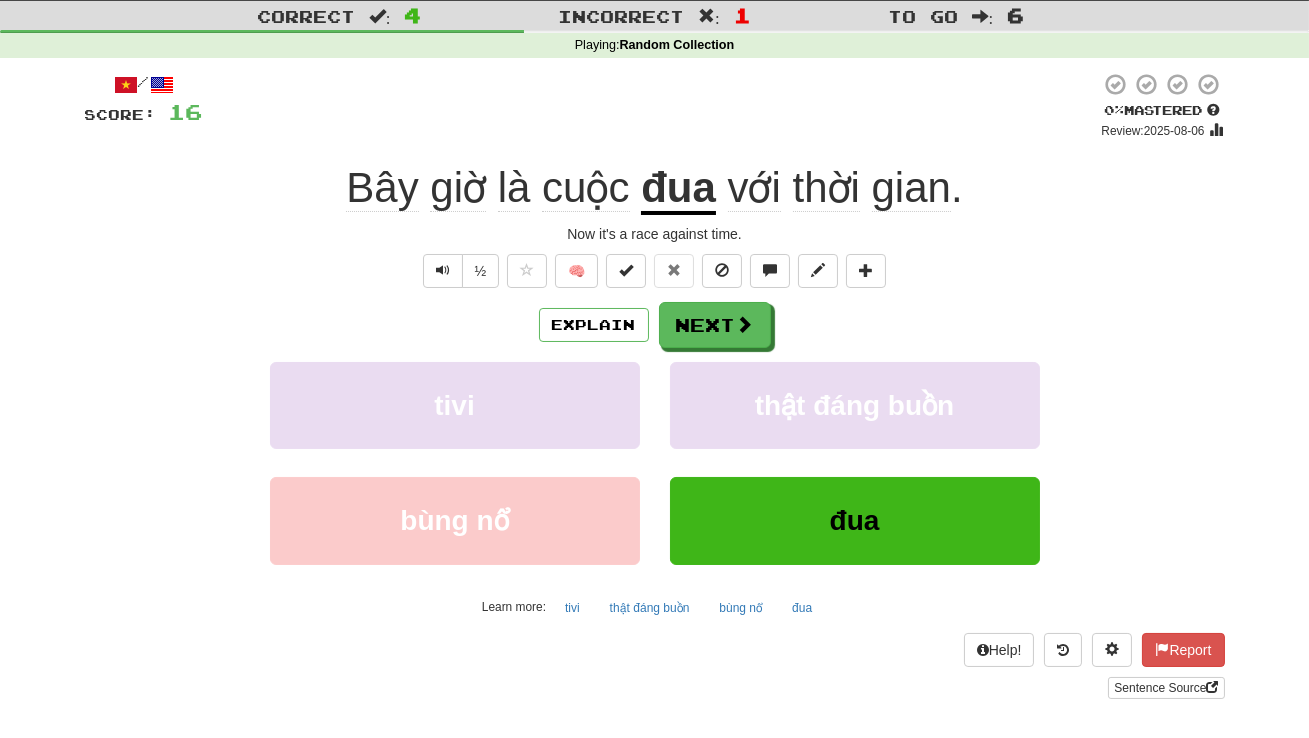 click on "đua" at bounding box center (678, 189) 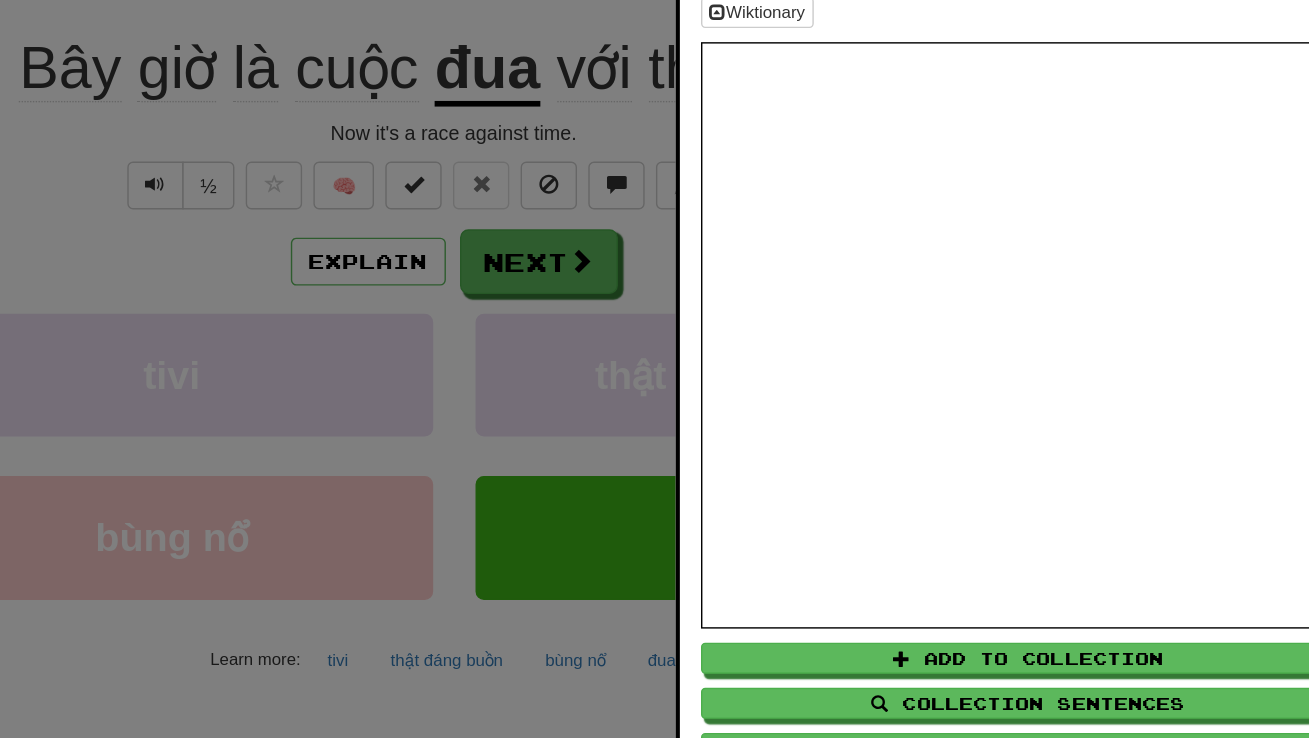 click at bounding box center (654, 369) 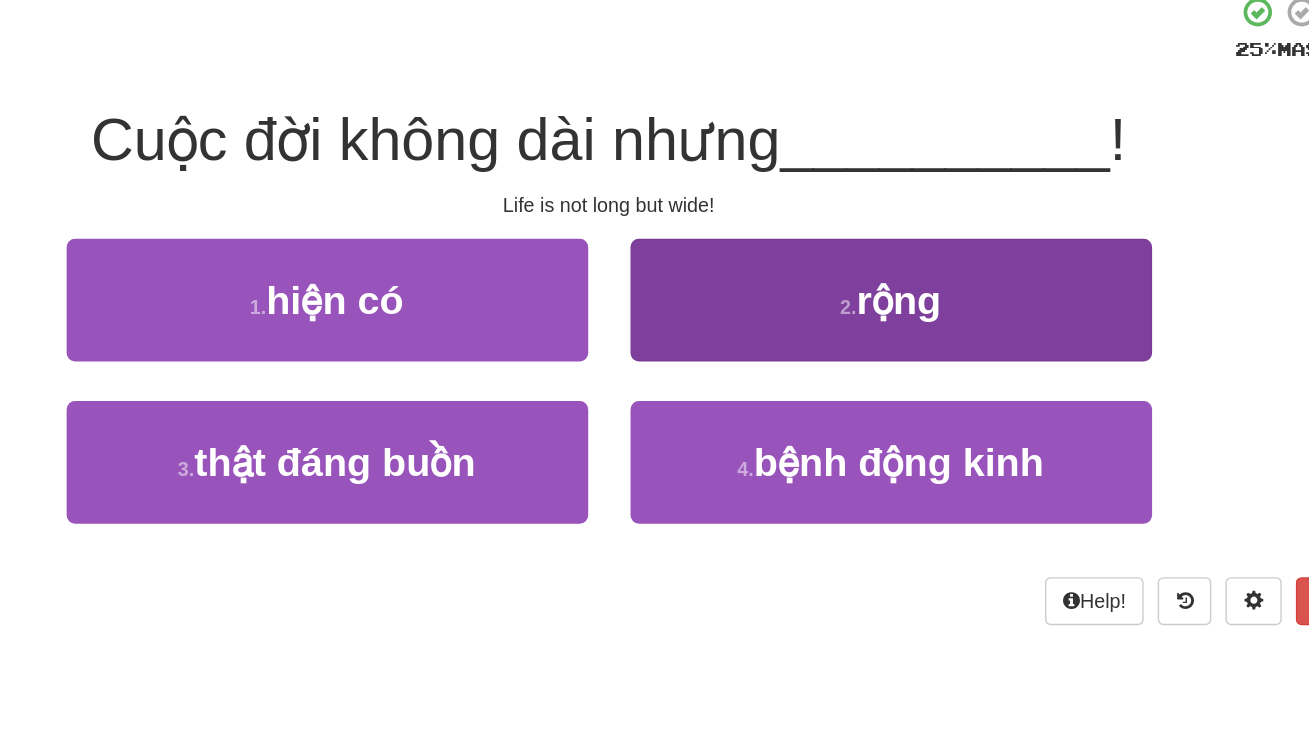 scroll, scrollTop: 49, scrollLeft: 0, axis: vertical 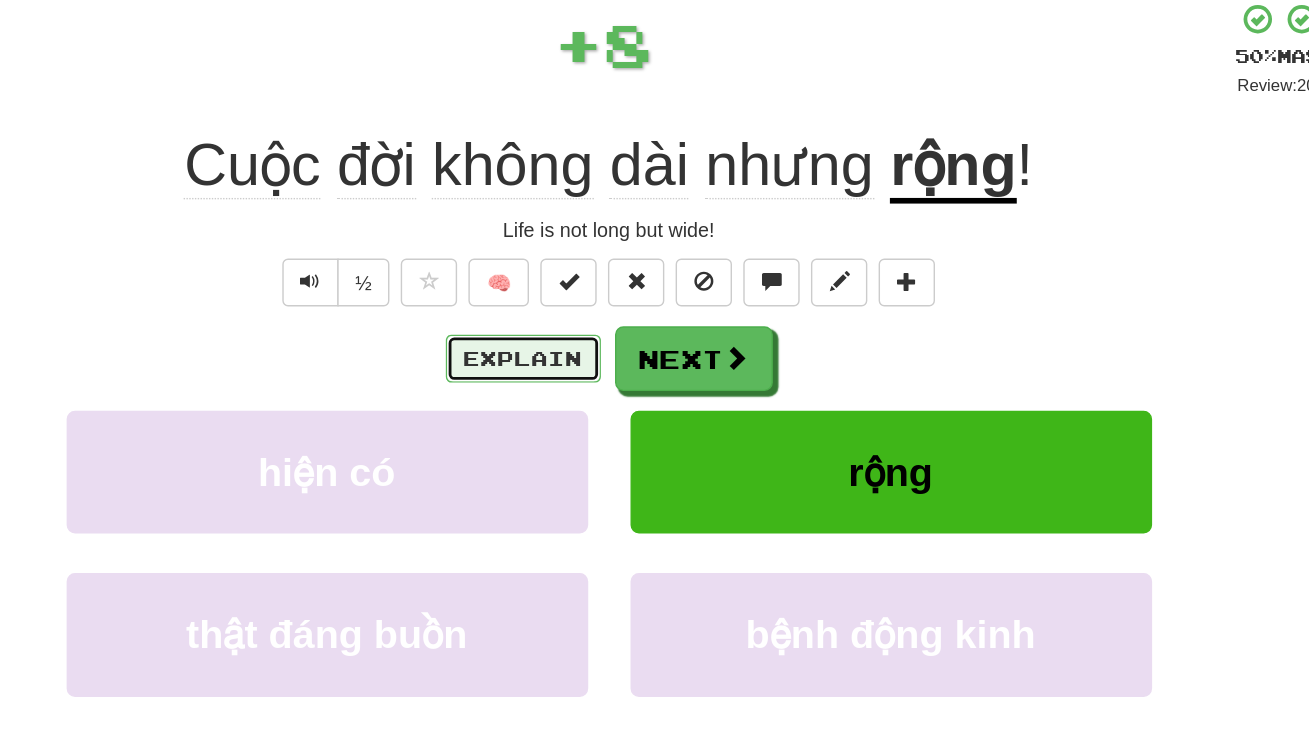 click on "Explain" at bounding box center [594, 326] 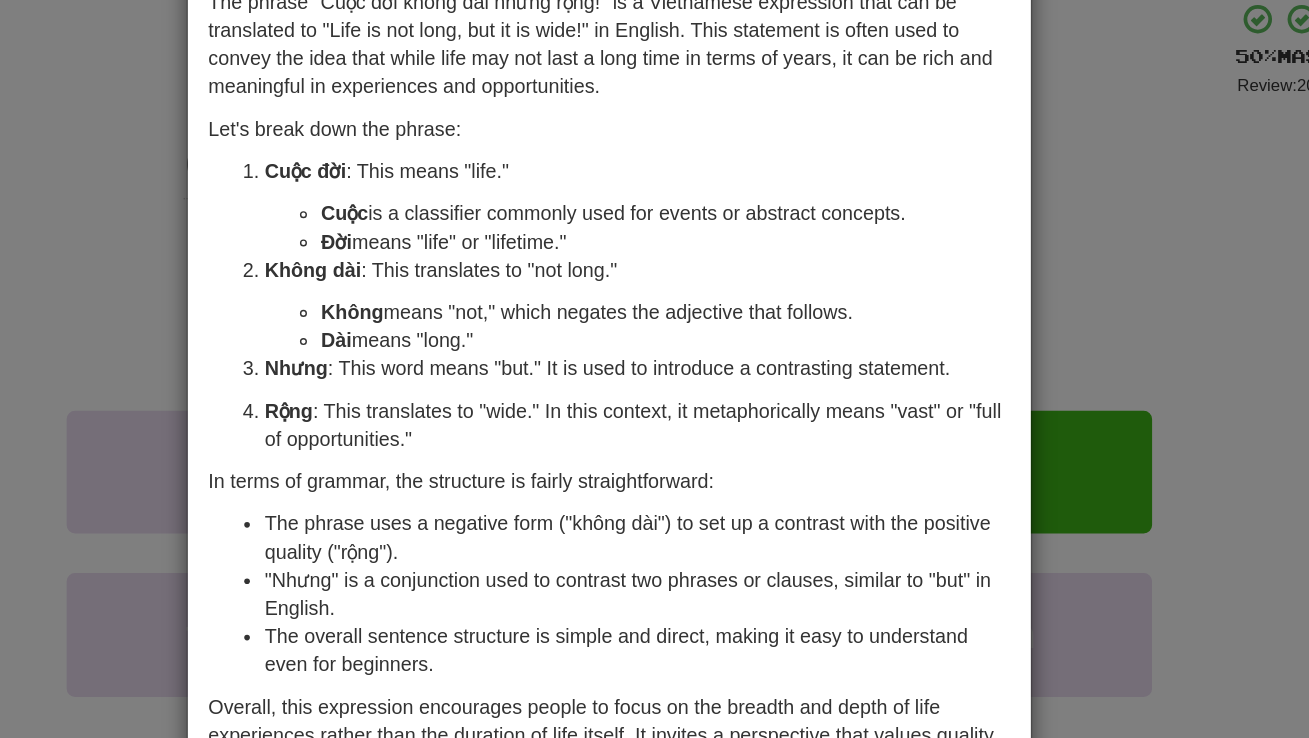 scroll, scrollTop: 39, scrollLeft: 0, axis: vertical 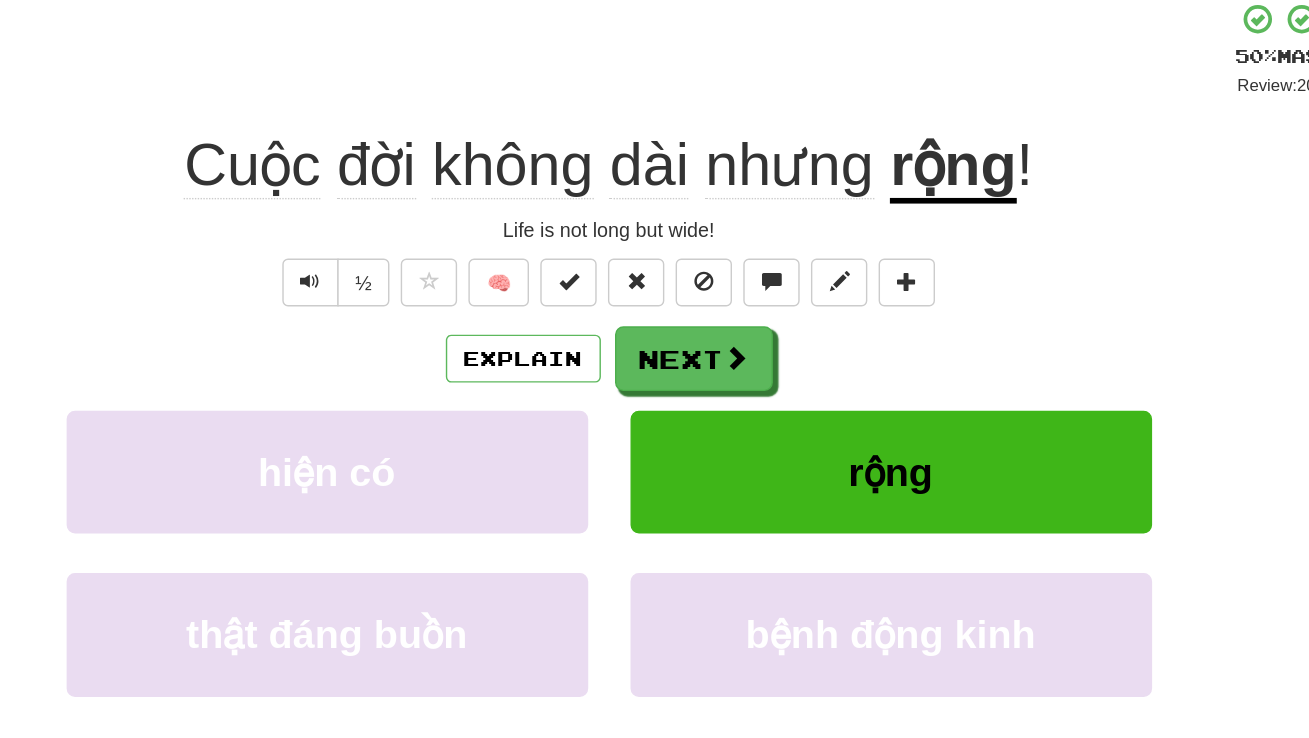 click on "dài" 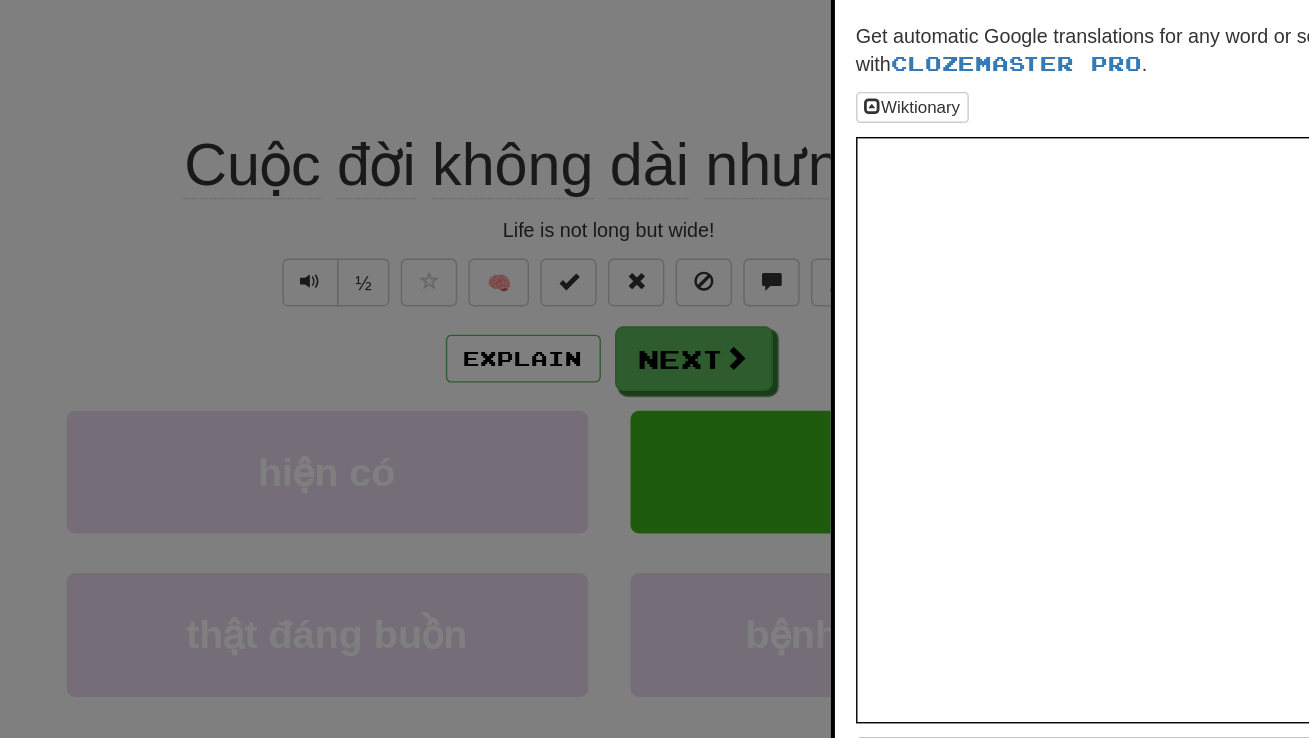 scroll, scrollTop: 50, scrollLeft: 0, axis: vertical 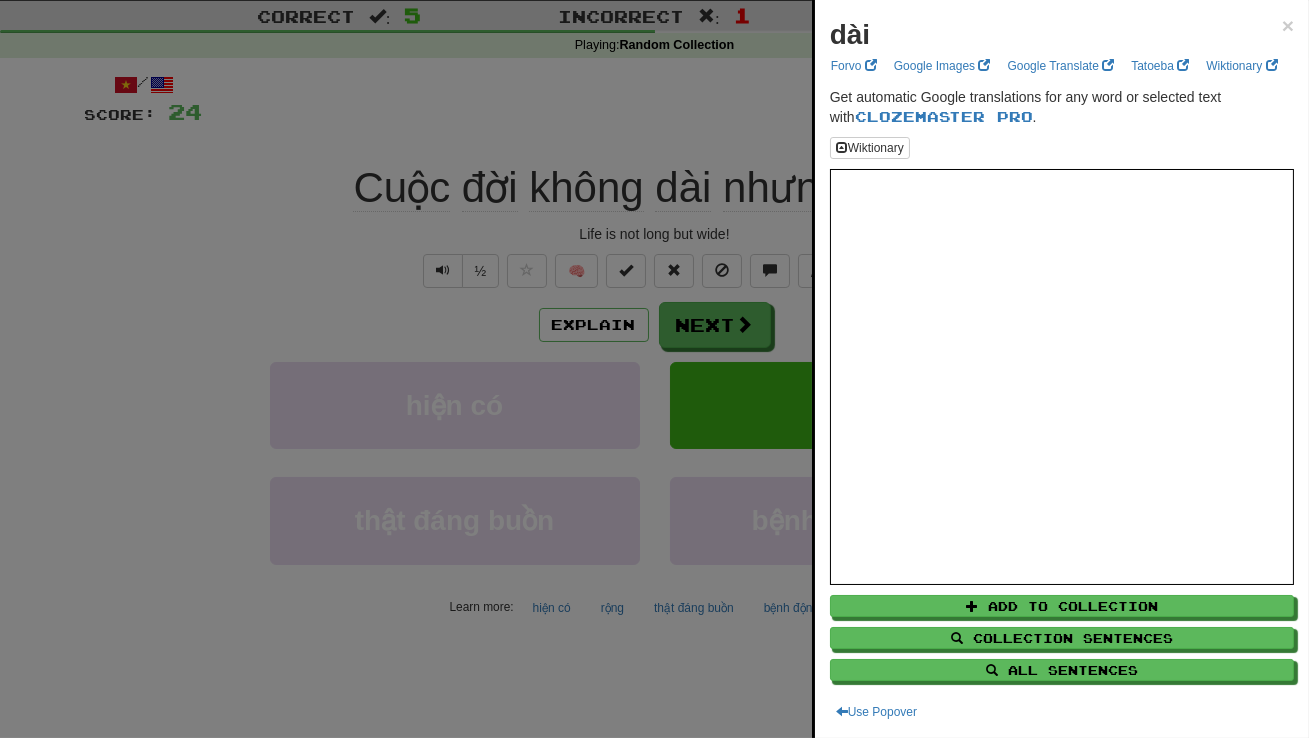click at bounding box center (654, 369) 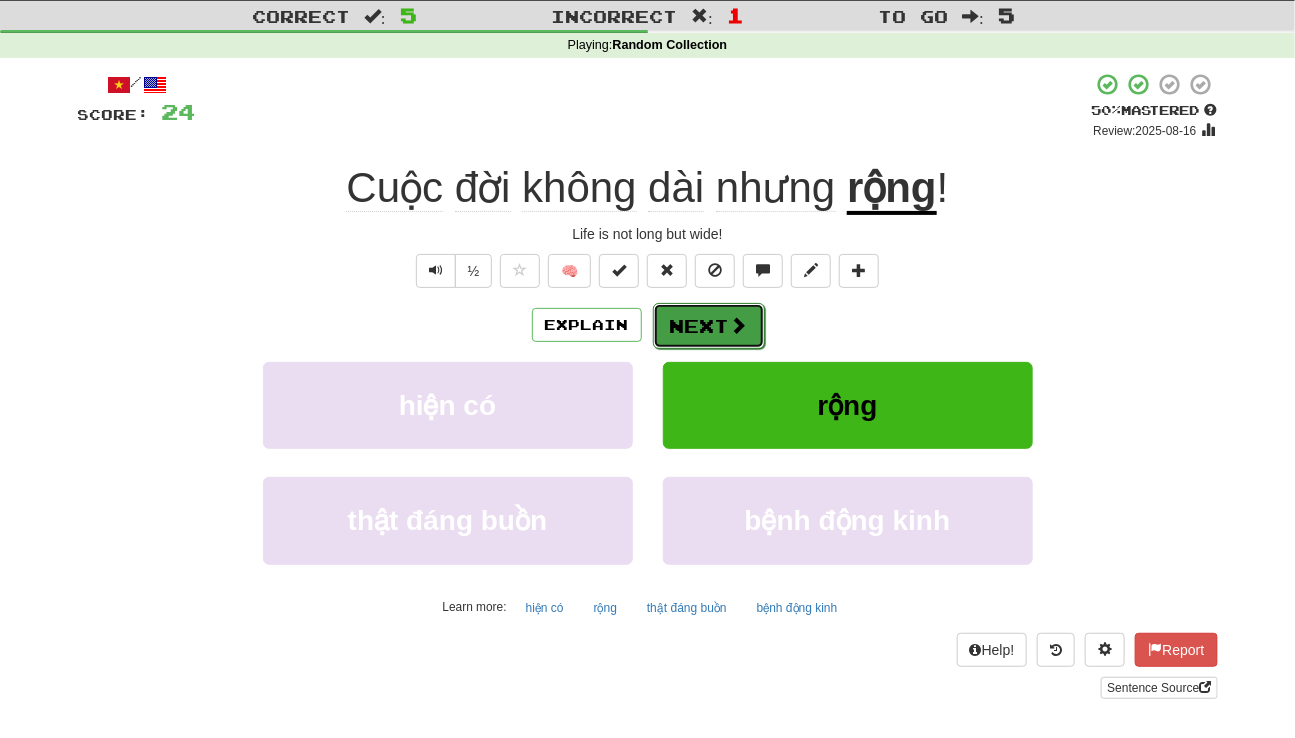 click on "Next" at bounding box center (709, 326) 